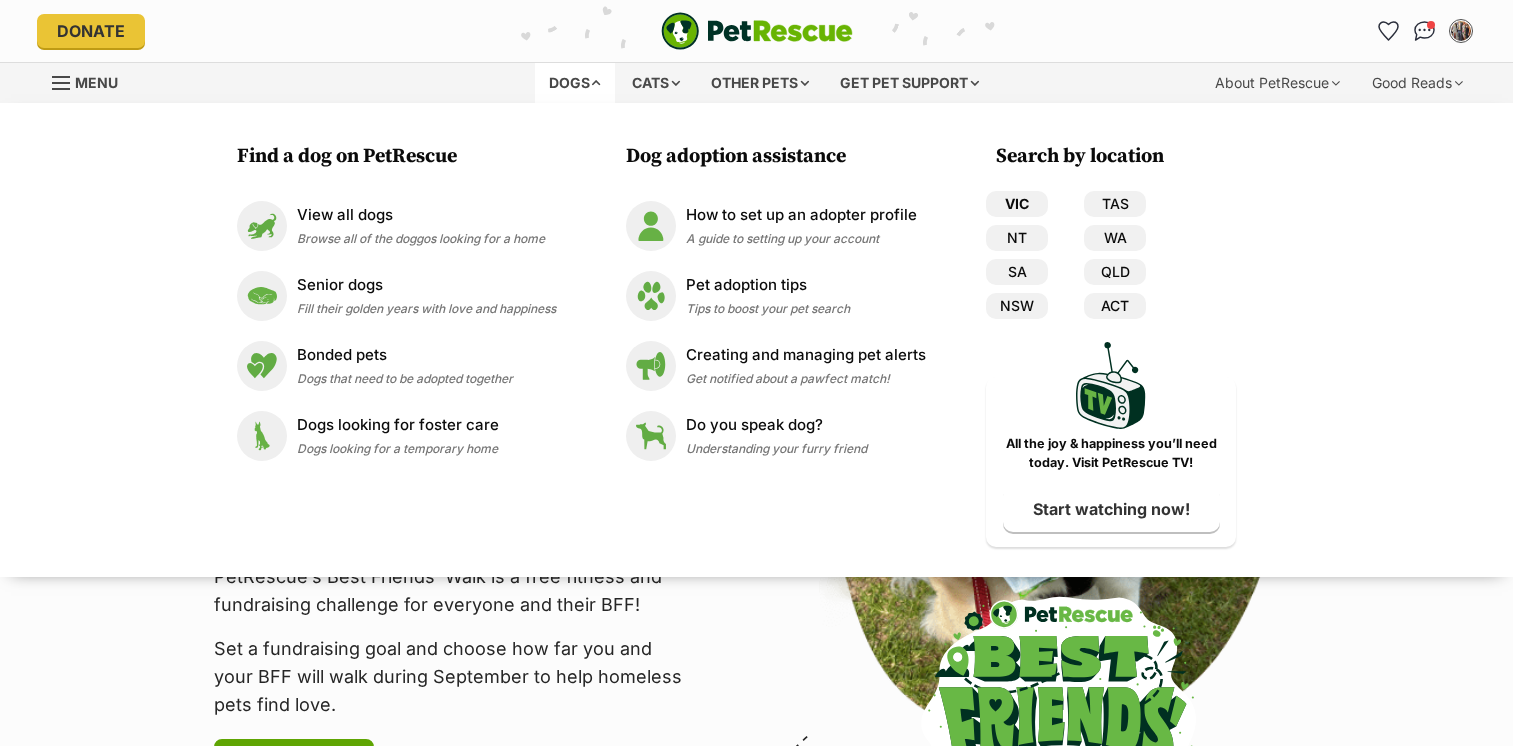 scroll, scrollTop: 0, scrollLeft: 0, axis: both 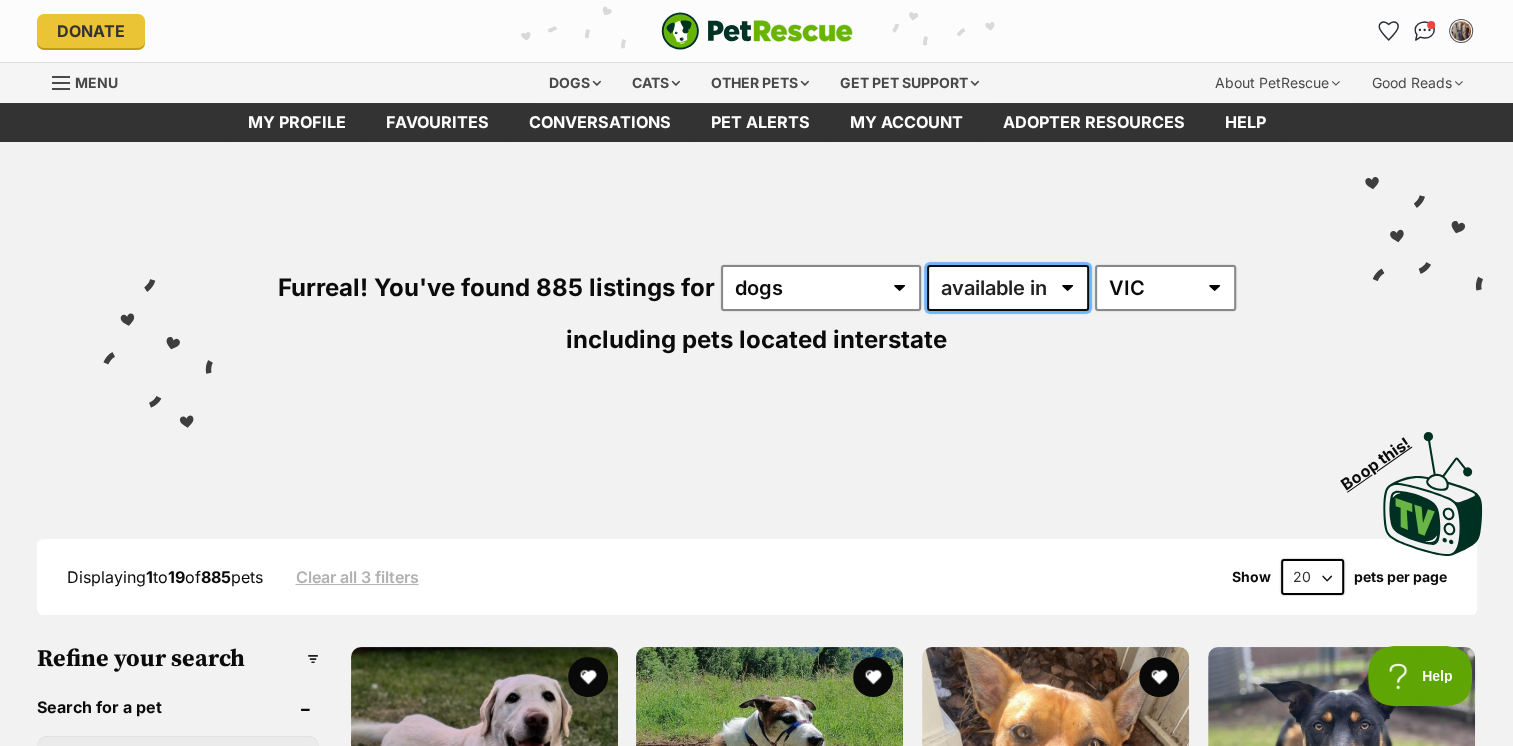 click on "available in
located in" at bounding box center (1008, 288) 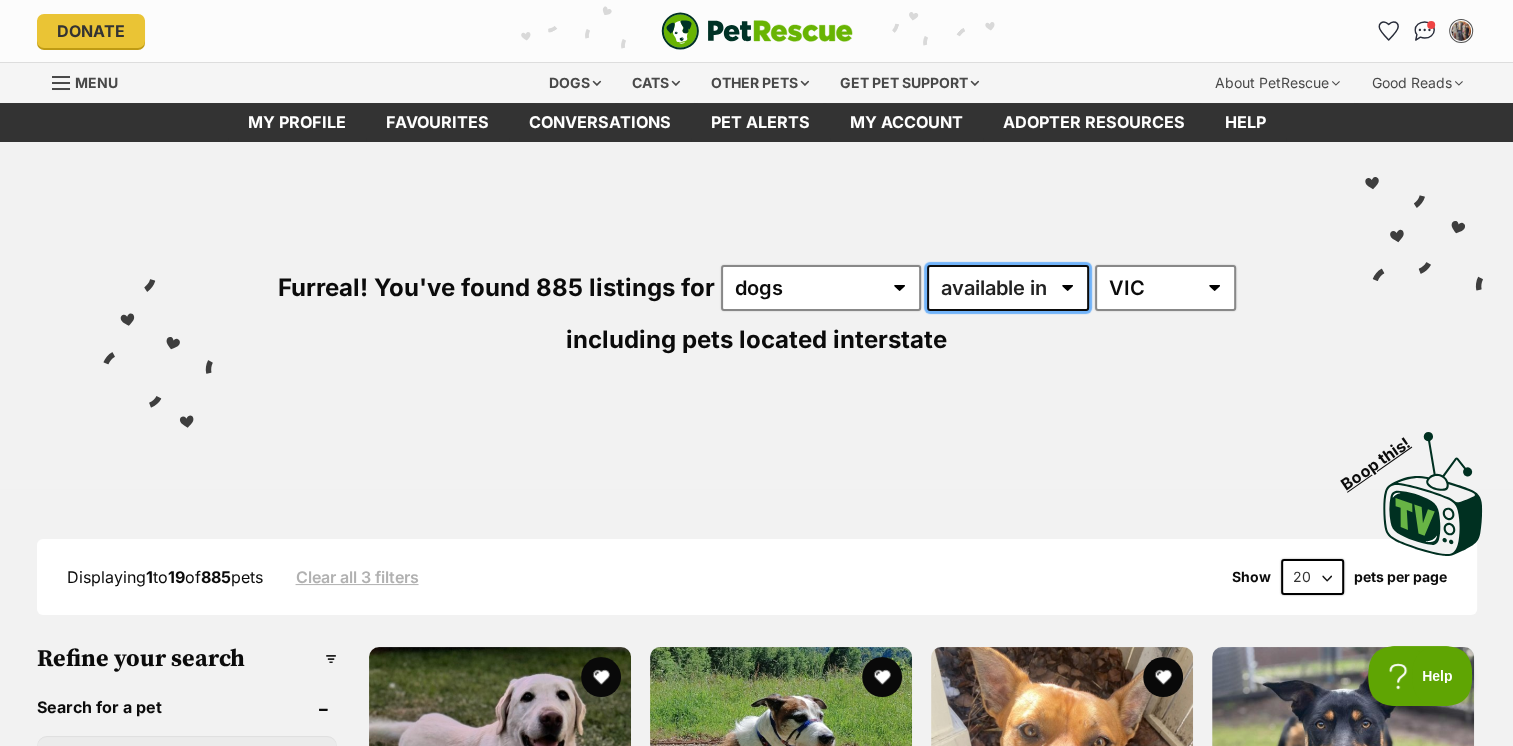 scroll, scrollTop: 0, scrollLeft: 0, axis: both 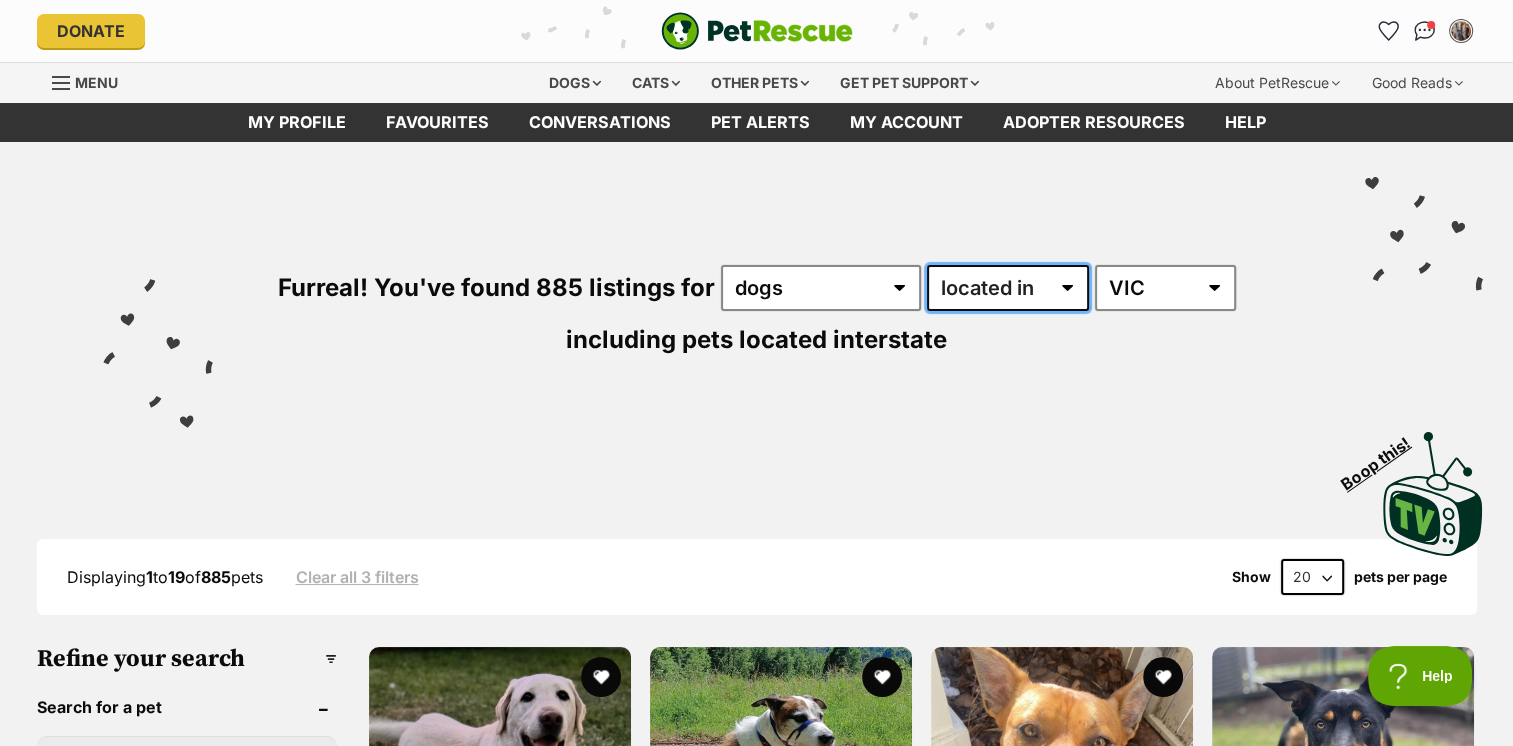 click on "available in
located in" at bounding box center [1008, 288] 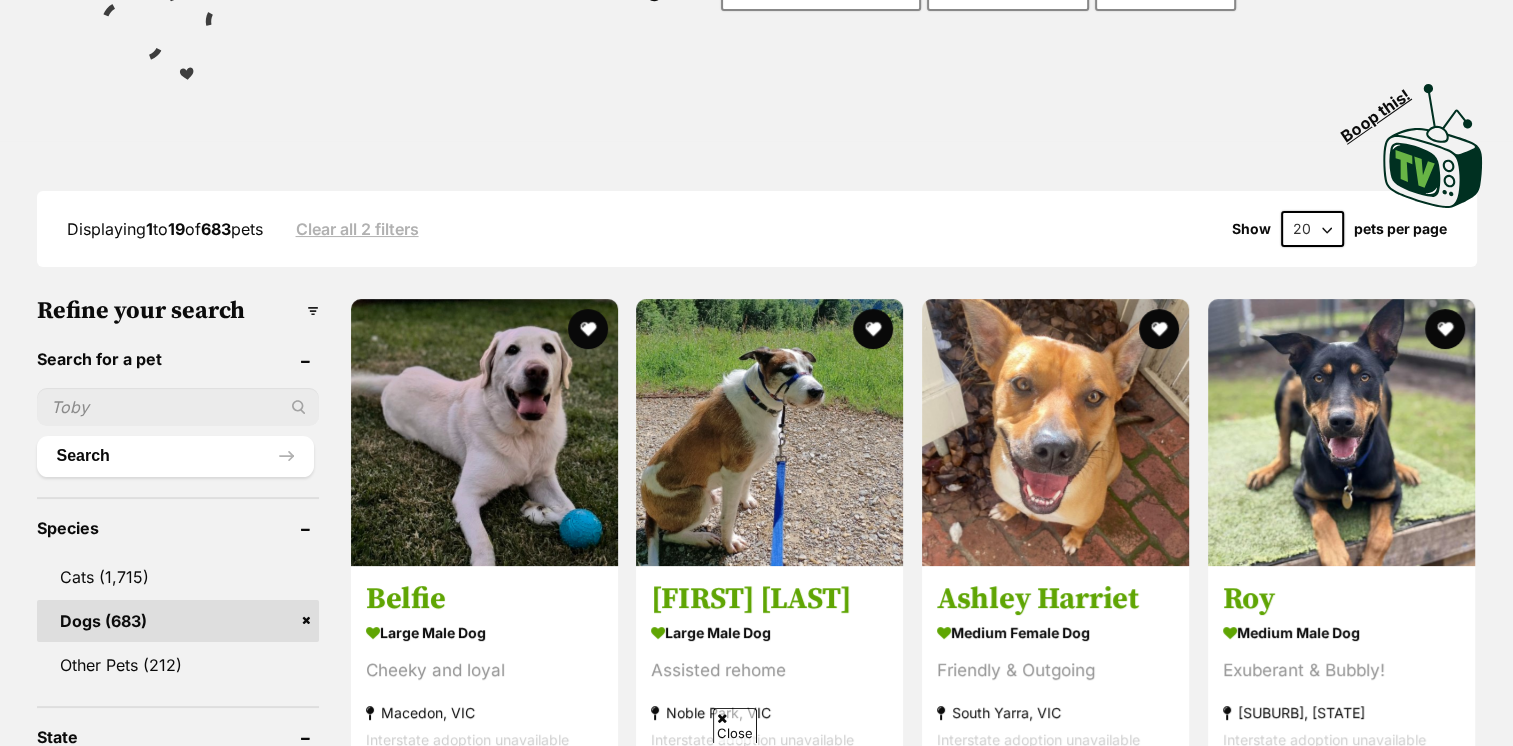 scroll, scrollTop: 300, scrollLeft: 0, axis: vertical 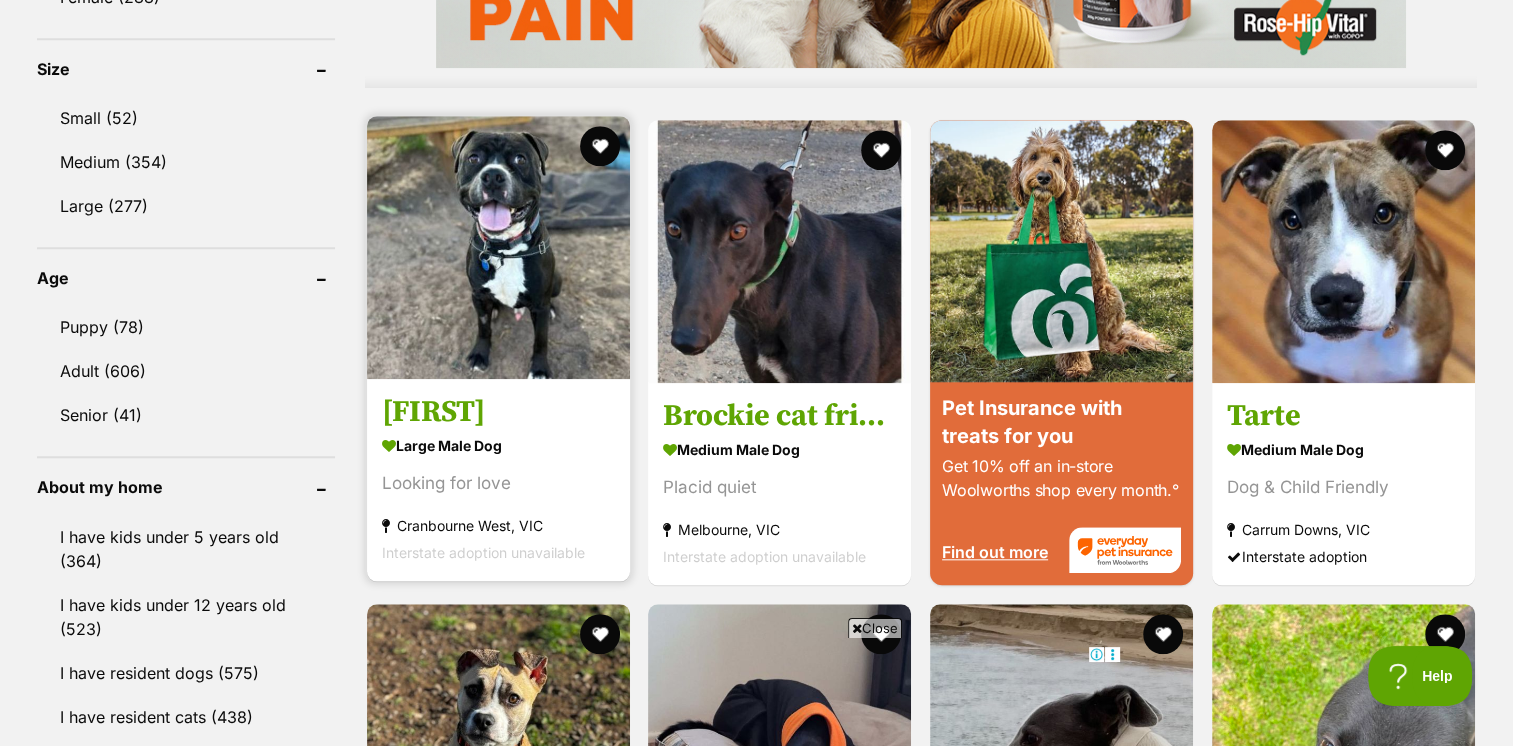 click at bounding box center (498, 247) 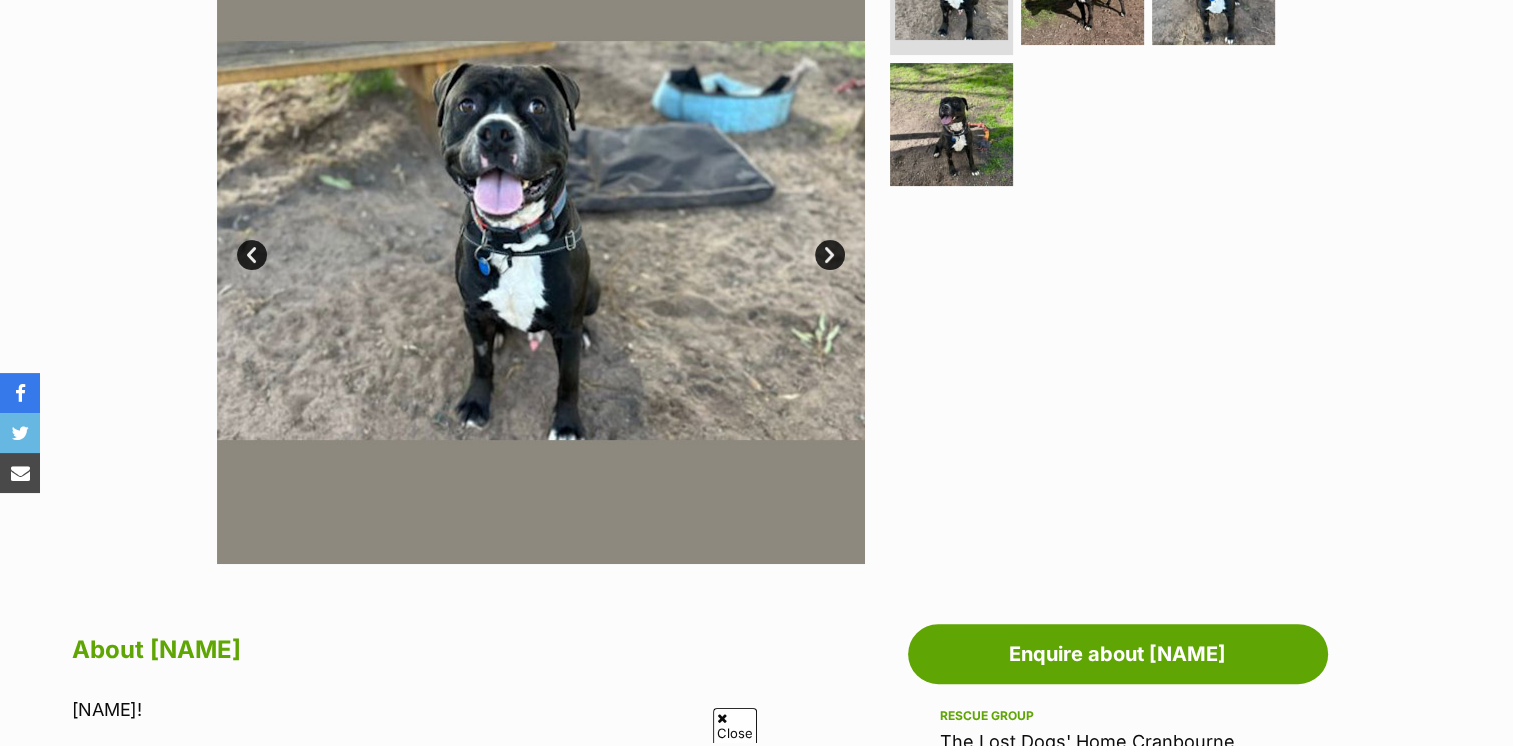 scroll, scrollTop: 500, scrollLeft: 0, axis: vertical 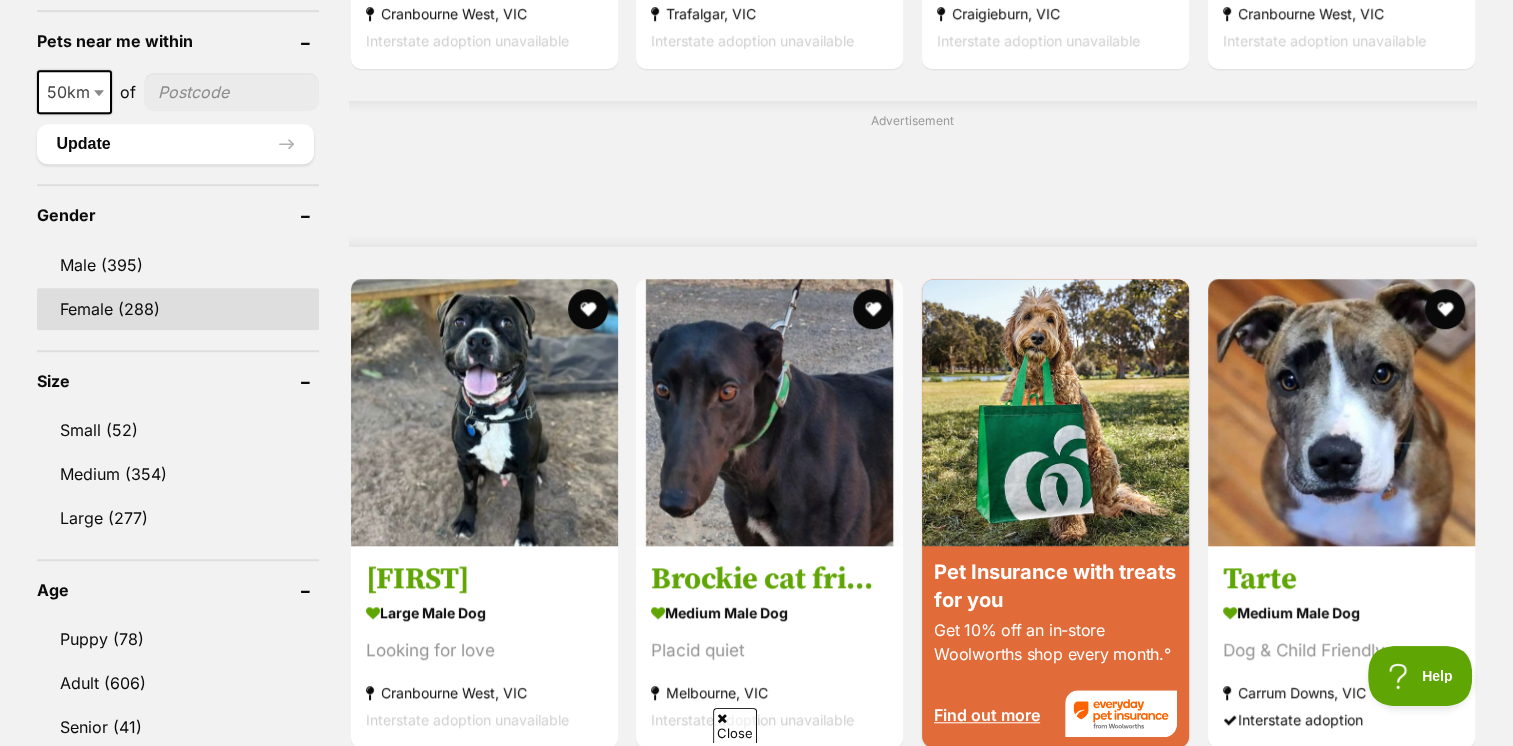 click on "Female (288)" at bounding box center [178, 309] 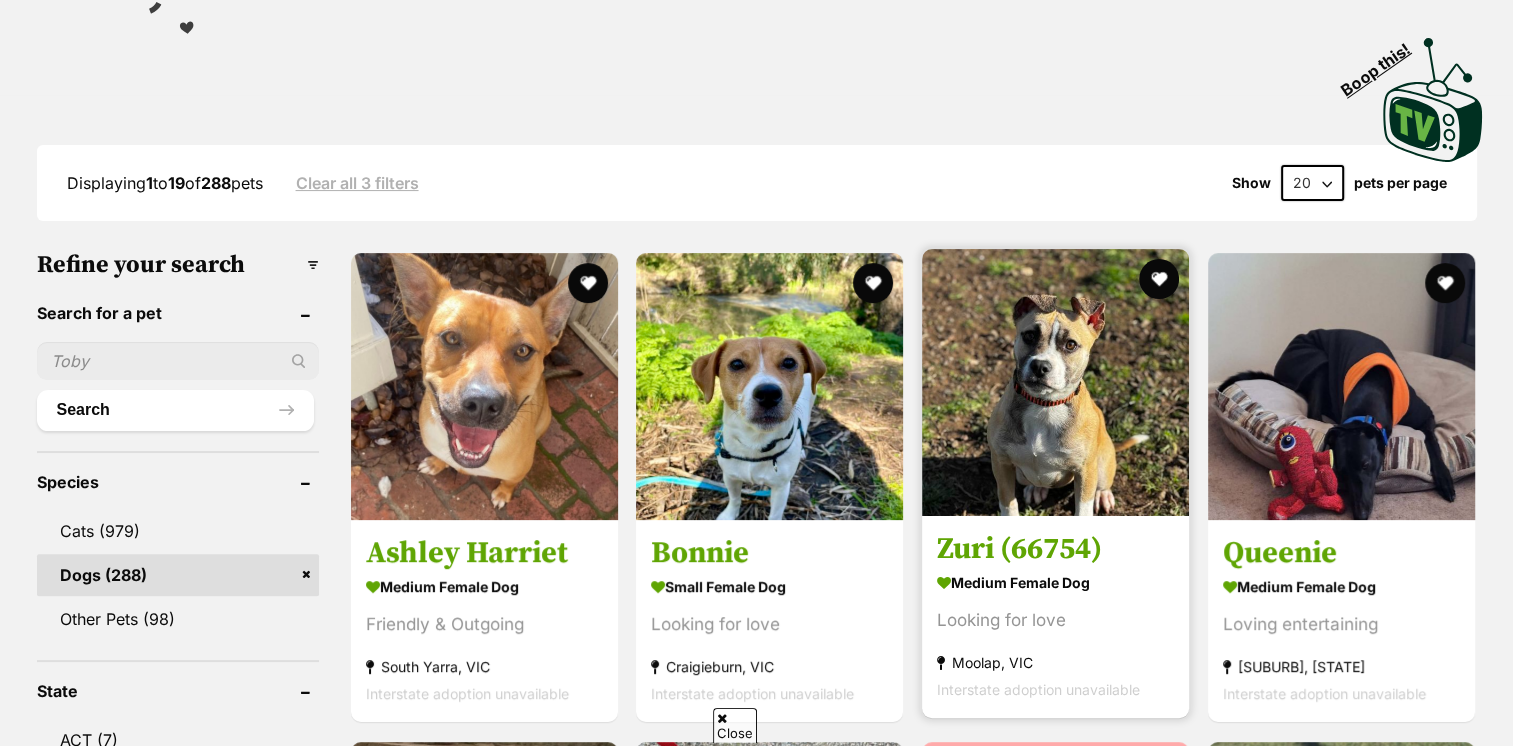 scroll, scrollTop: 400, scrollLeft: 0, axis: vertical 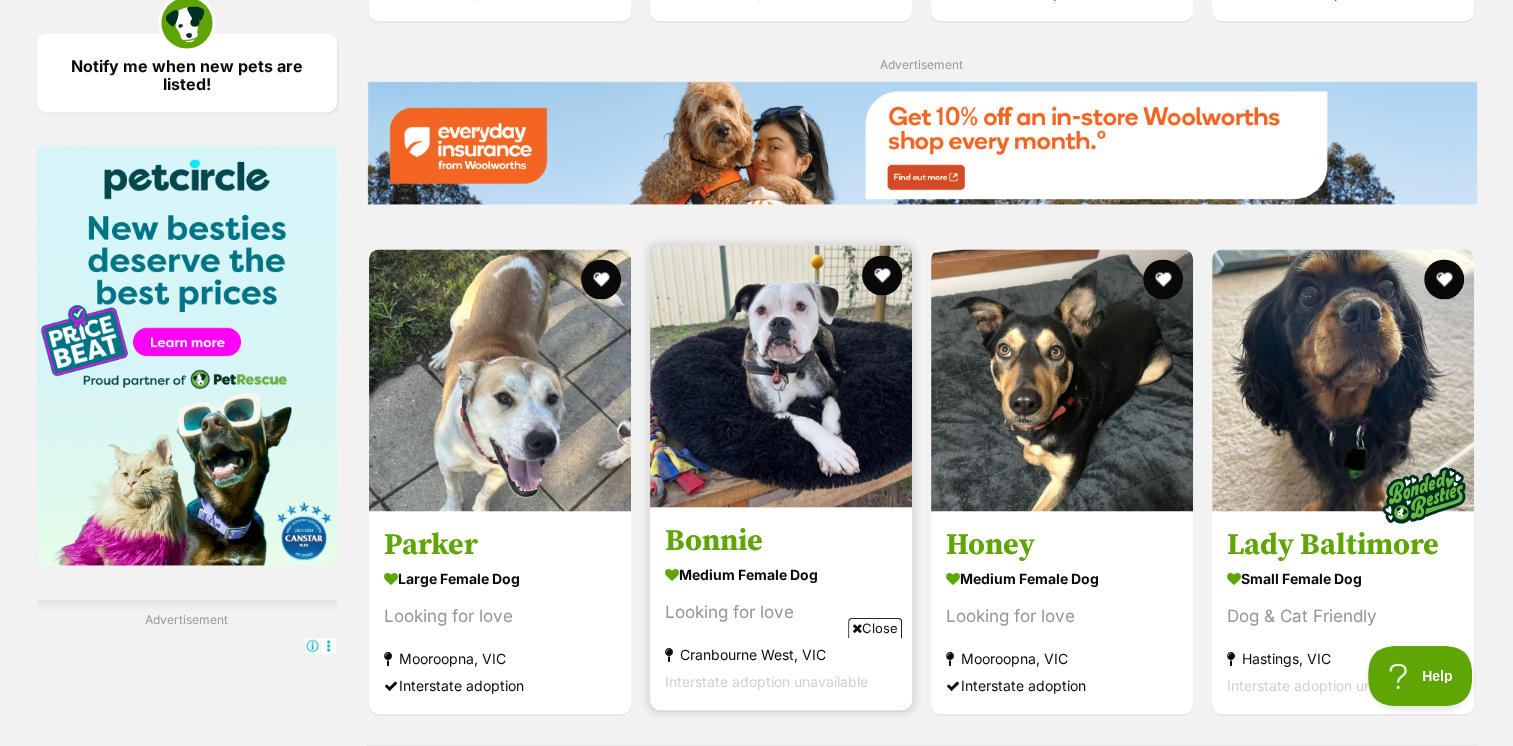click at bounding box center (781, 376) 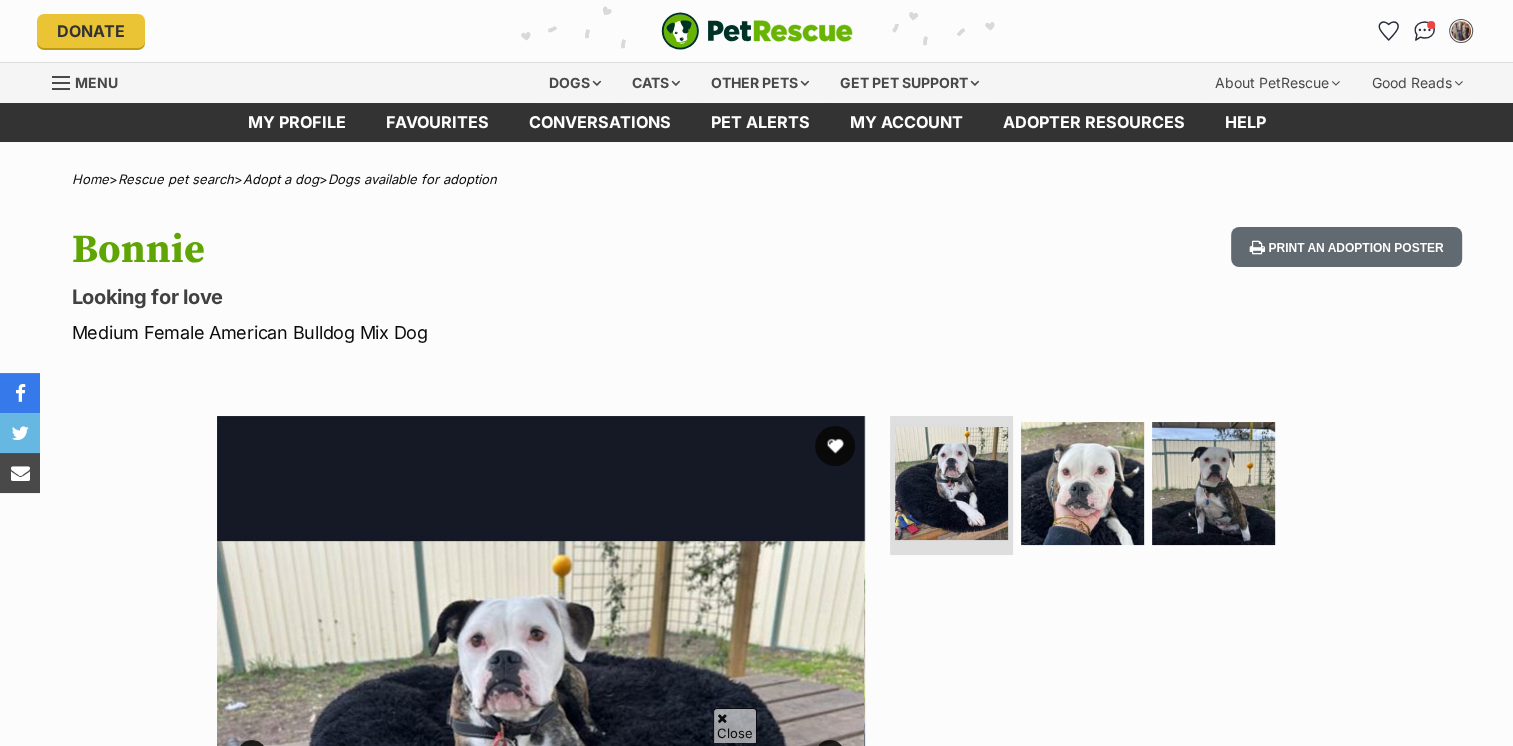 scroll, scrollTop: 200, scrollLeft: 0, axis: vertical 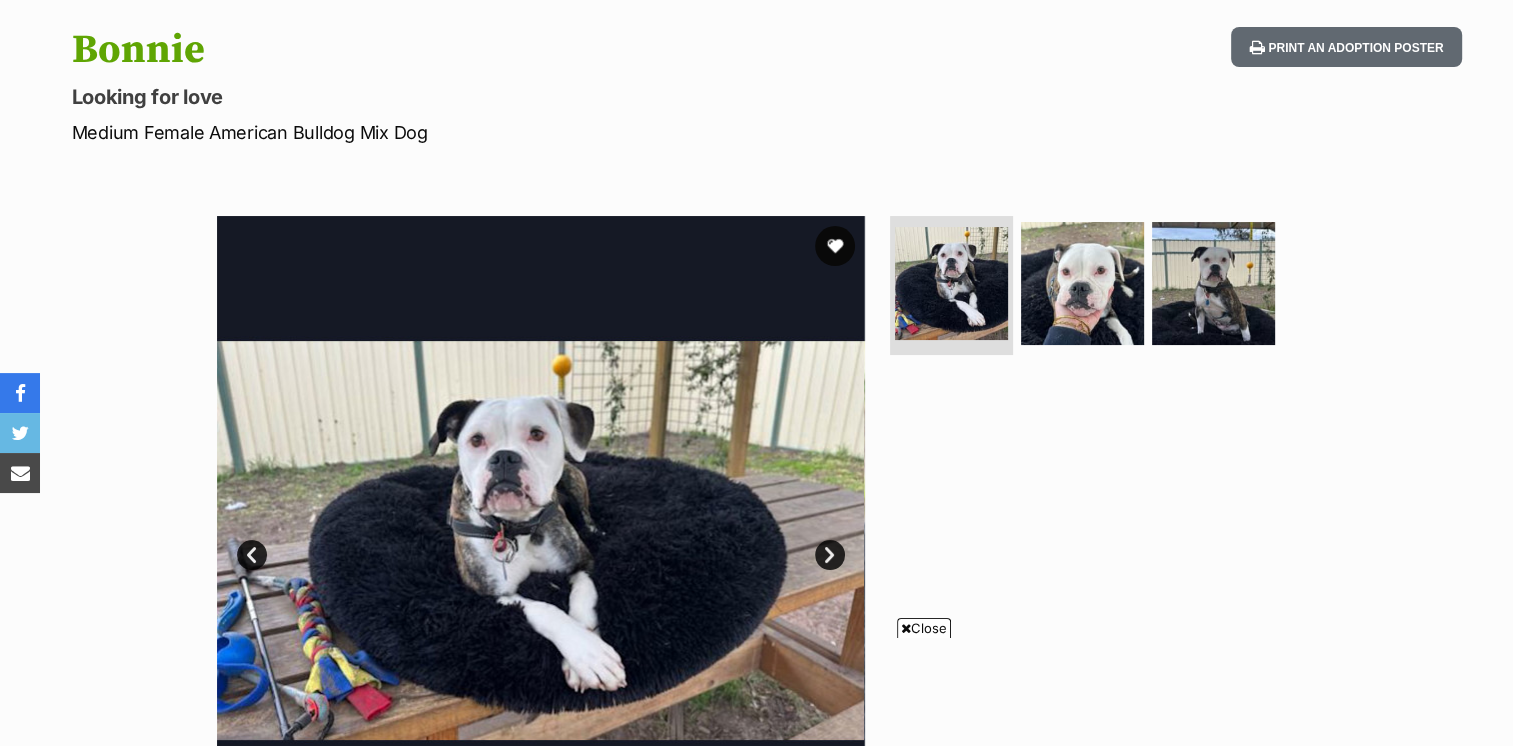 click on "Next" at bounding box center [830, 555] 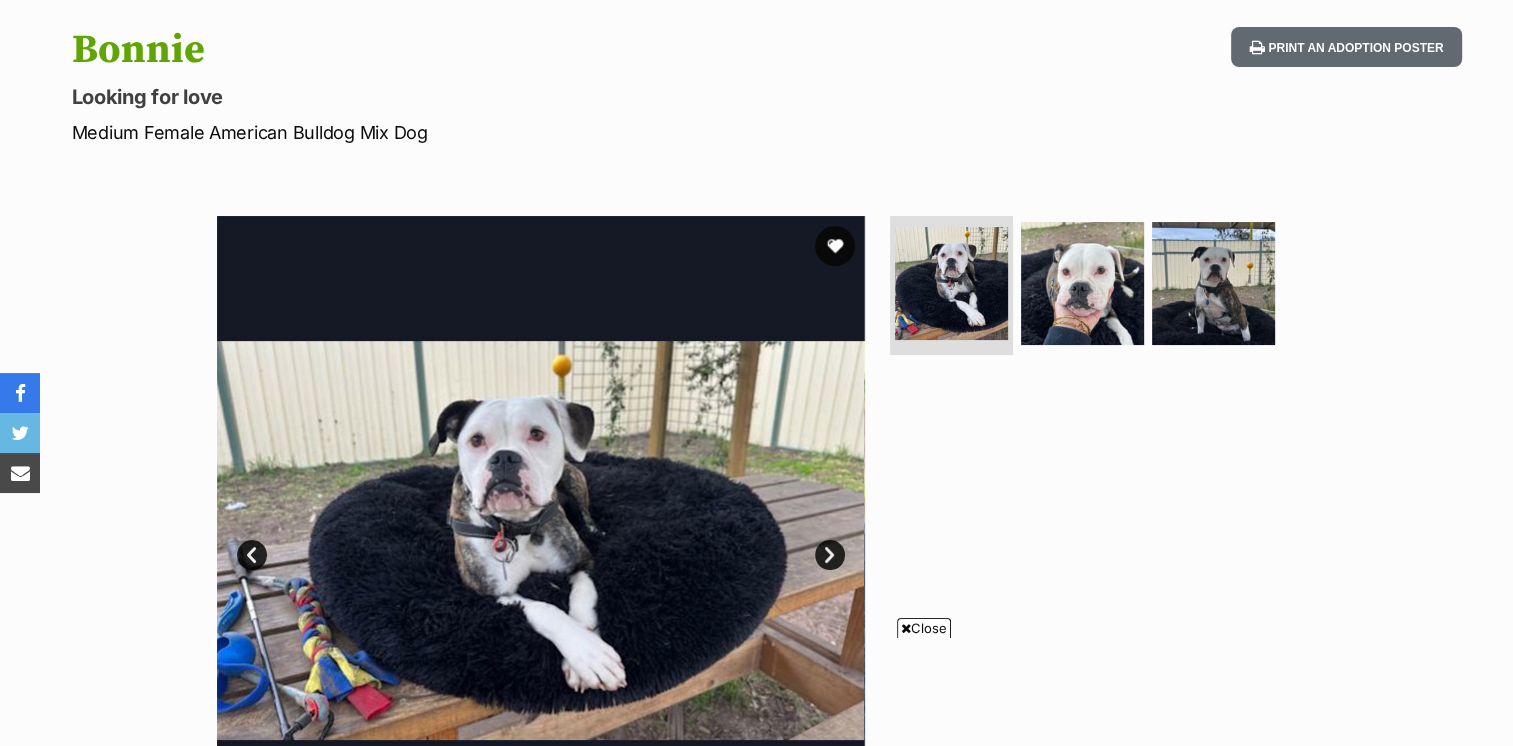 scroll, scrollTop: 0, scrollLeft: 0, axis: both 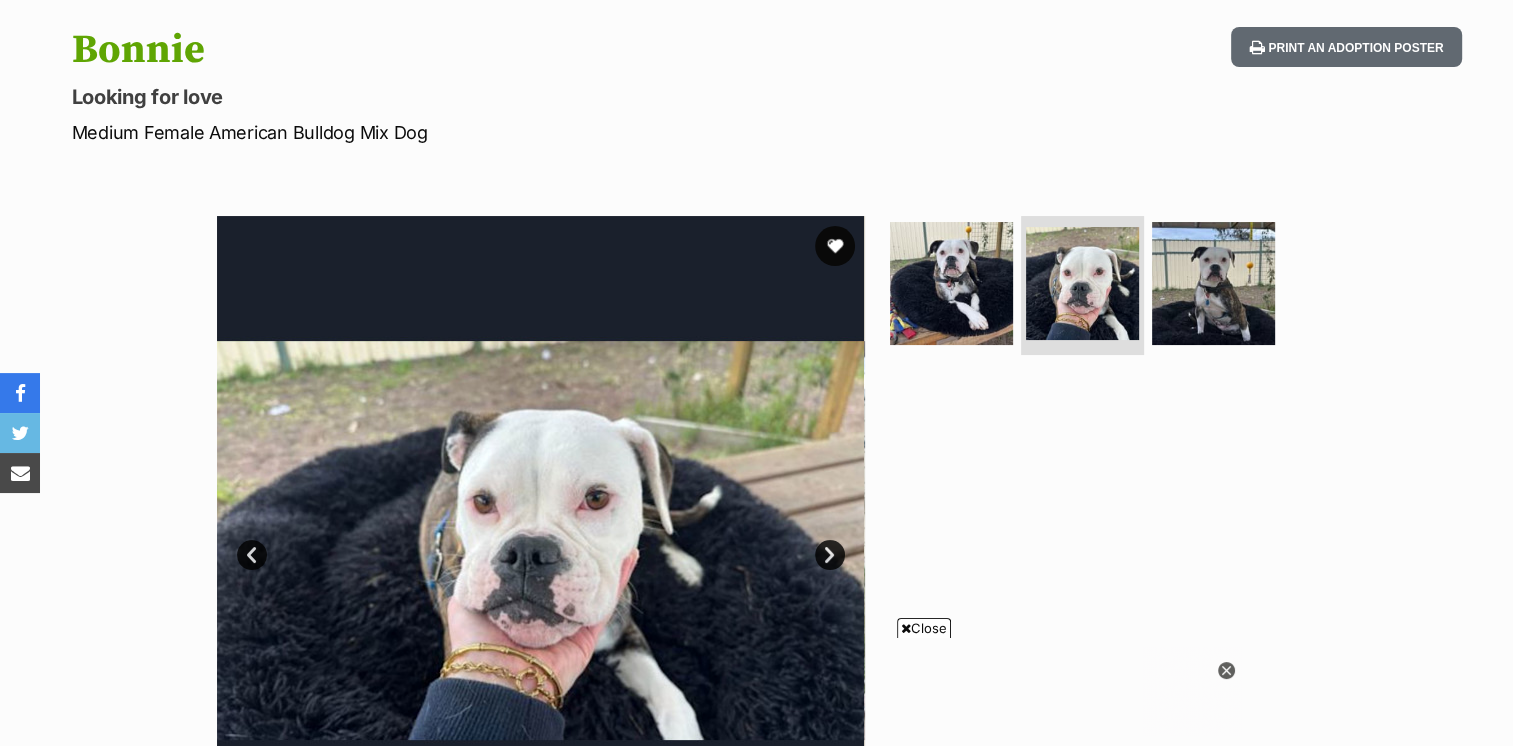 click on "Next" at bounding box center (830, 555) 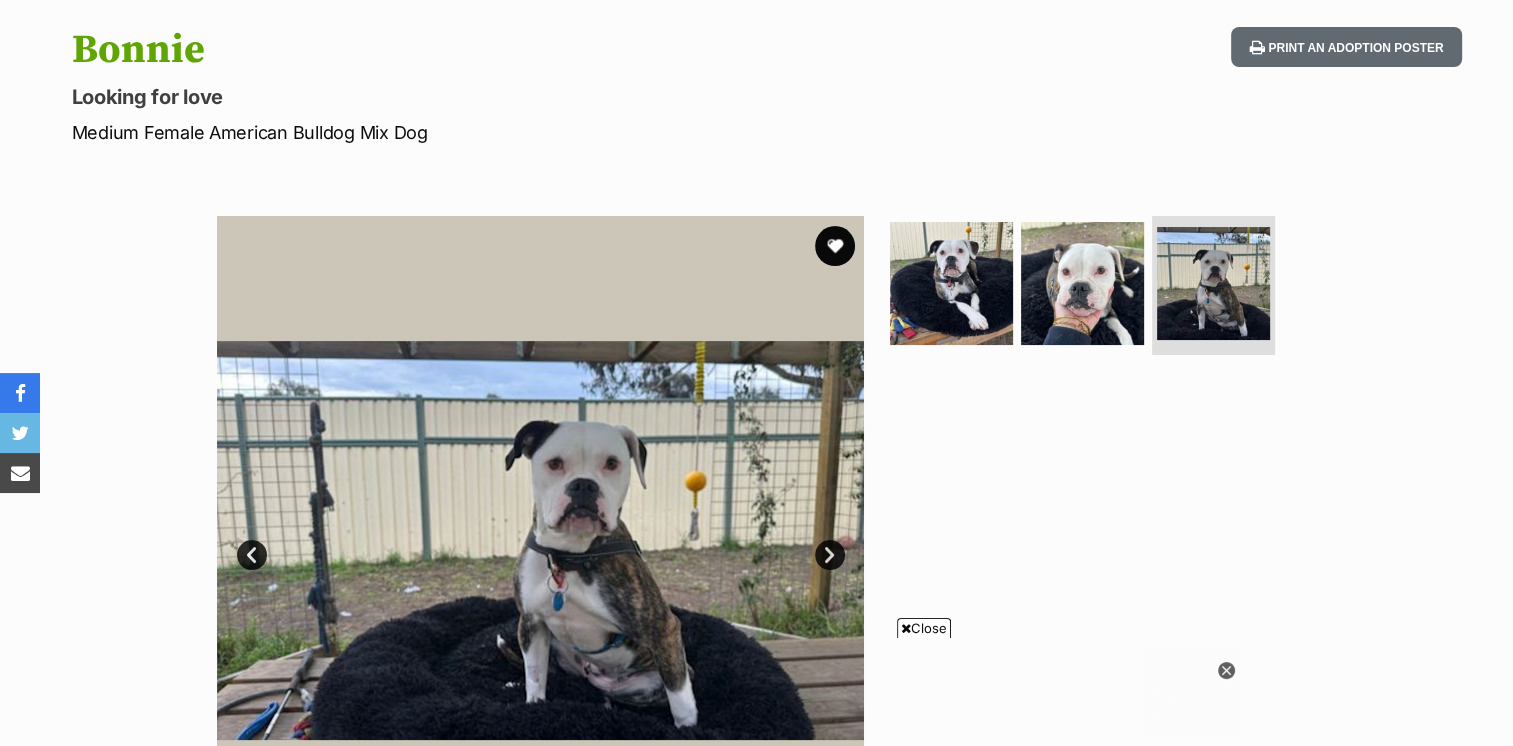 scroll, scrollTop: 0, scrollLeft: 0, axis: both 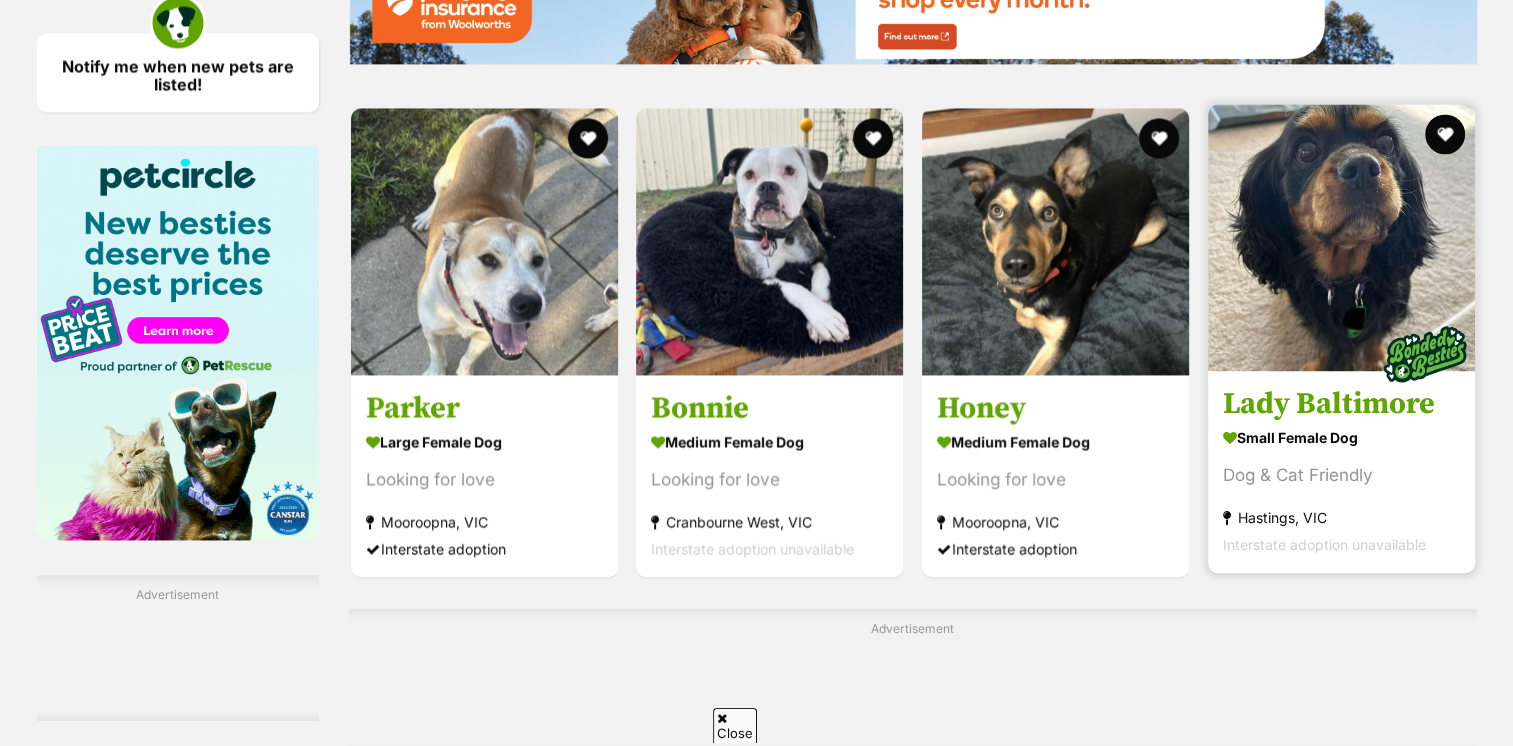 click at bounding box center [1341, 237] 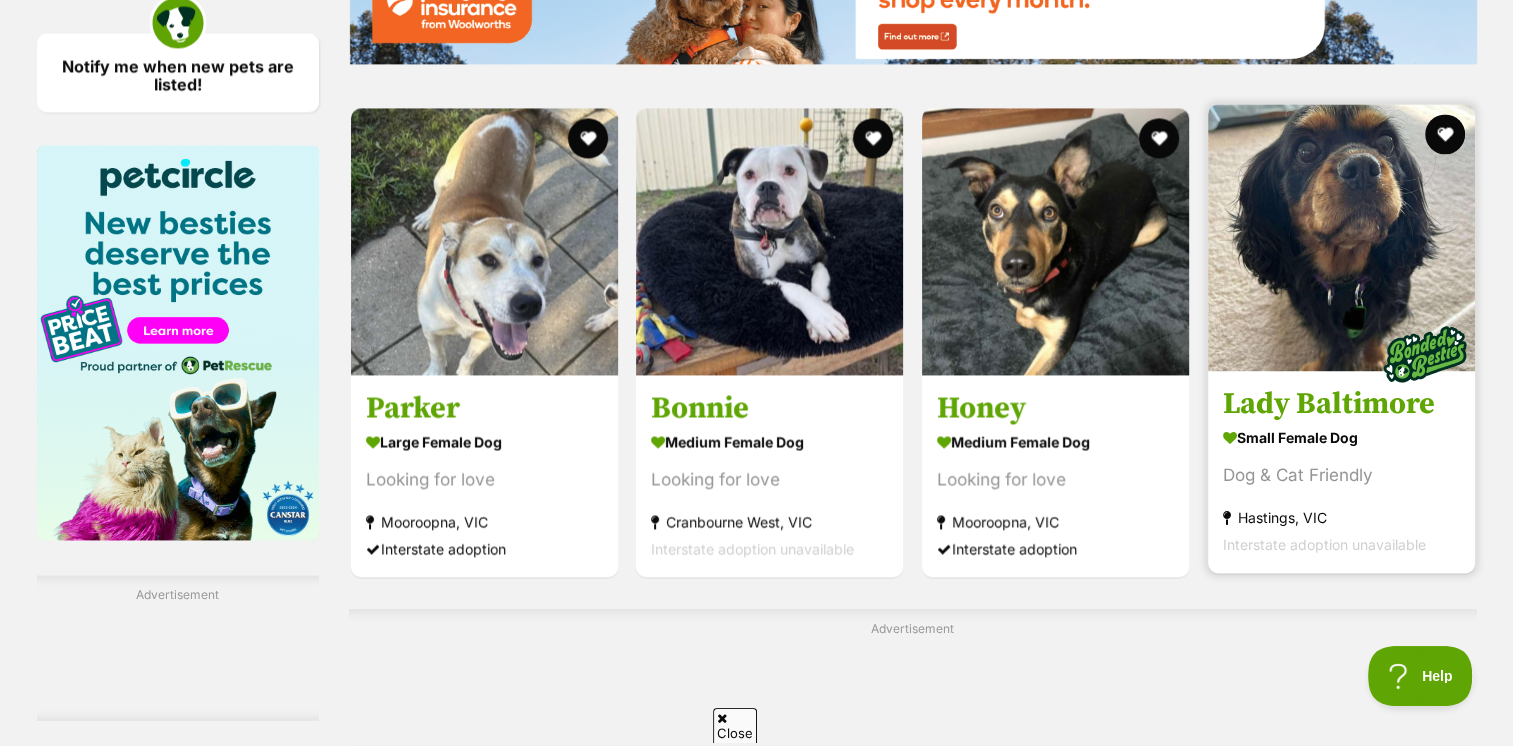 scroll, scrollTop: 0, scrollLeft: 0, axis: both 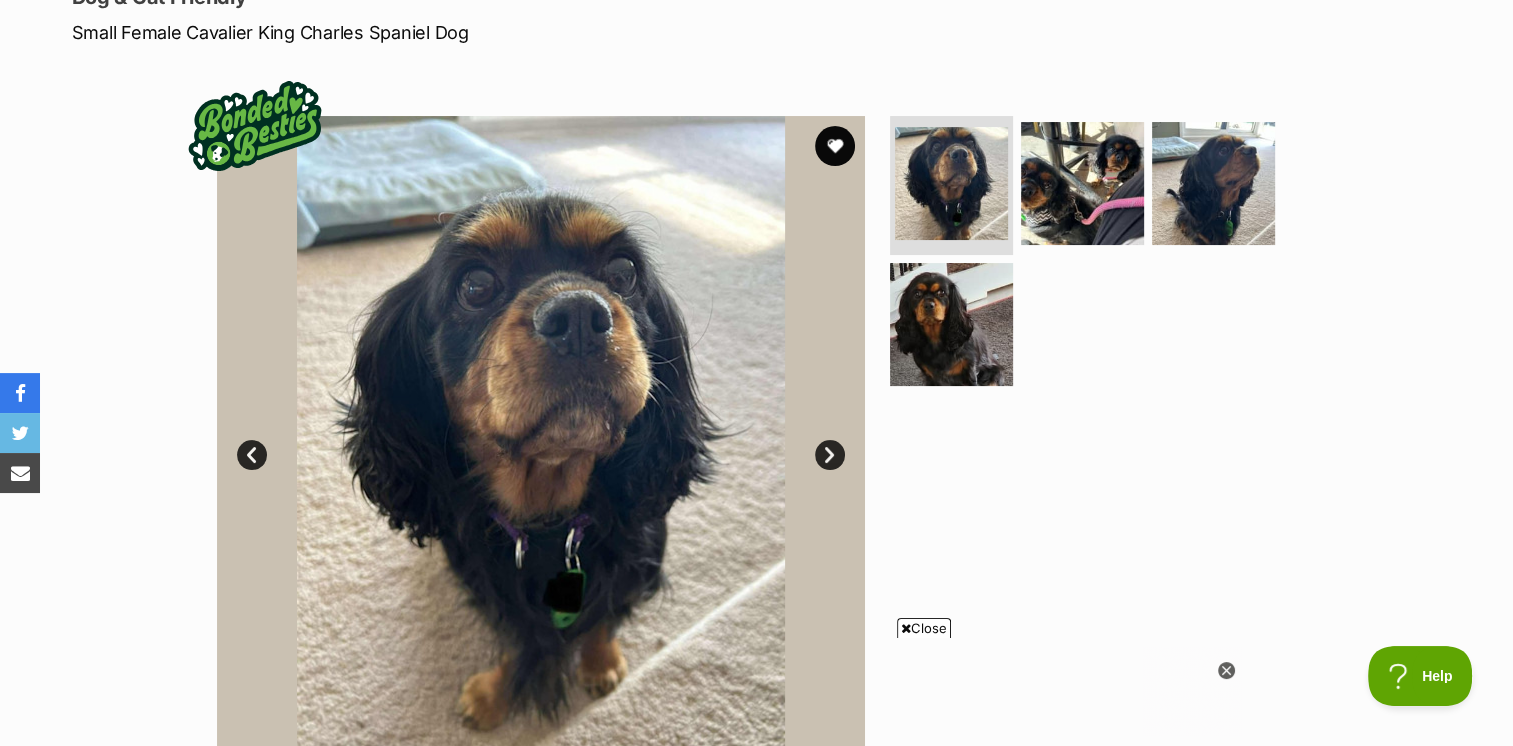 click on "Next" at bounding box center [830, 455] 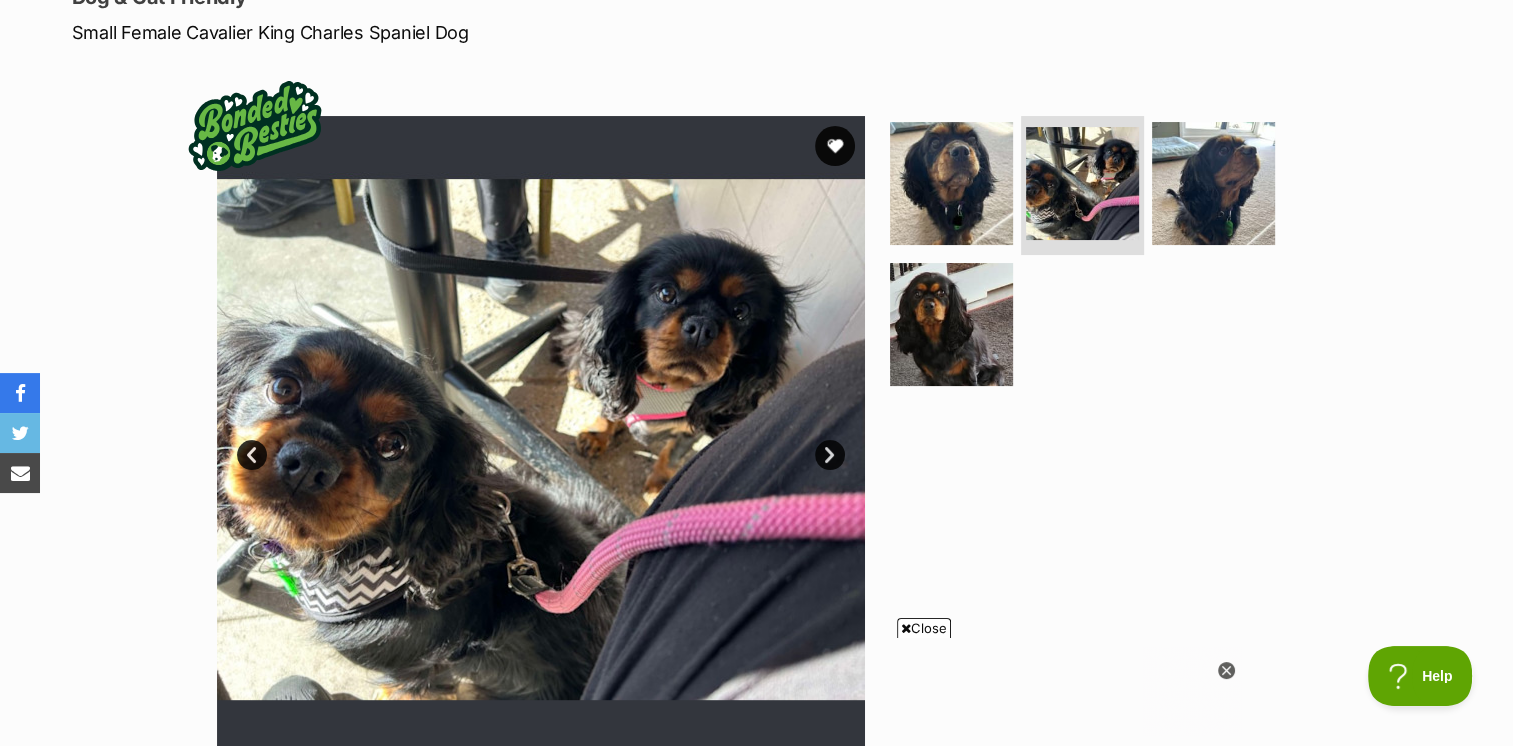 click on "Next" at bounding box center [830, 455] 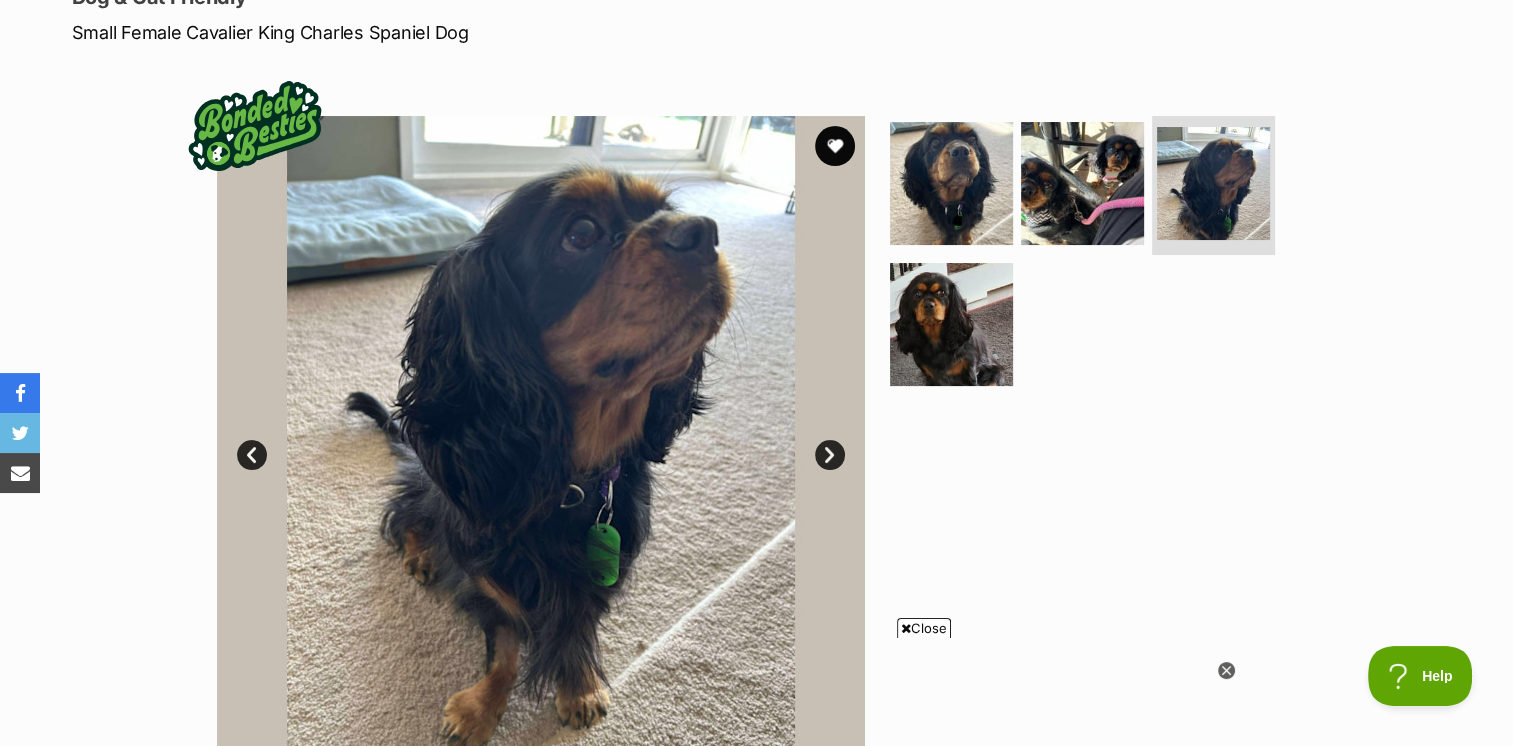 click on "Next" at bounding box center [830, 455] 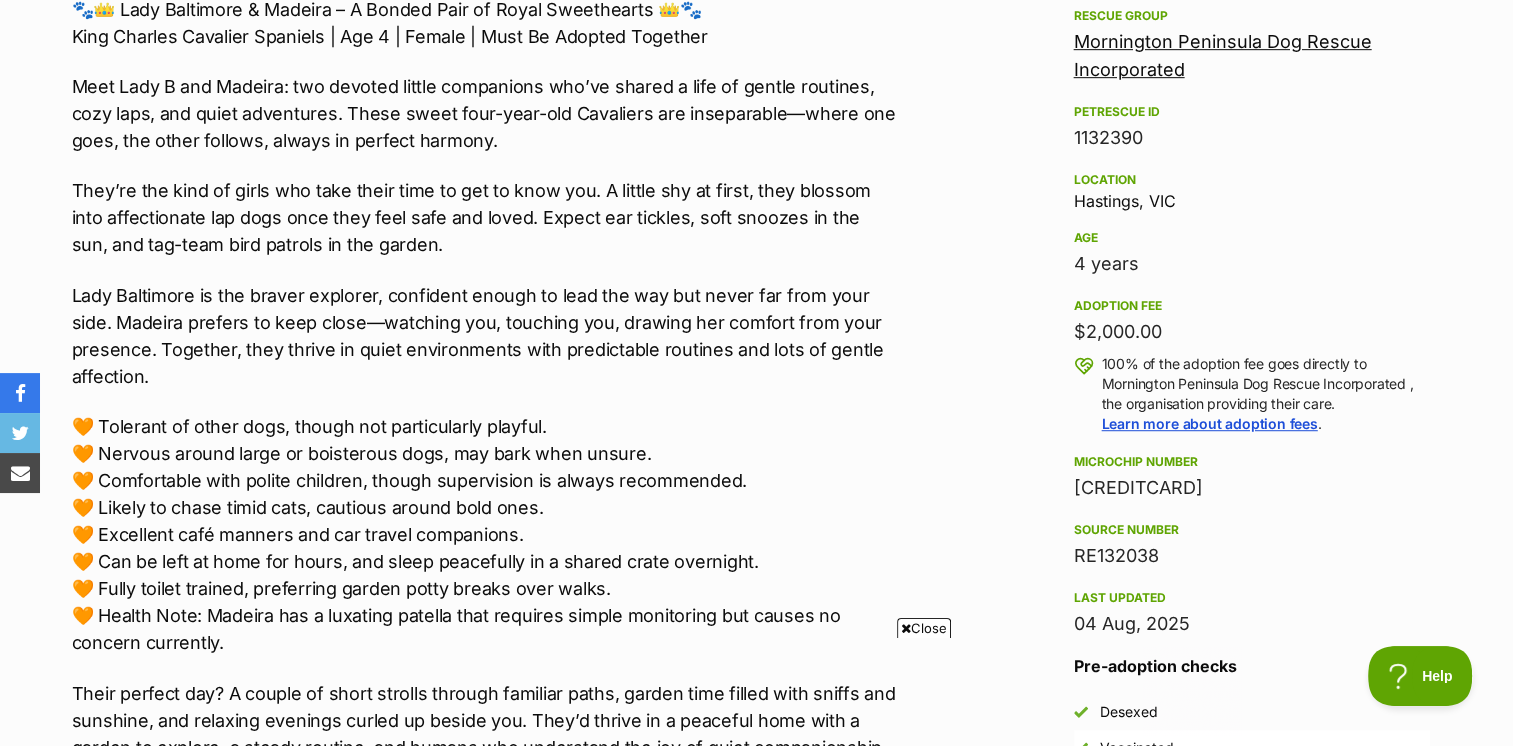 scroll, scrollTop: 0, scrollLeft: 0, axis: both 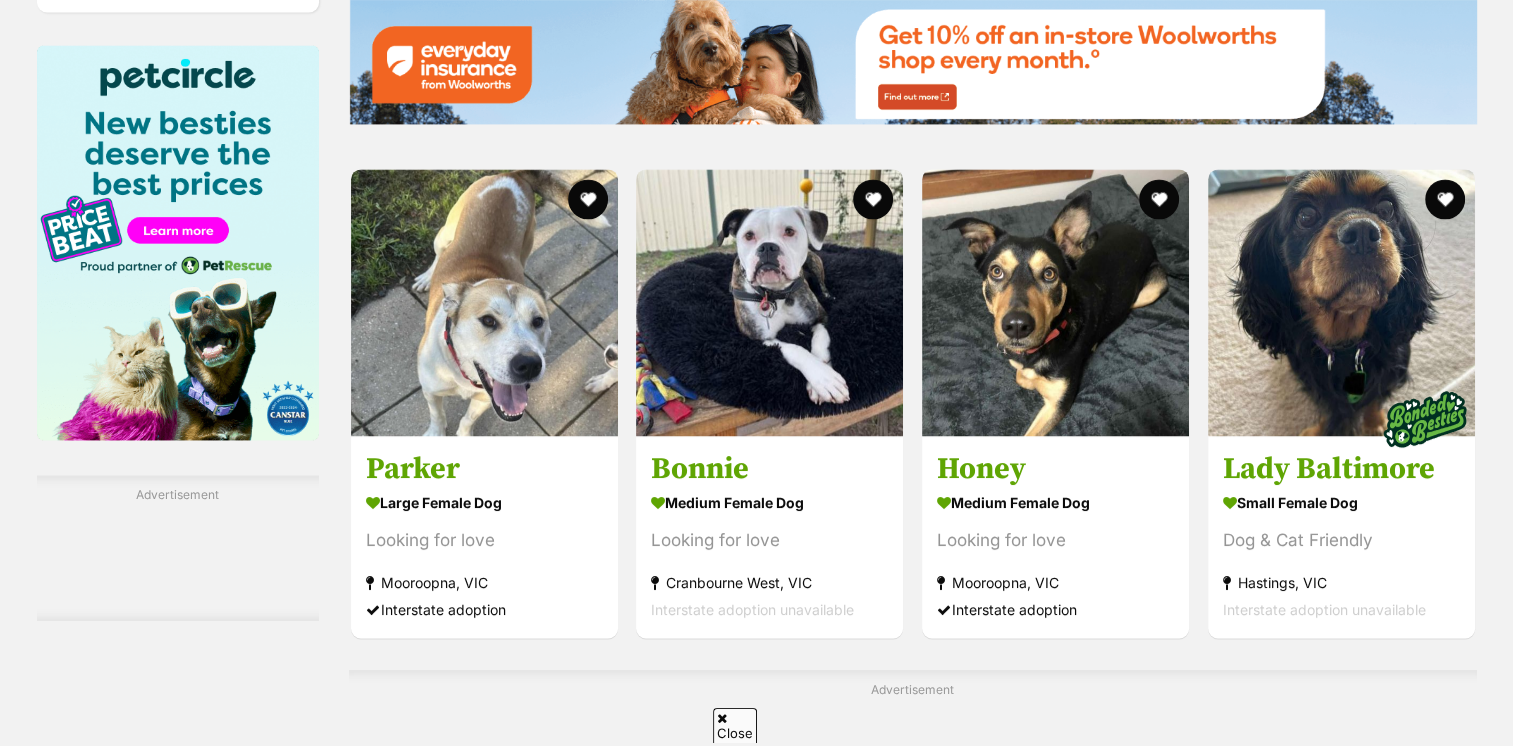 click on "Advertisement" at bounding box center (913, 743) 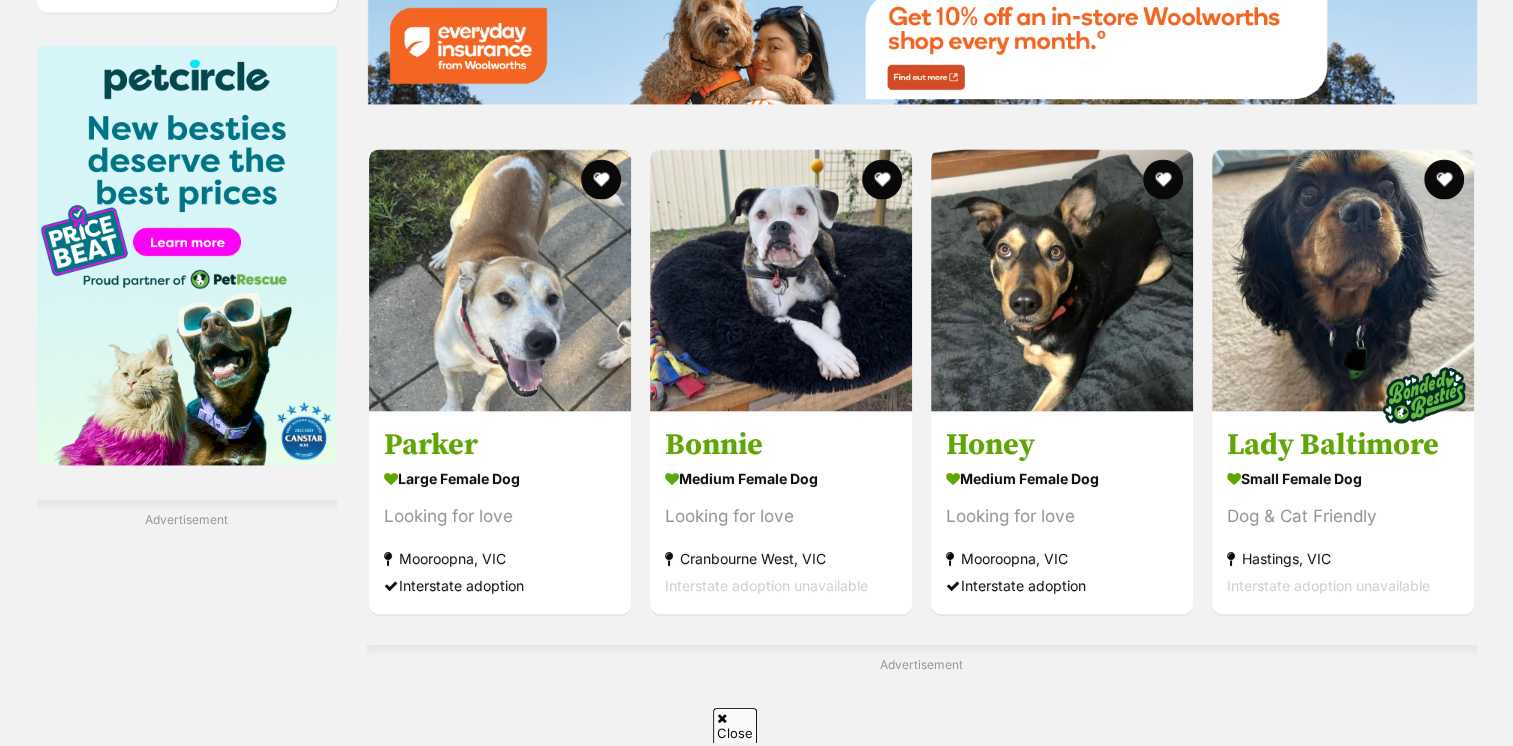 scroll, scrollTop: 0, scrollLeft: 0, axis: both 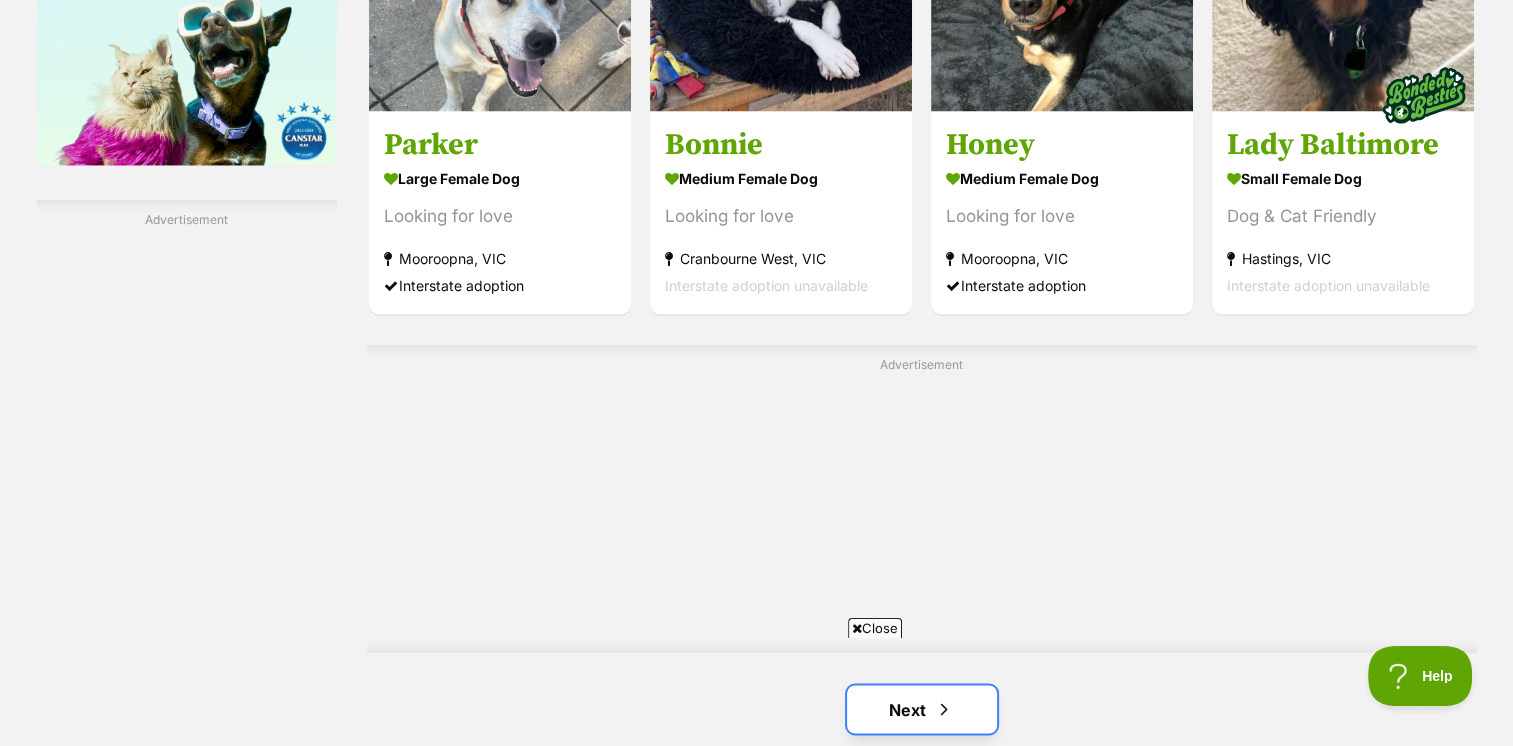 click on "Next" at bounding box center (922, 709) 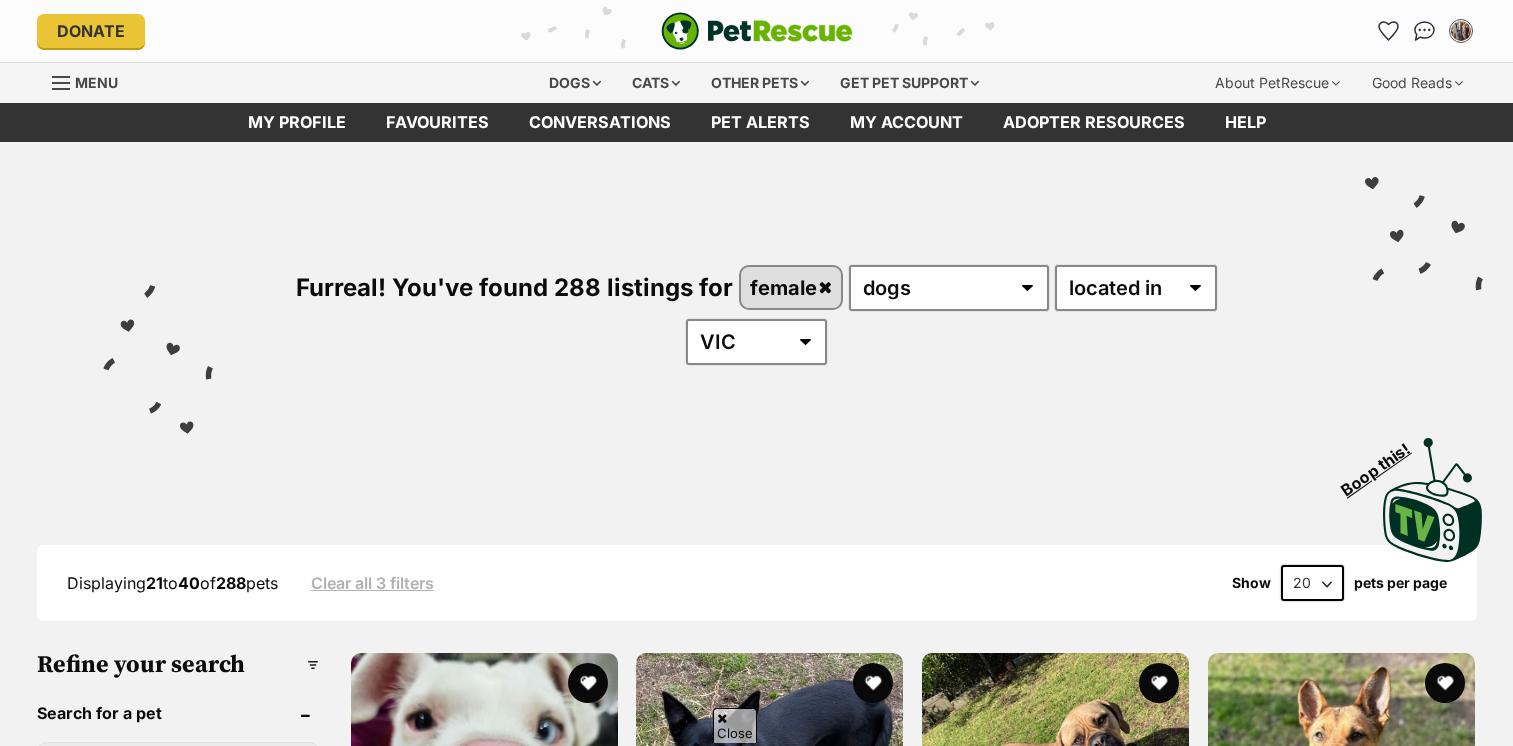 scroll, scrollTop: 600, scrollLeft: 0, axis: vertical 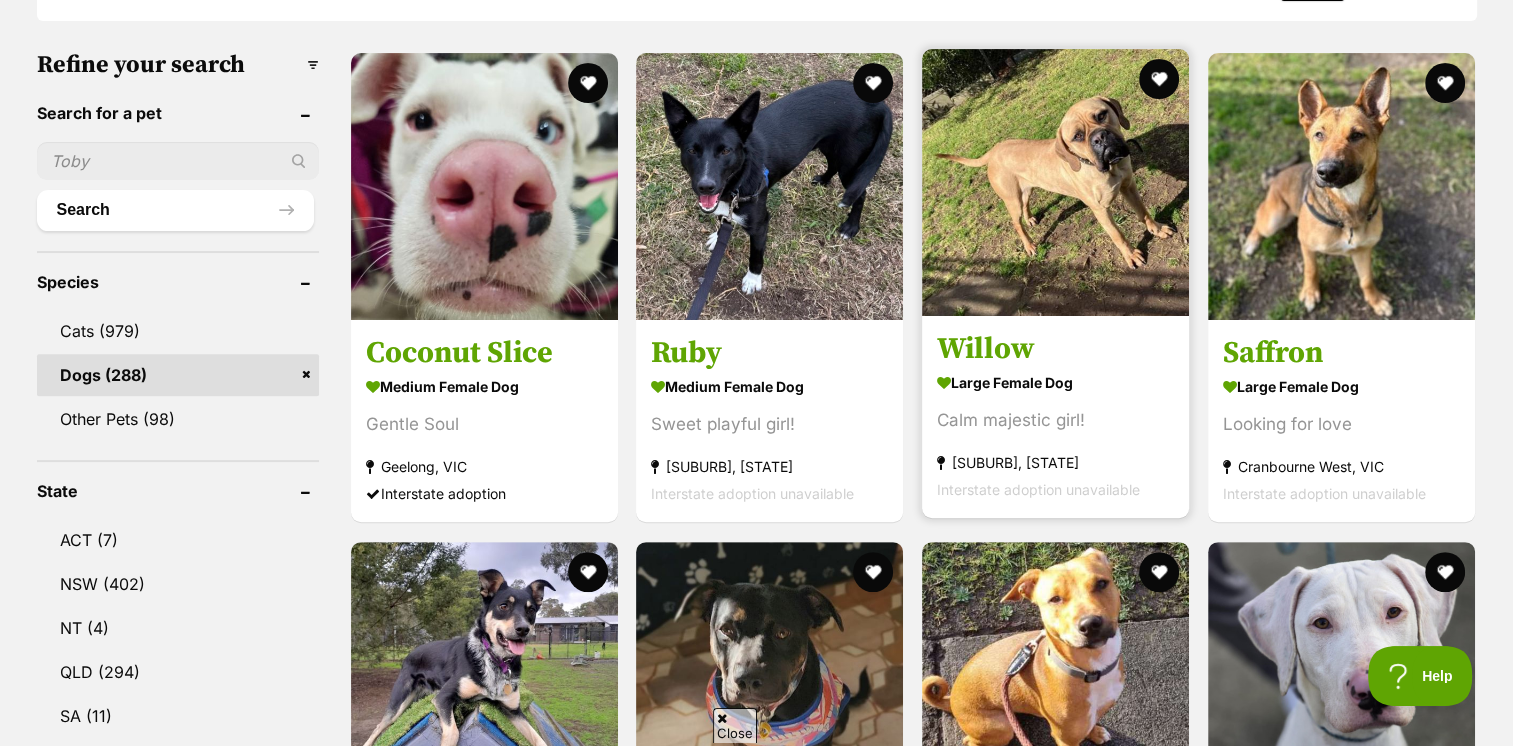 click at bounding box center (1055, 182) 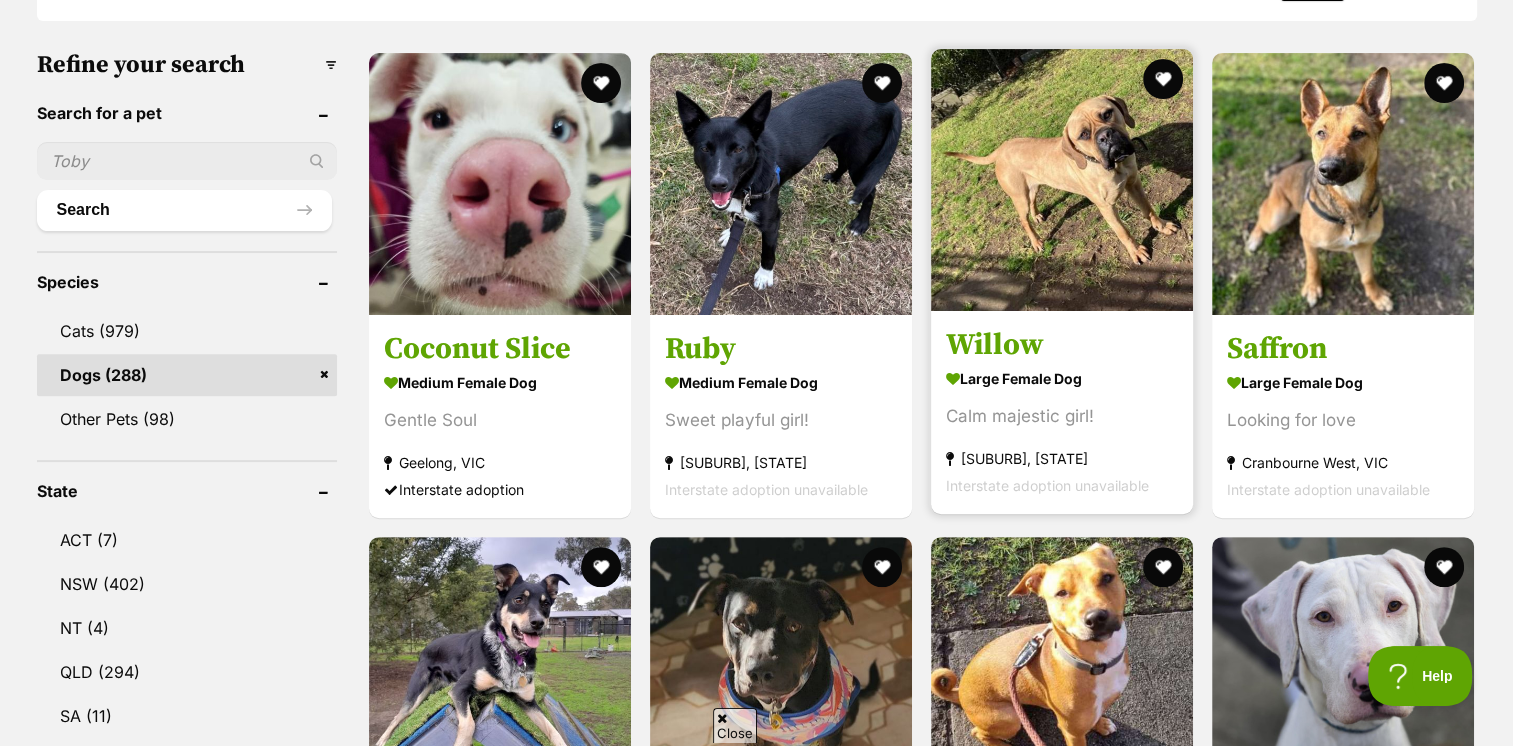 scroll, scrollTop: 0, scrollLeft: 0, axis: both 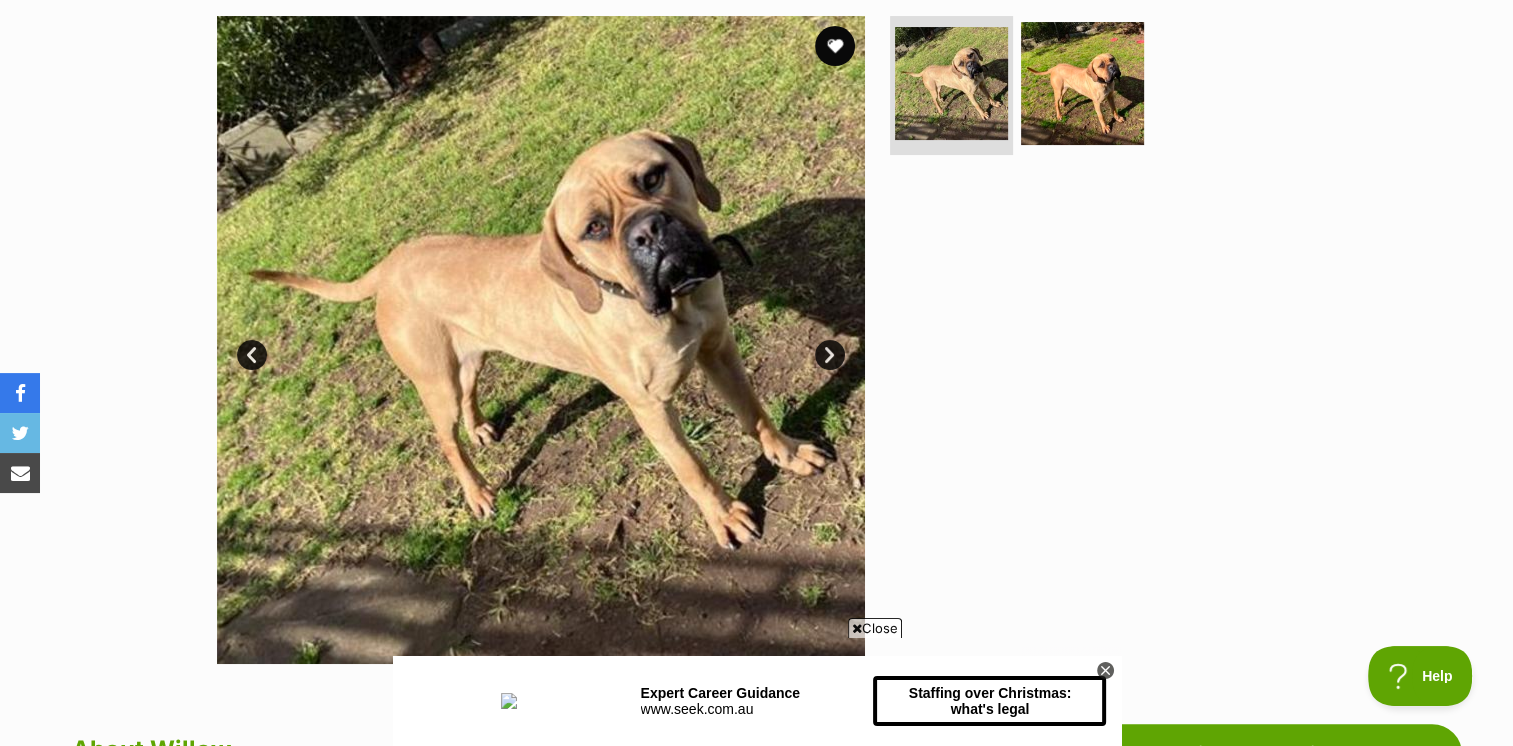 click at bounding box center (541, 340) 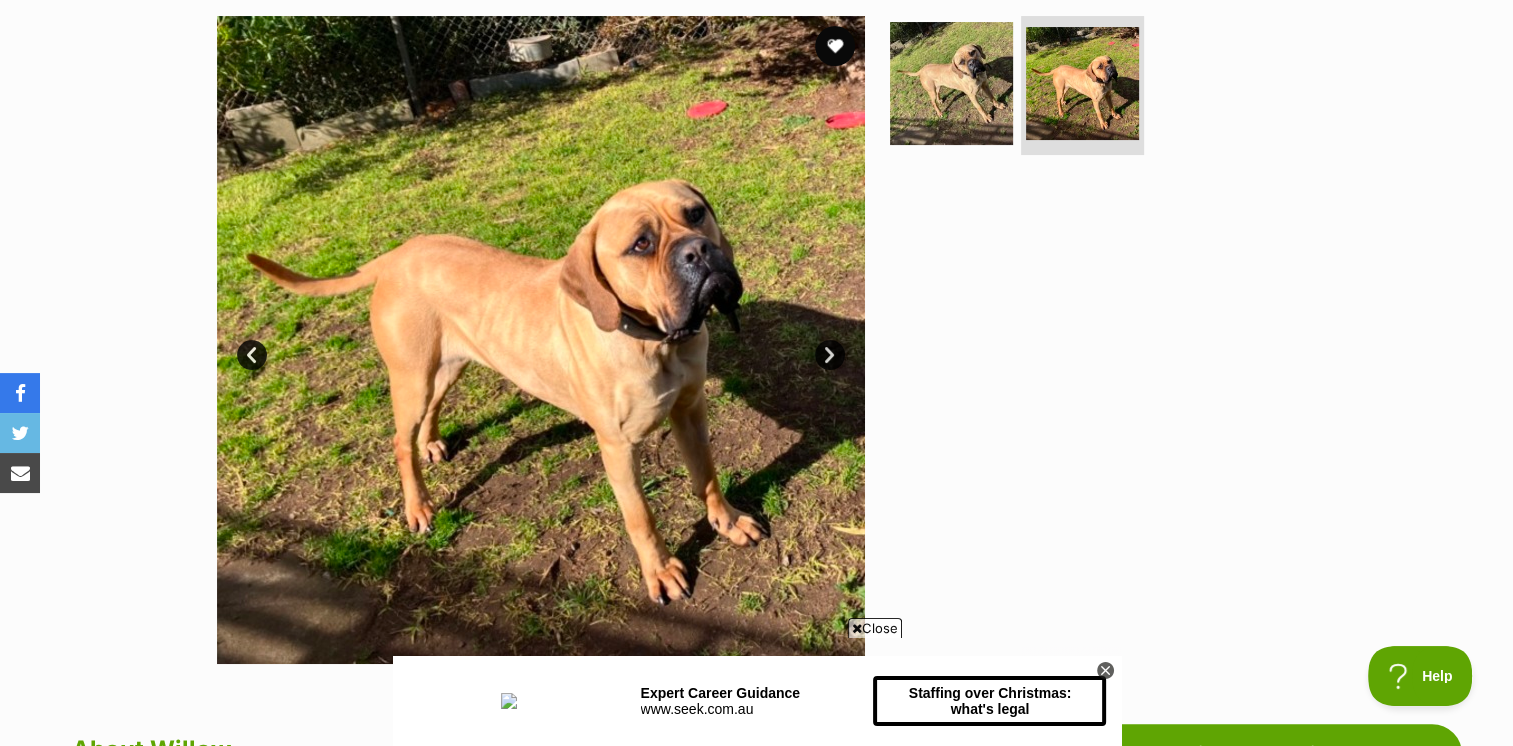 click on "Next" at bounding box center (830, 355) 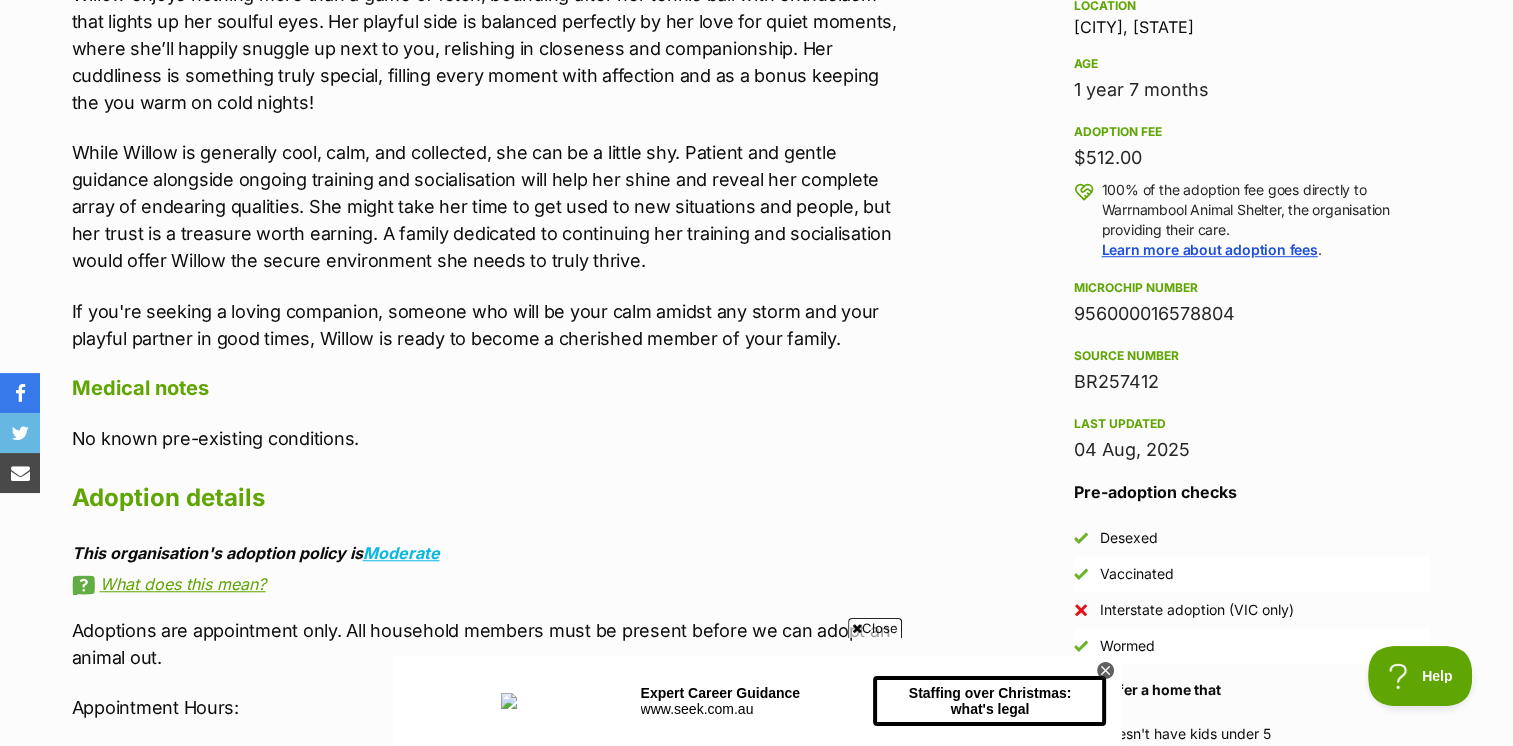 scroll, scrollTop: 1600, scrollLeft: 0, axis: vertical 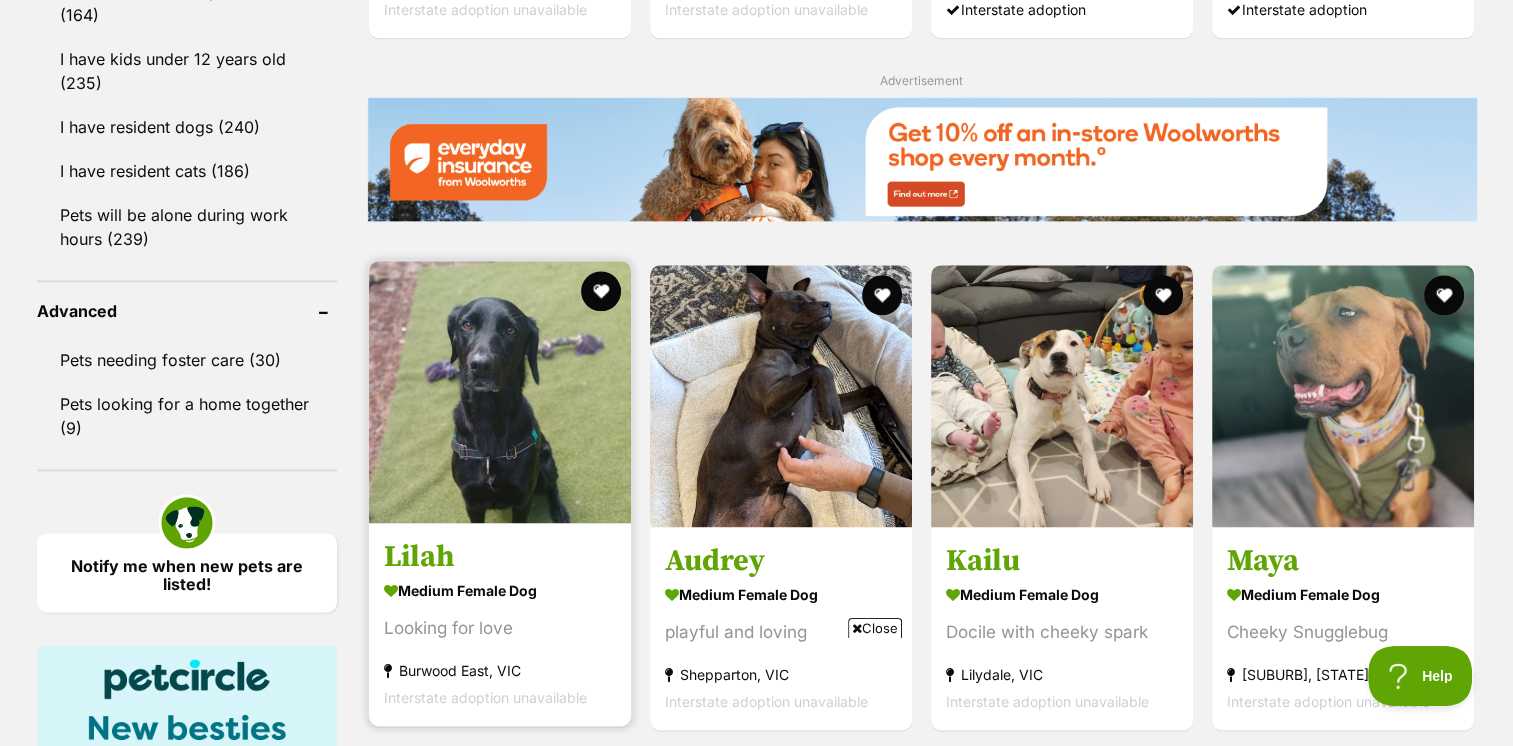 click at bounding box center [500, 392] 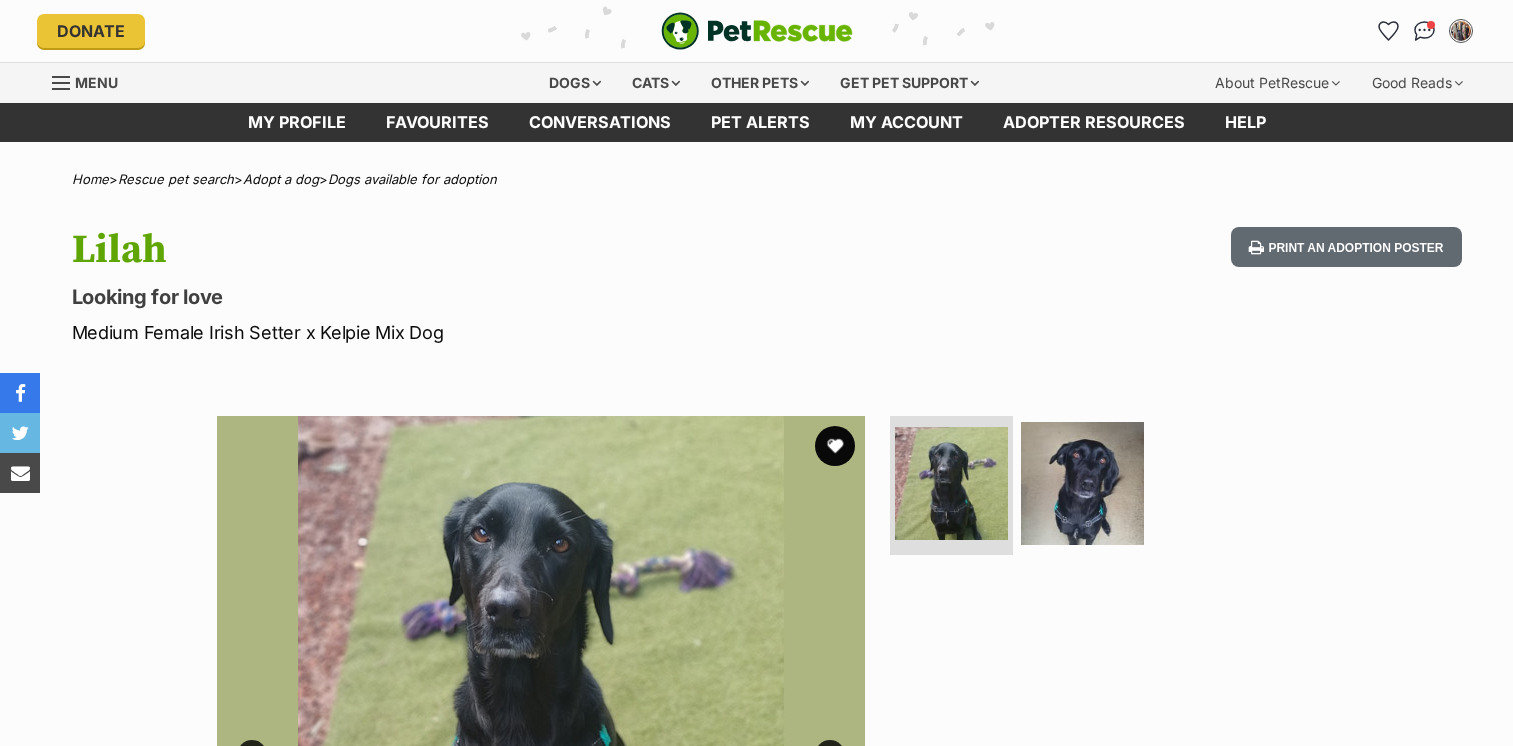scroll, scrollTop: 0, scrollLeft: 0, axis: both 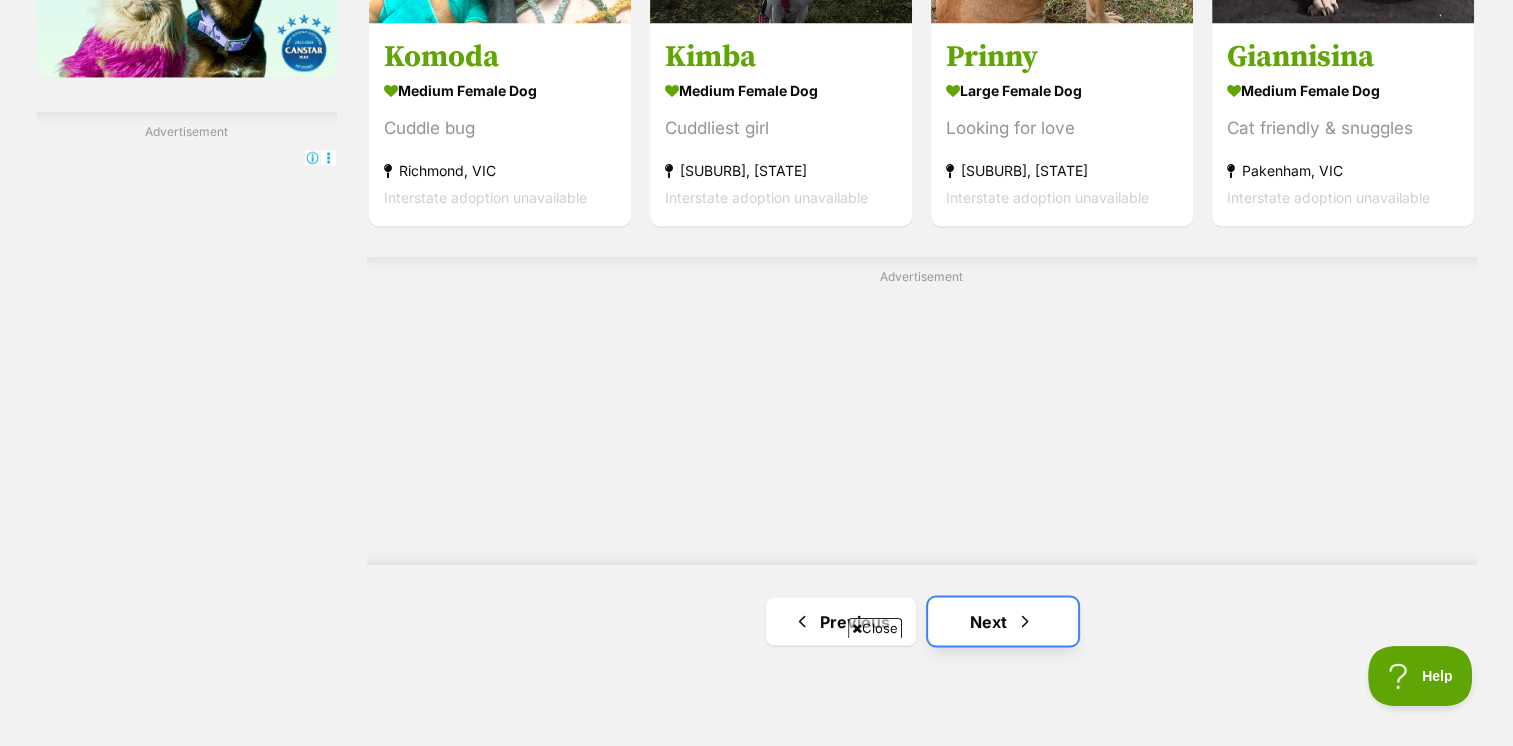click on "Next" at bounding box center [1003, 621] 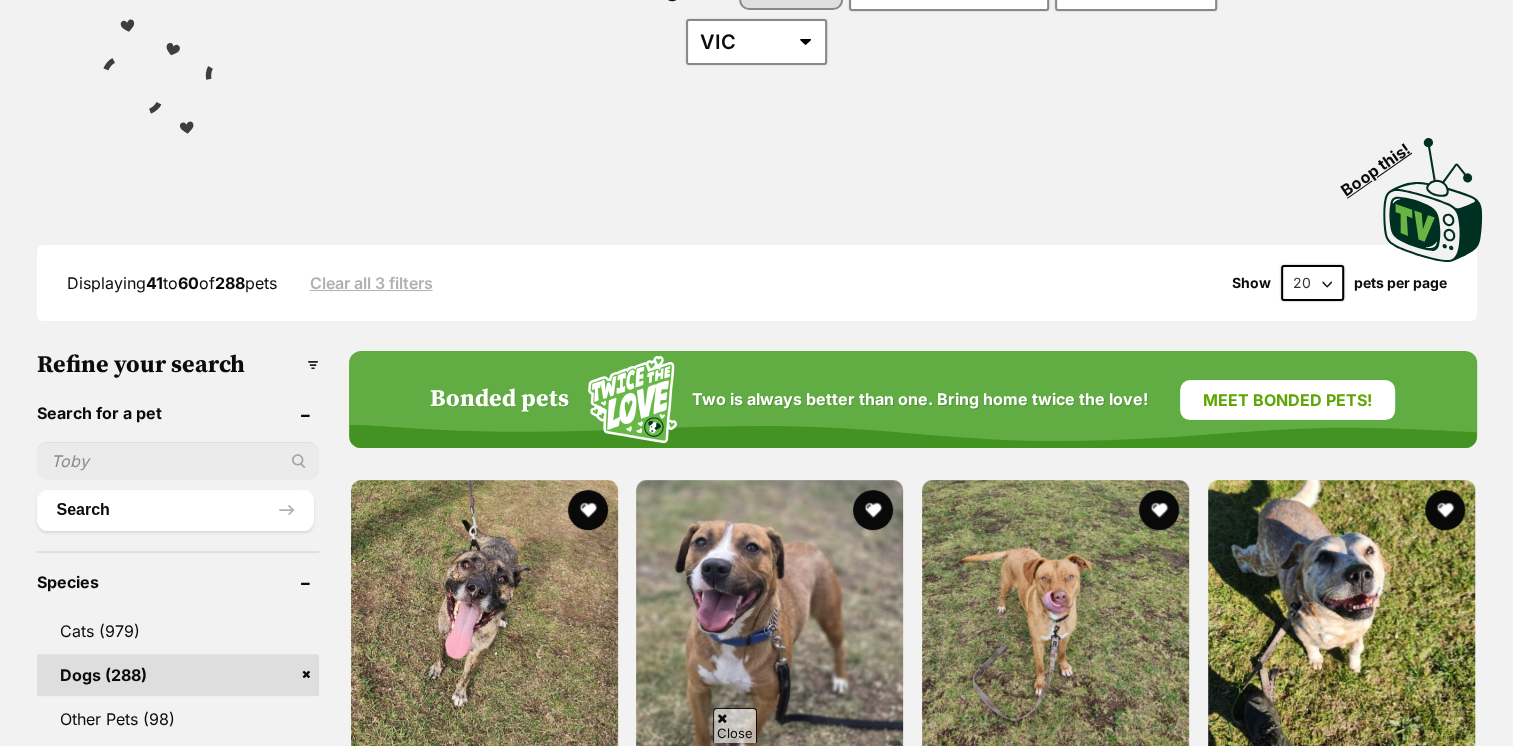 scroll, scrollTop: 365, scrollLeft: 0, axis: vertical 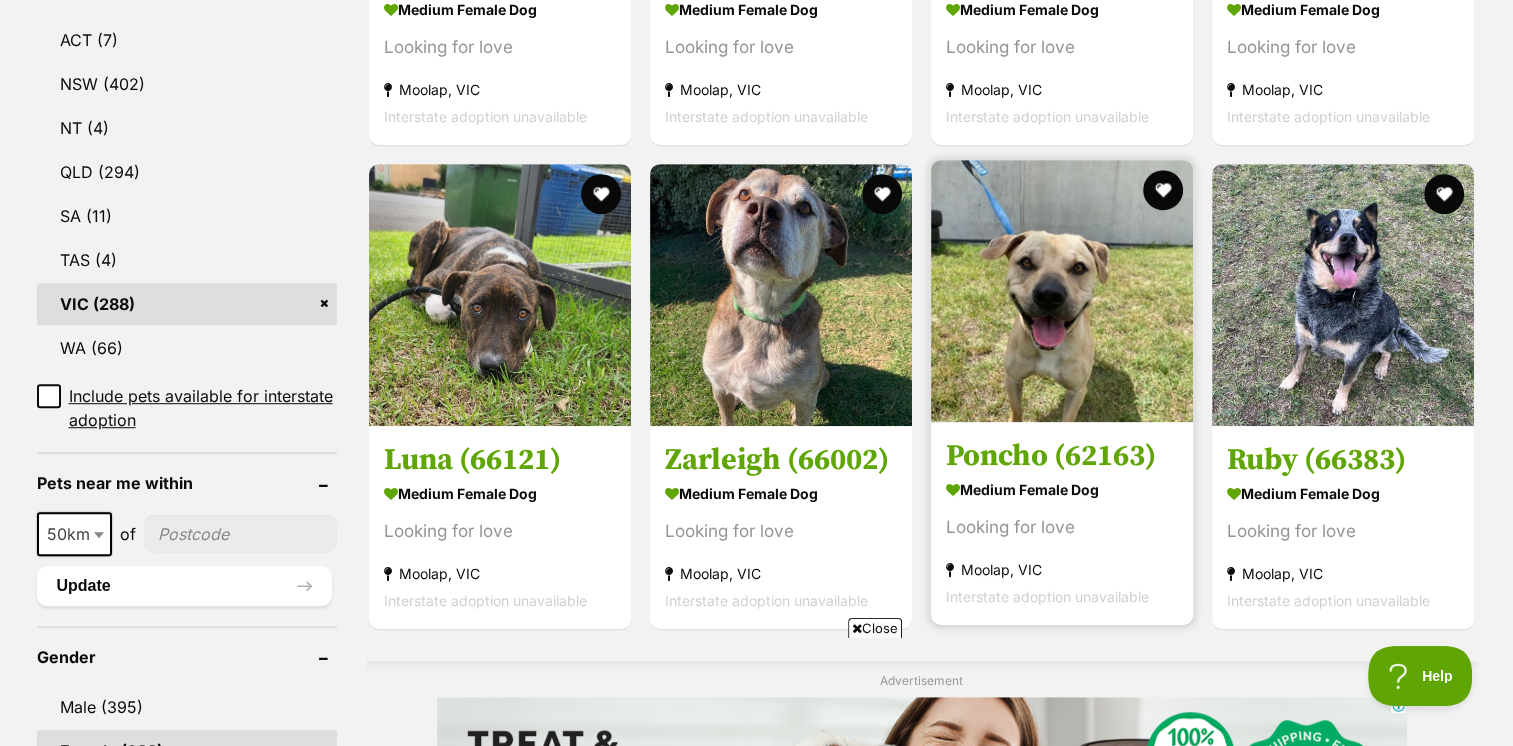 click at bounding box center [1062, 291] 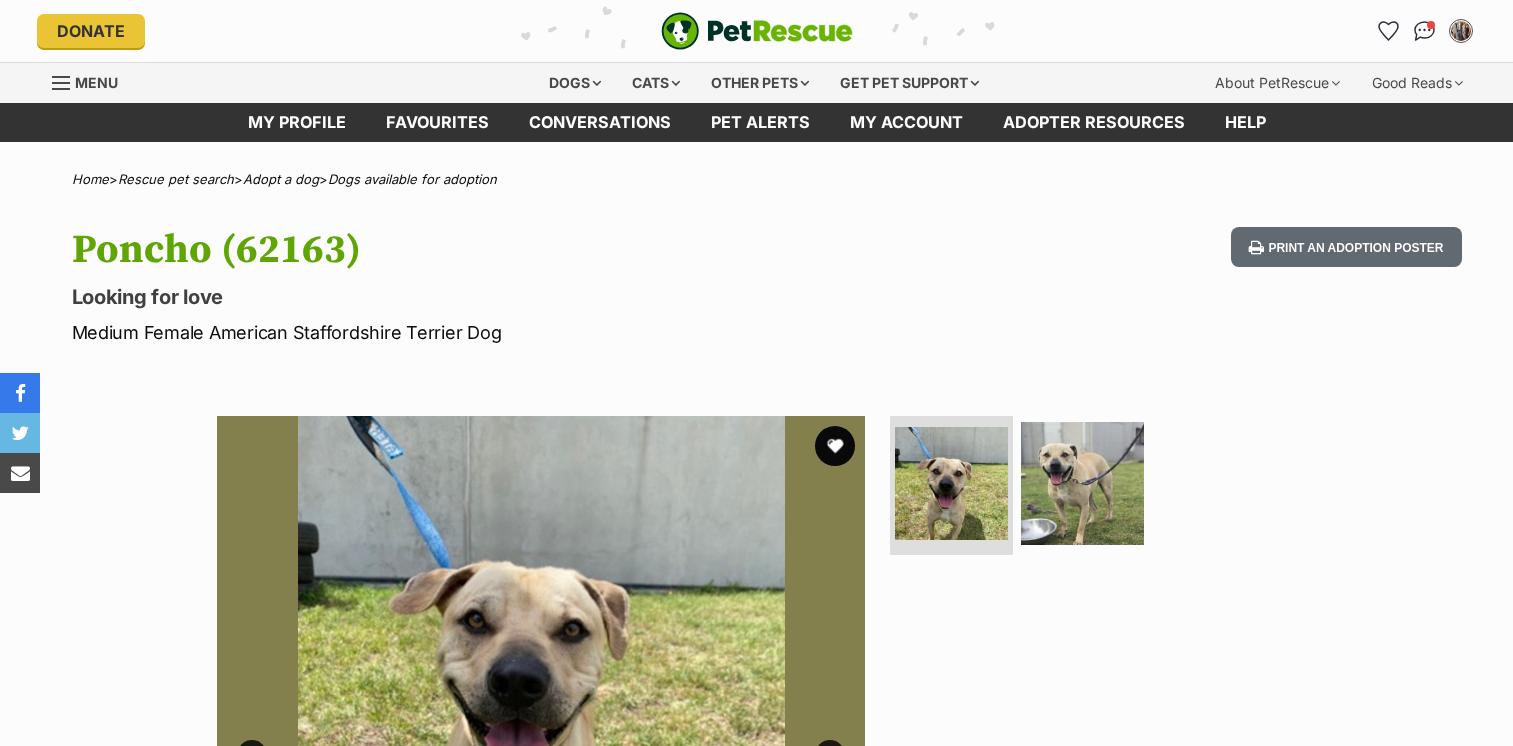 scroll, scrollTop: 0, scrollLeft: 0, axis: both 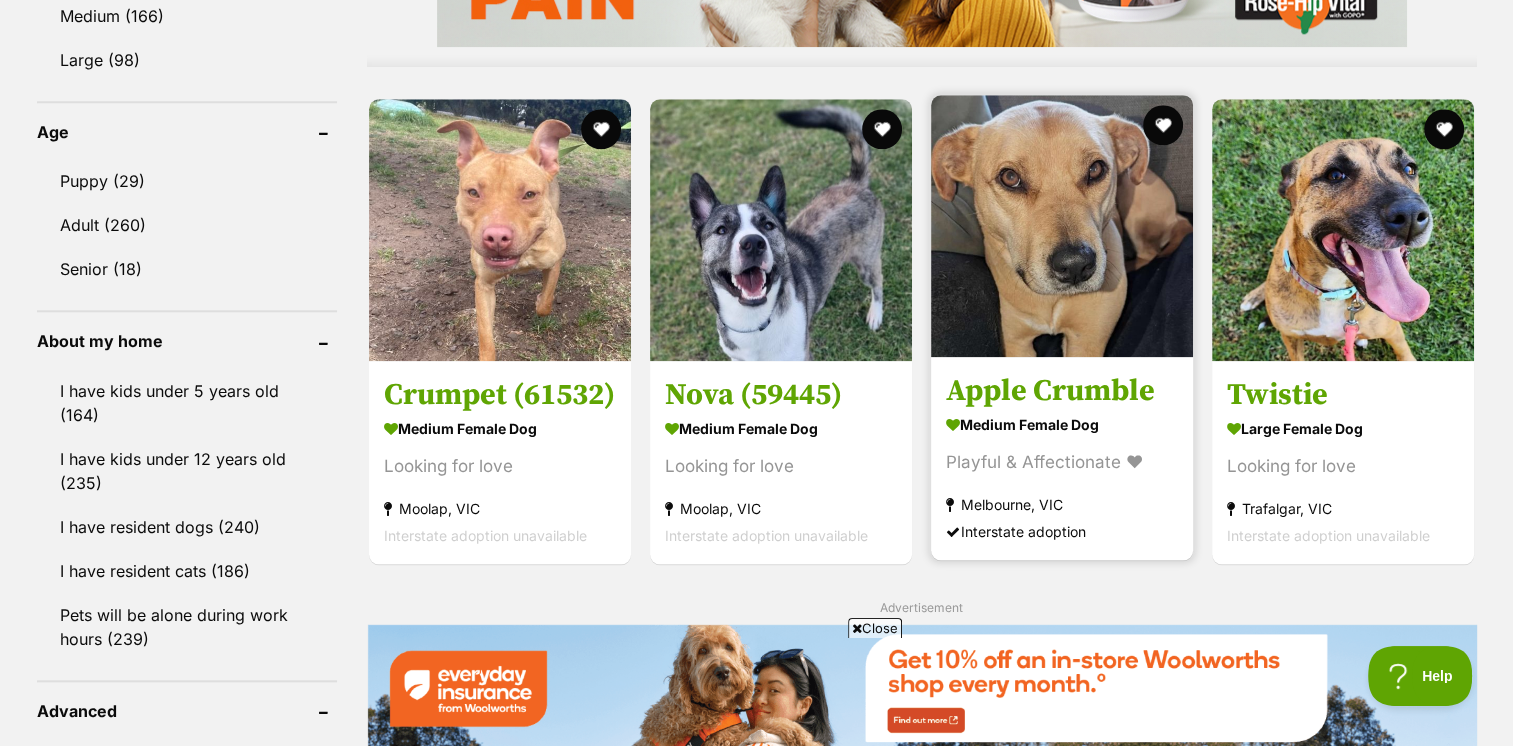 click at bounding box center [1062, 226] 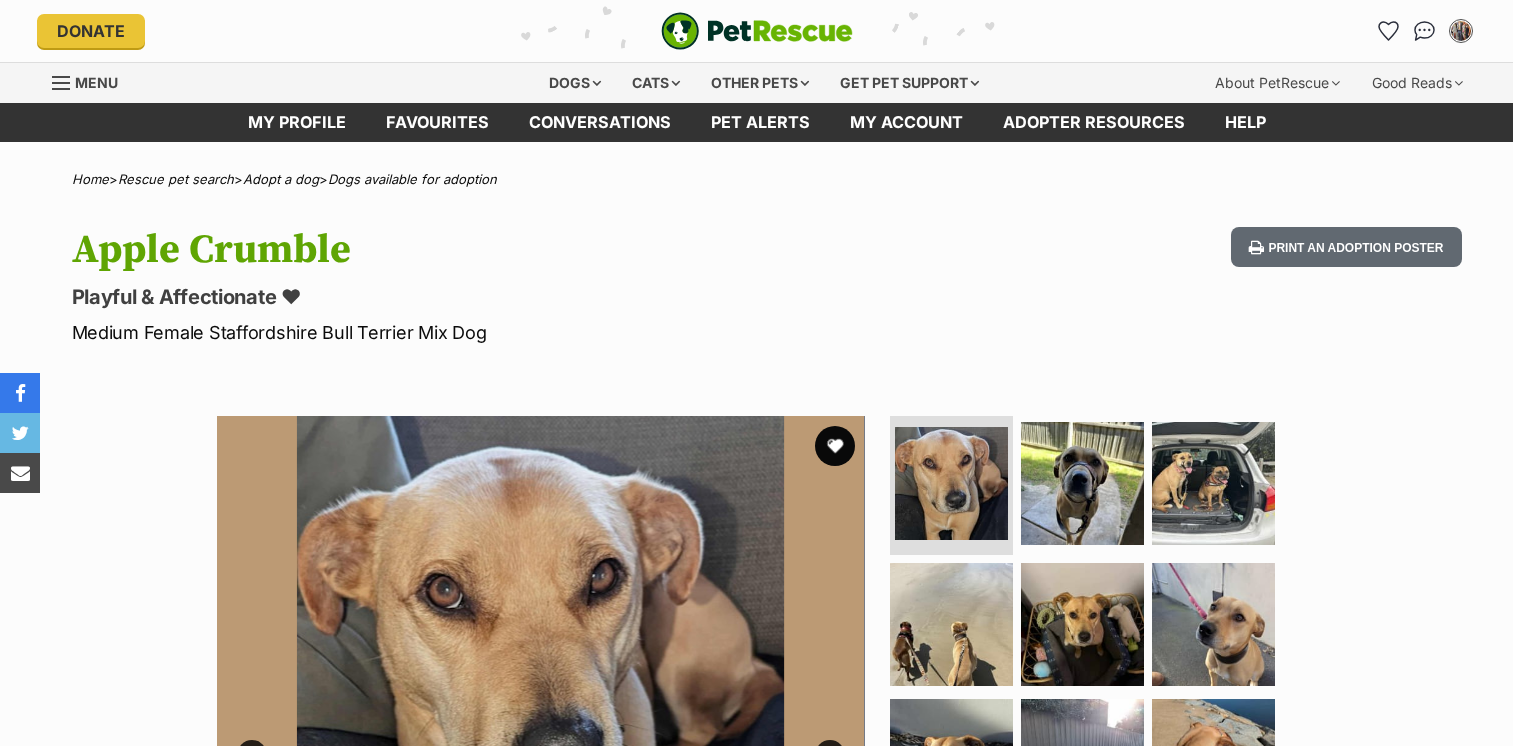 scroll, scrollTop: 0, scrollLeft: 0, axis: both 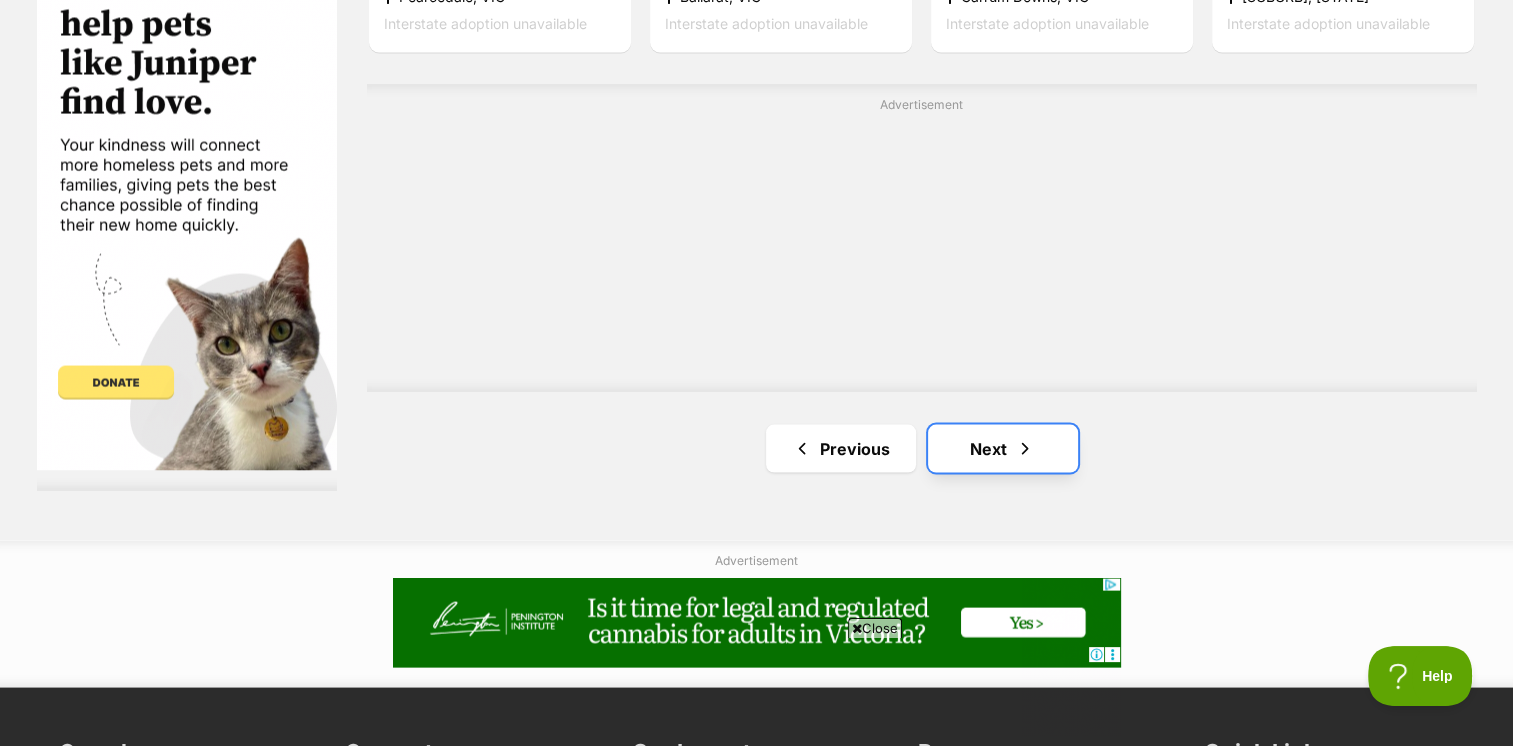click on "Next" at bounding box center (1003, 448) 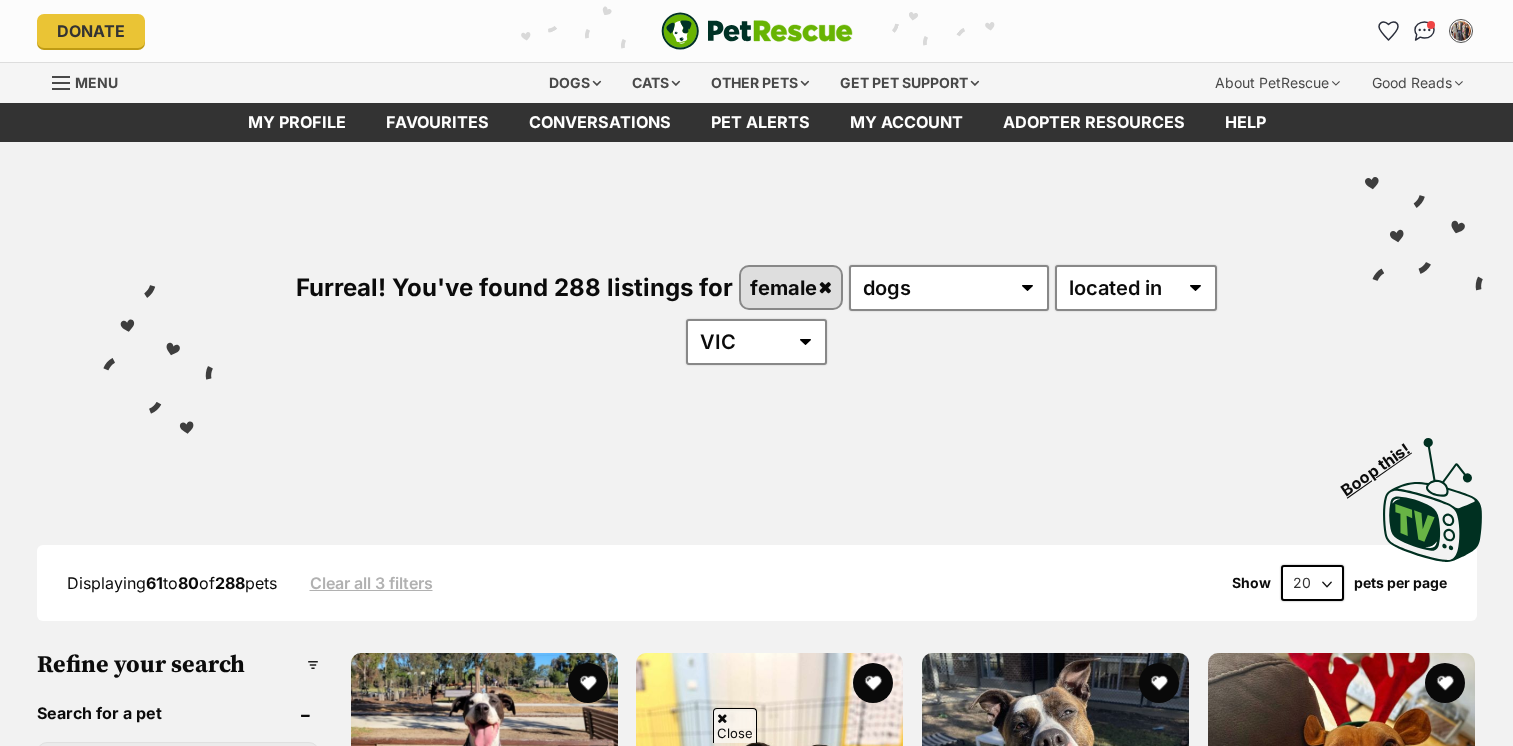 scroll, scrollTop: 500, scrollLeft: 0, axis: vertical 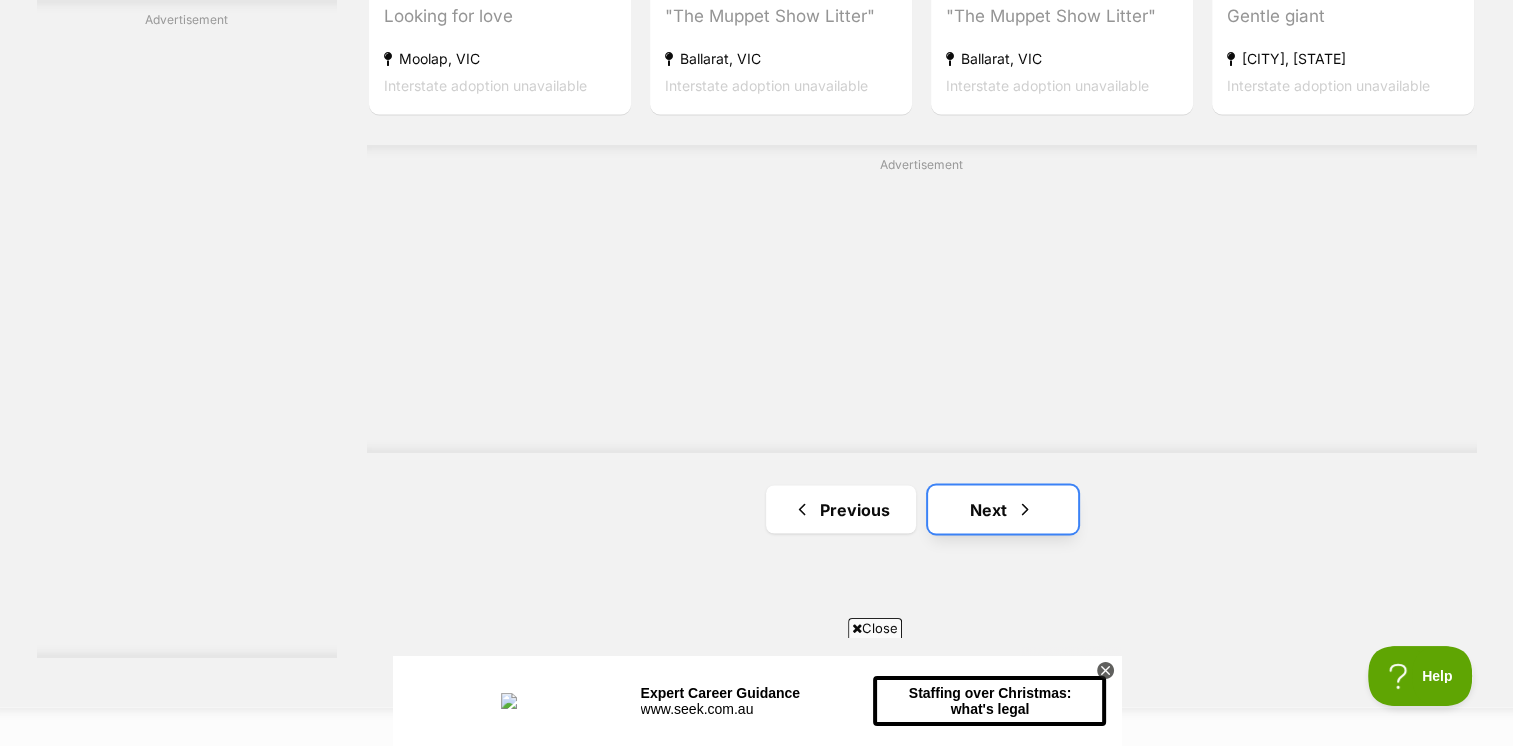 click on "Next" at bounding box center [1003, 509] 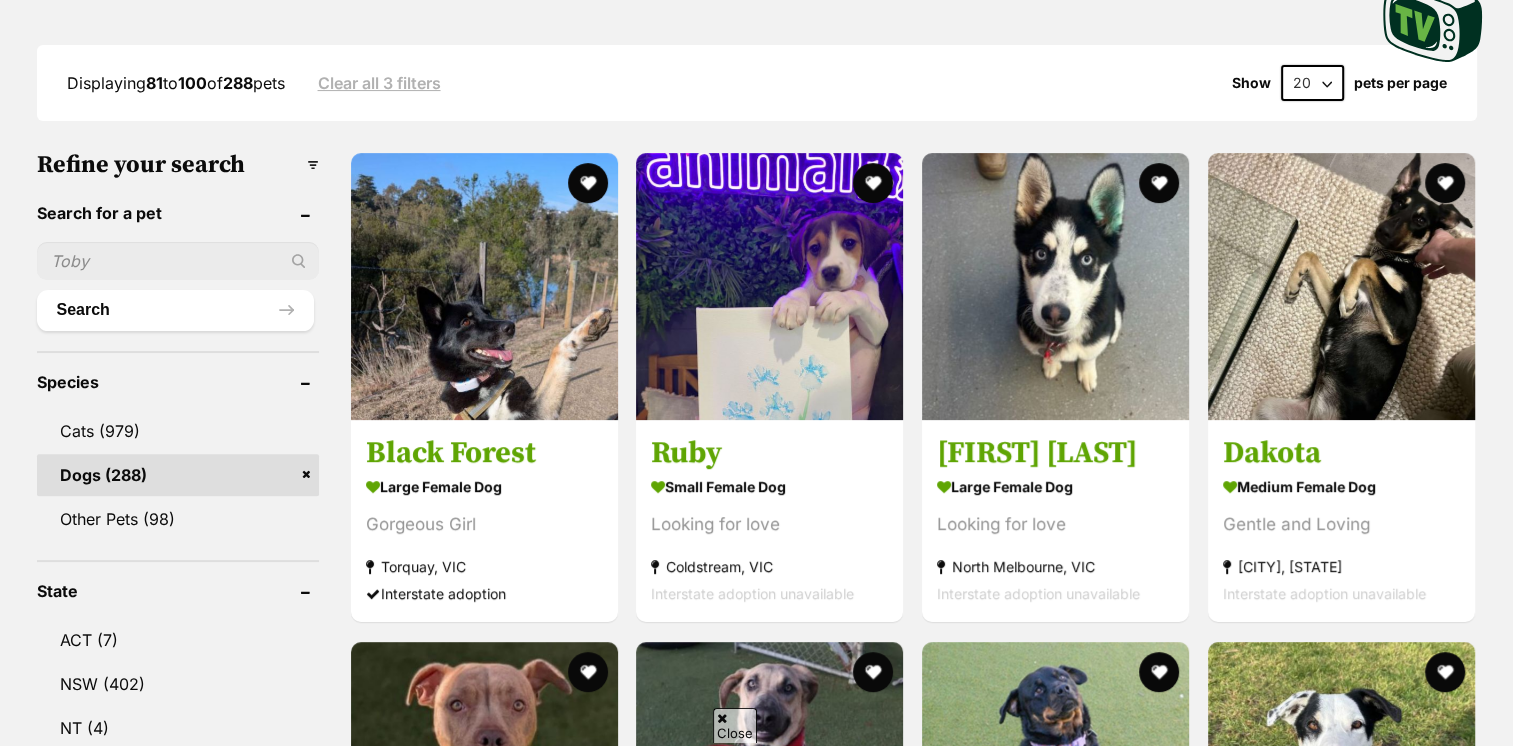 scroll, scrollTop: 0, scrollLeft: 0, axis: both 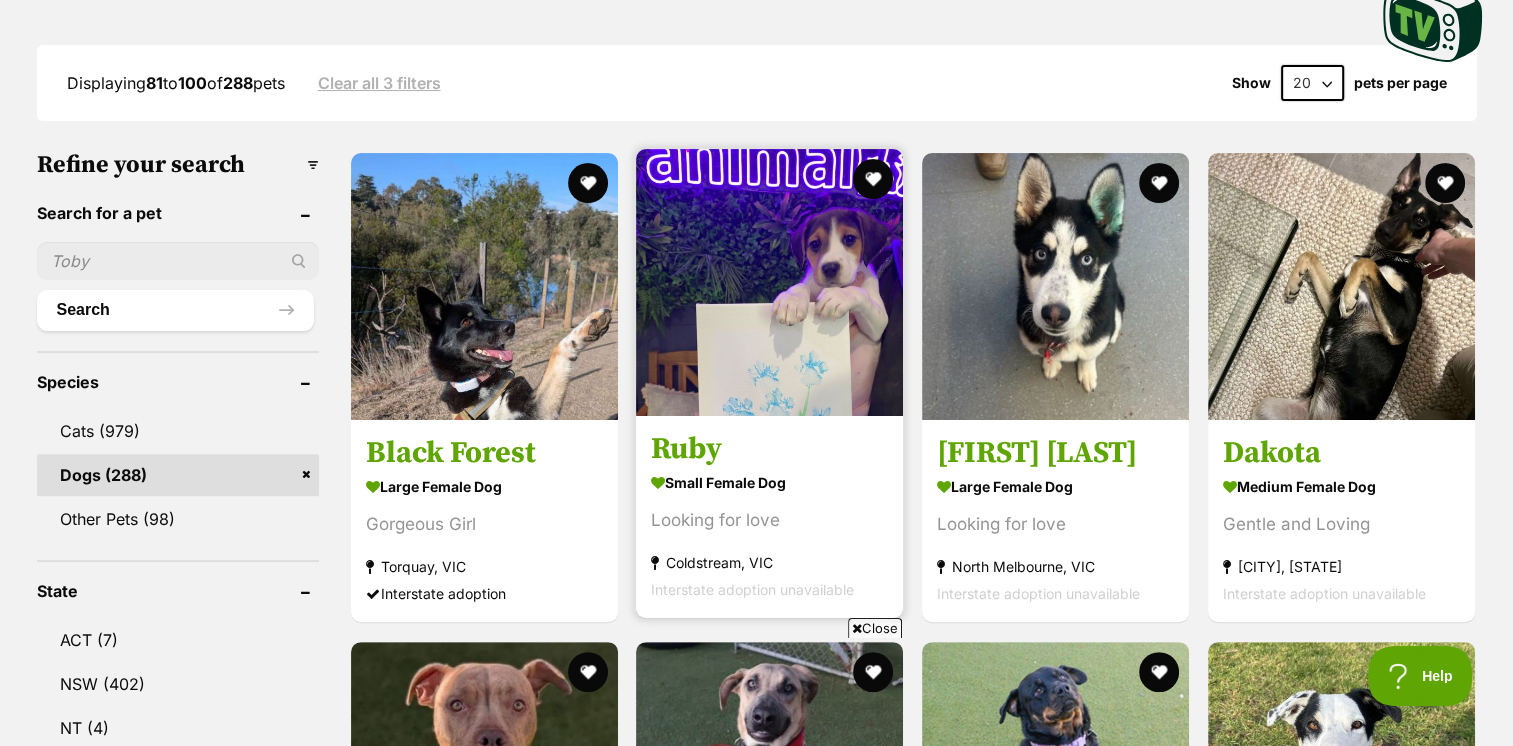 click at bounding box center (769, 282) 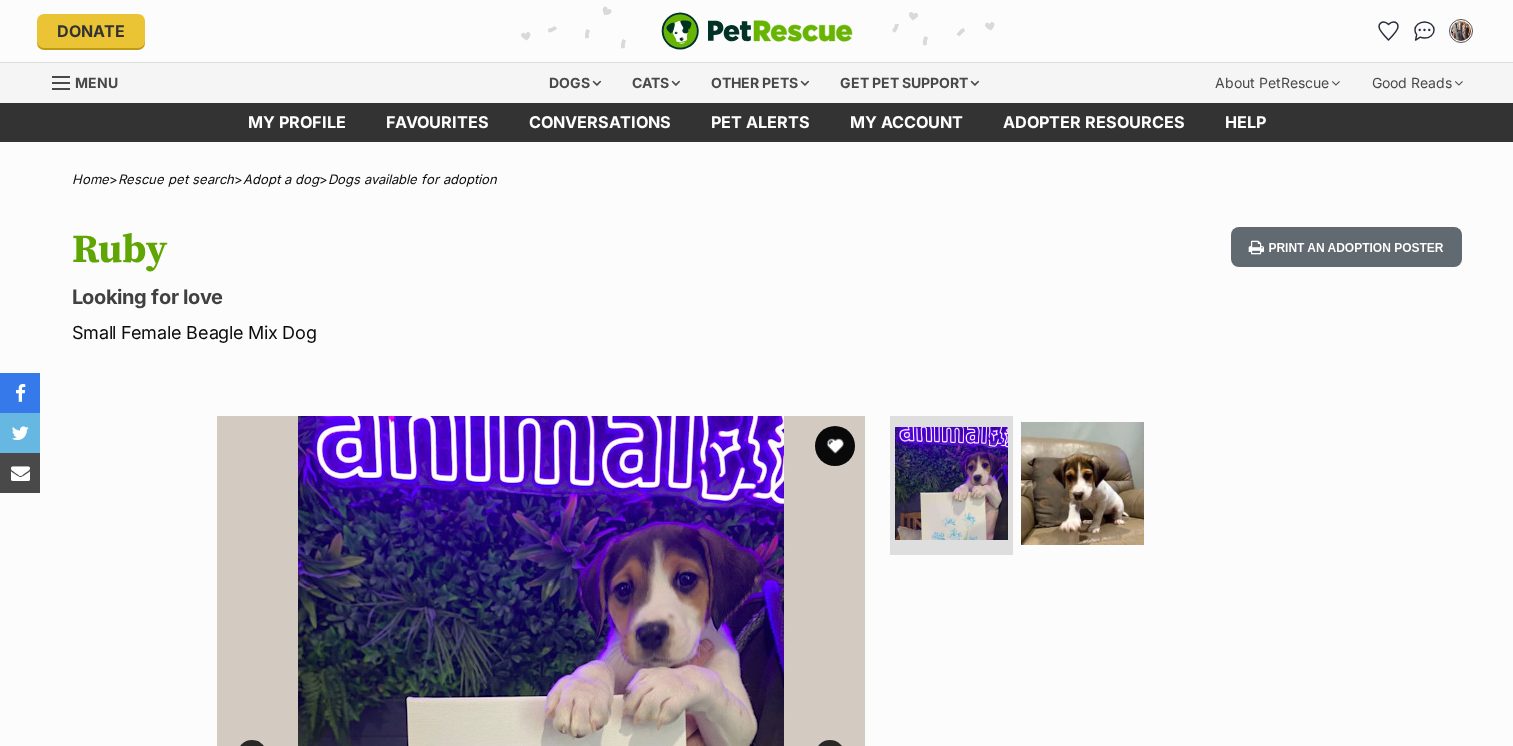 scroll, scrollTop: 0, scrollLeft: 0, axis: both 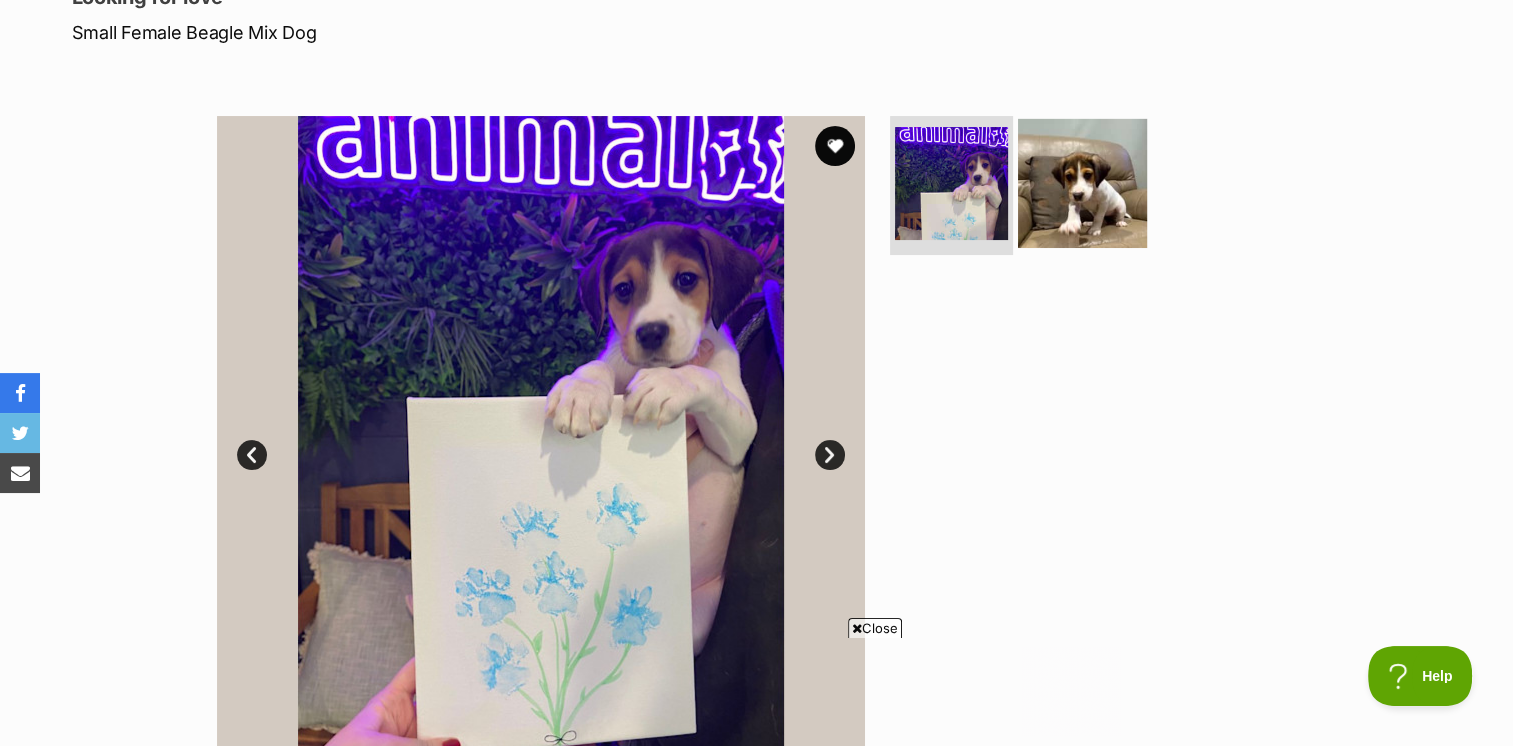 click at bounding box center (1082, 182) 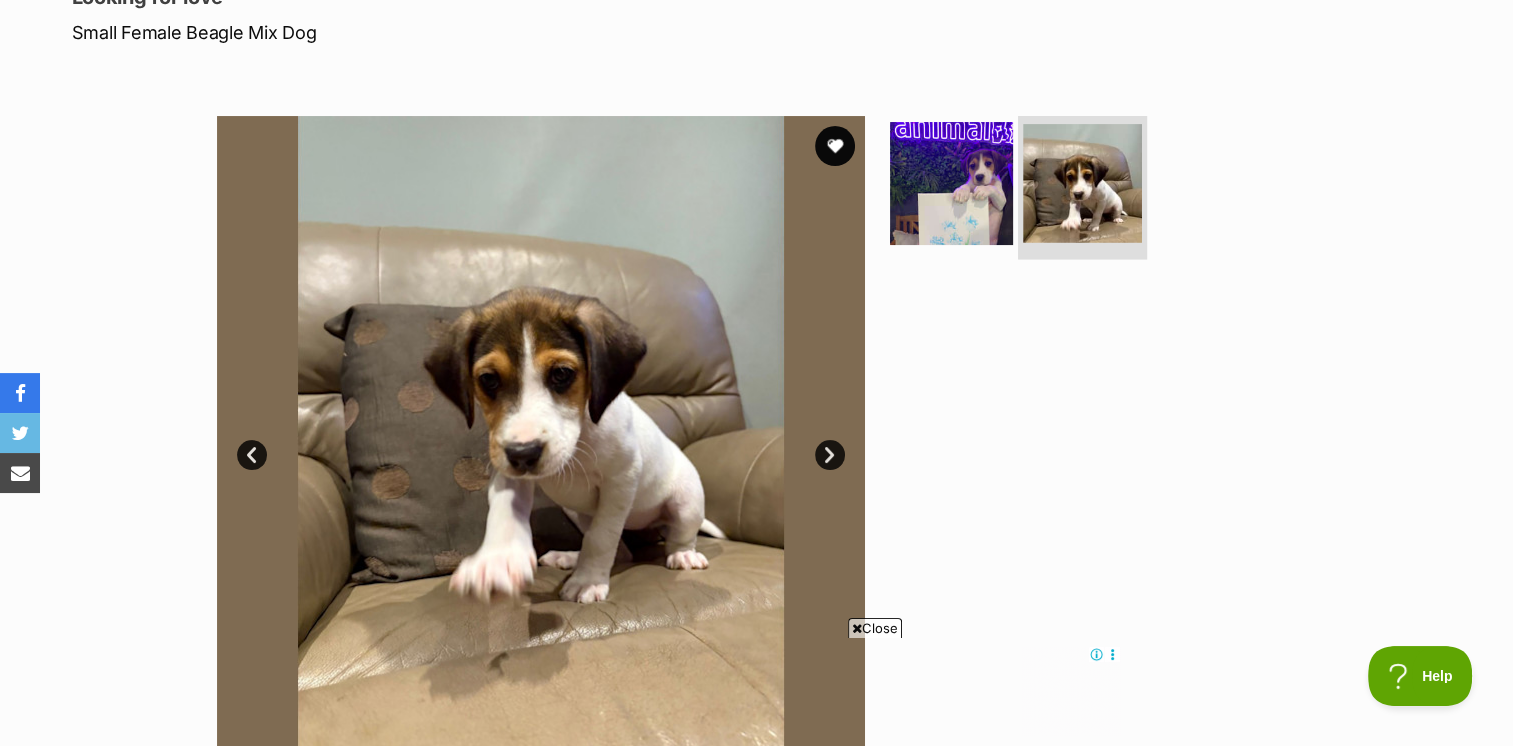 scroll, scrollTop: 0, scrollLeft: 0, axis: both 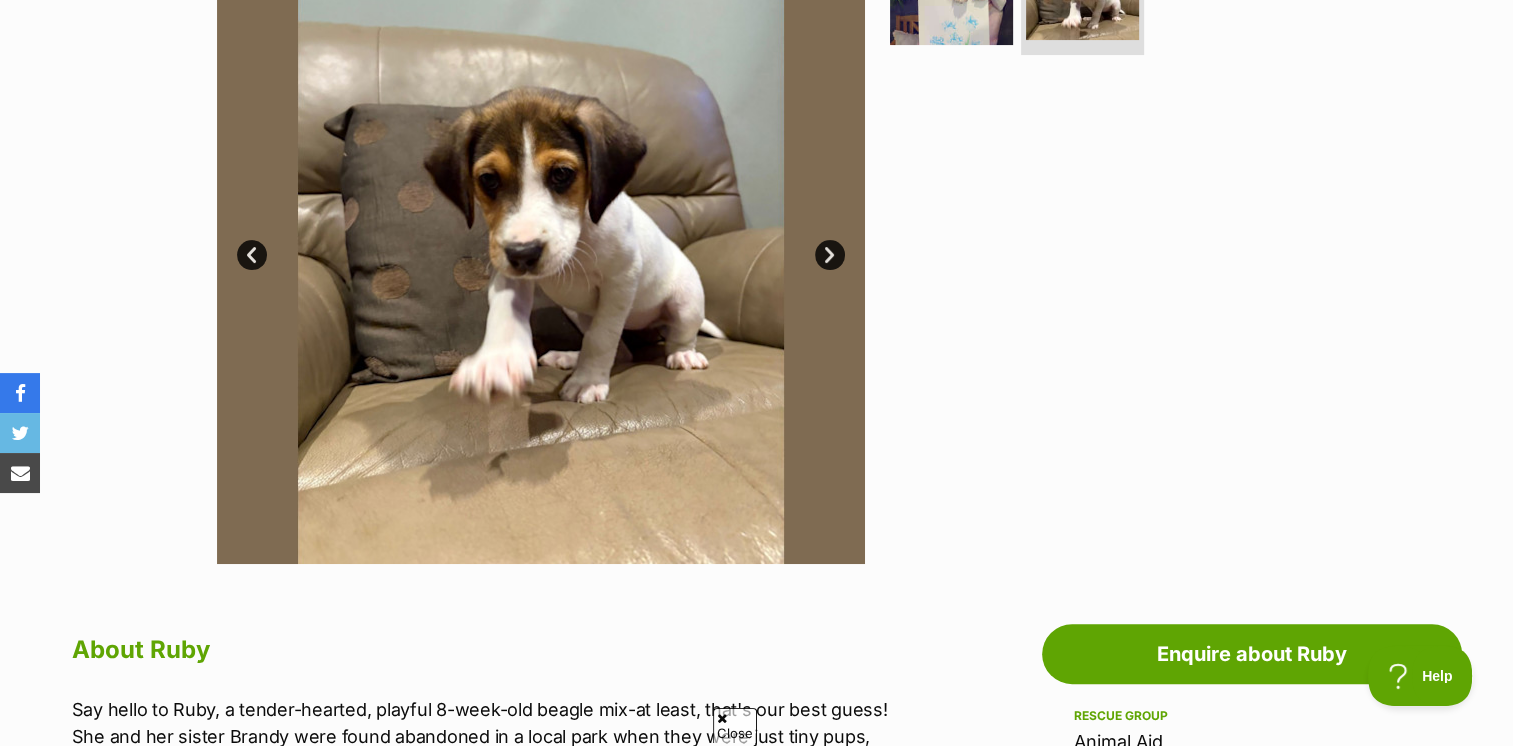 click on "Next" at bounding box center [830, 255] 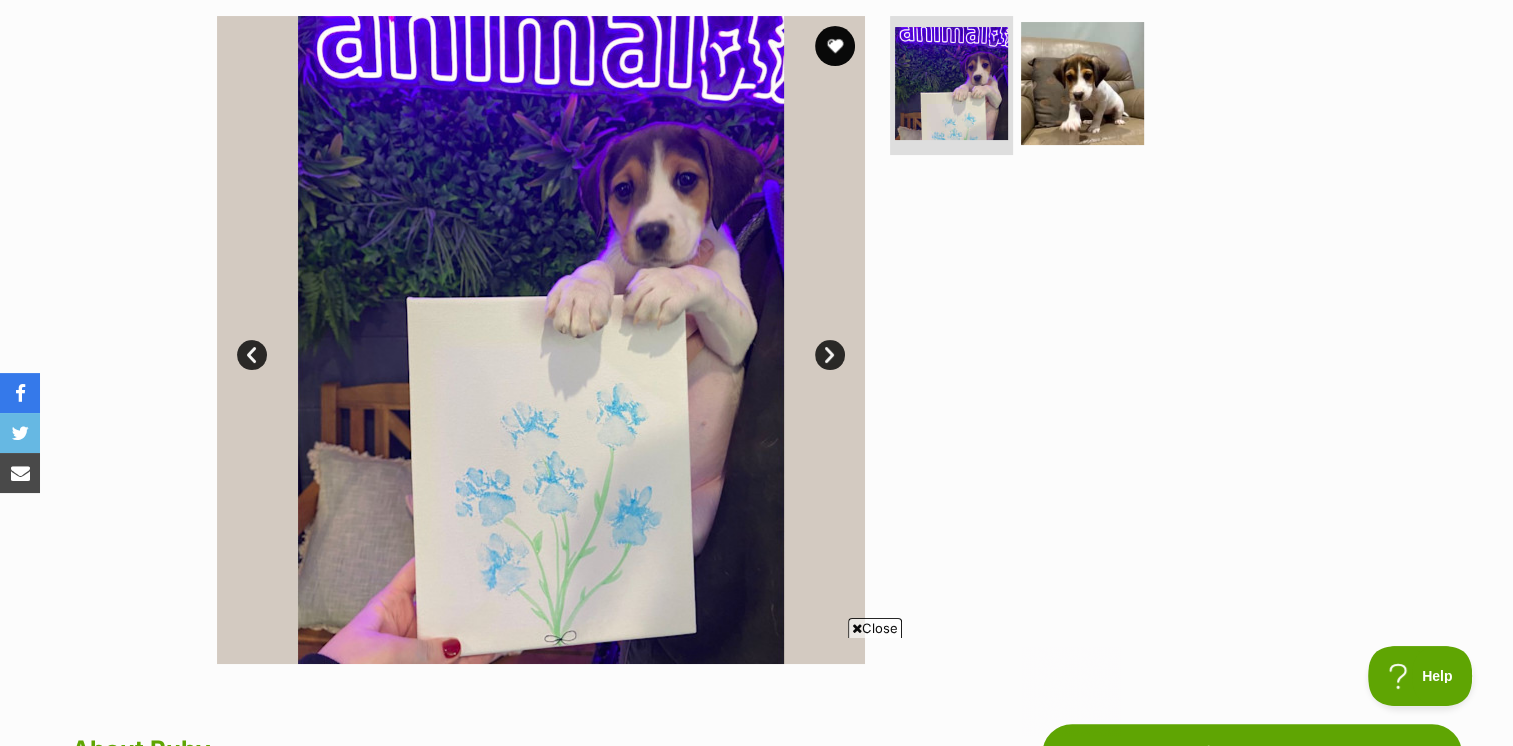 scroll, scrollTop: 0, scrollLeft: 0, axis: both 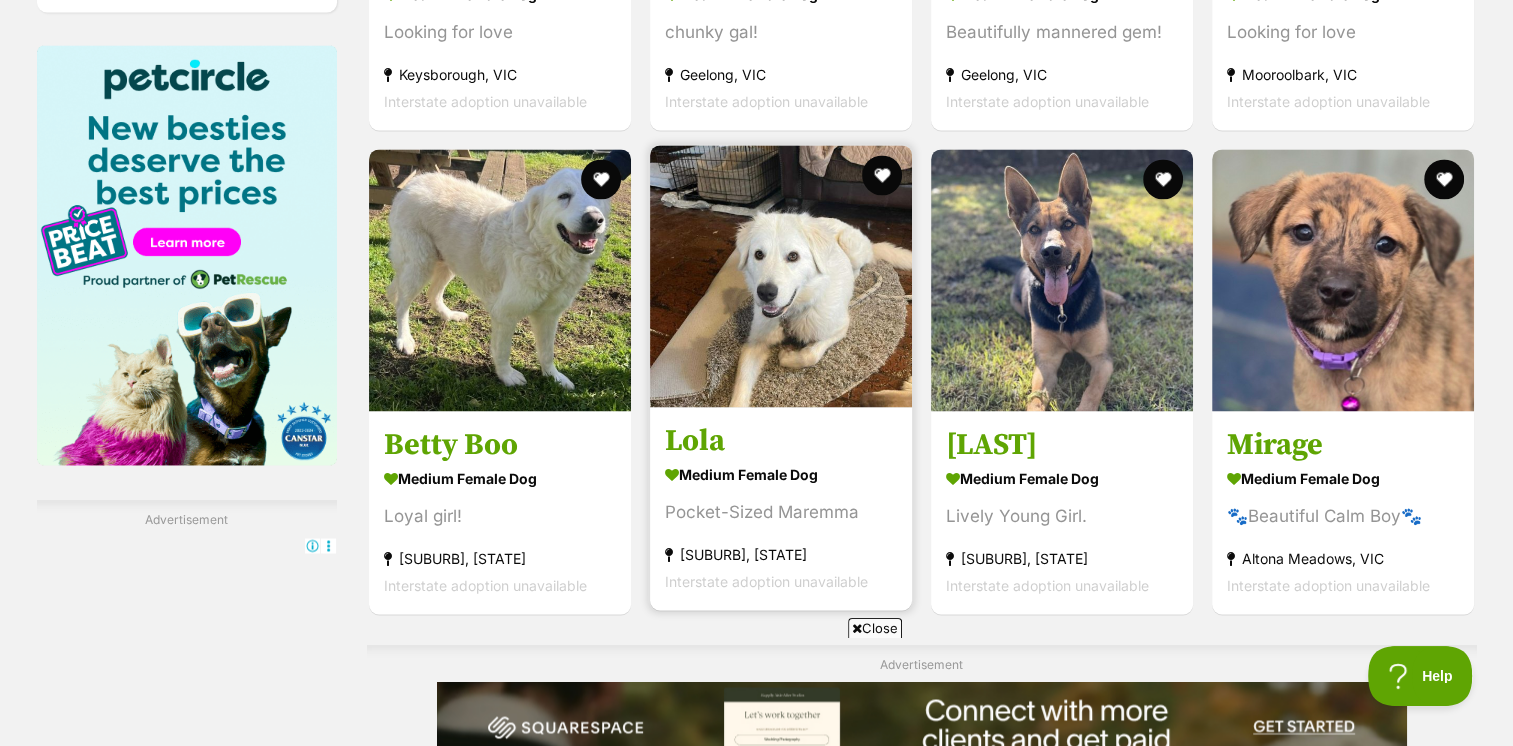 click at bounding box center (781, 276) 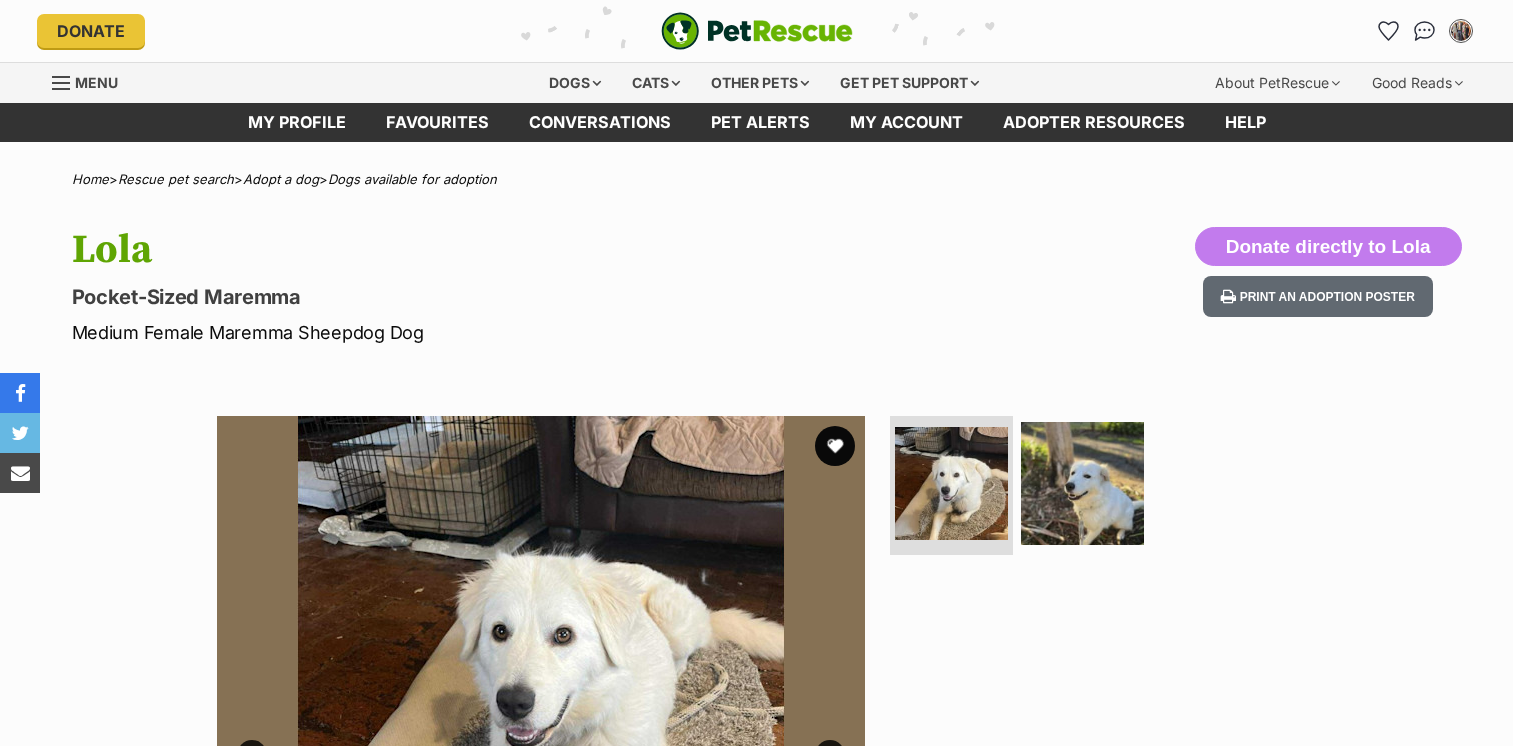 scroll, scrollTop: 0, scrollLeft: 0, axis: both 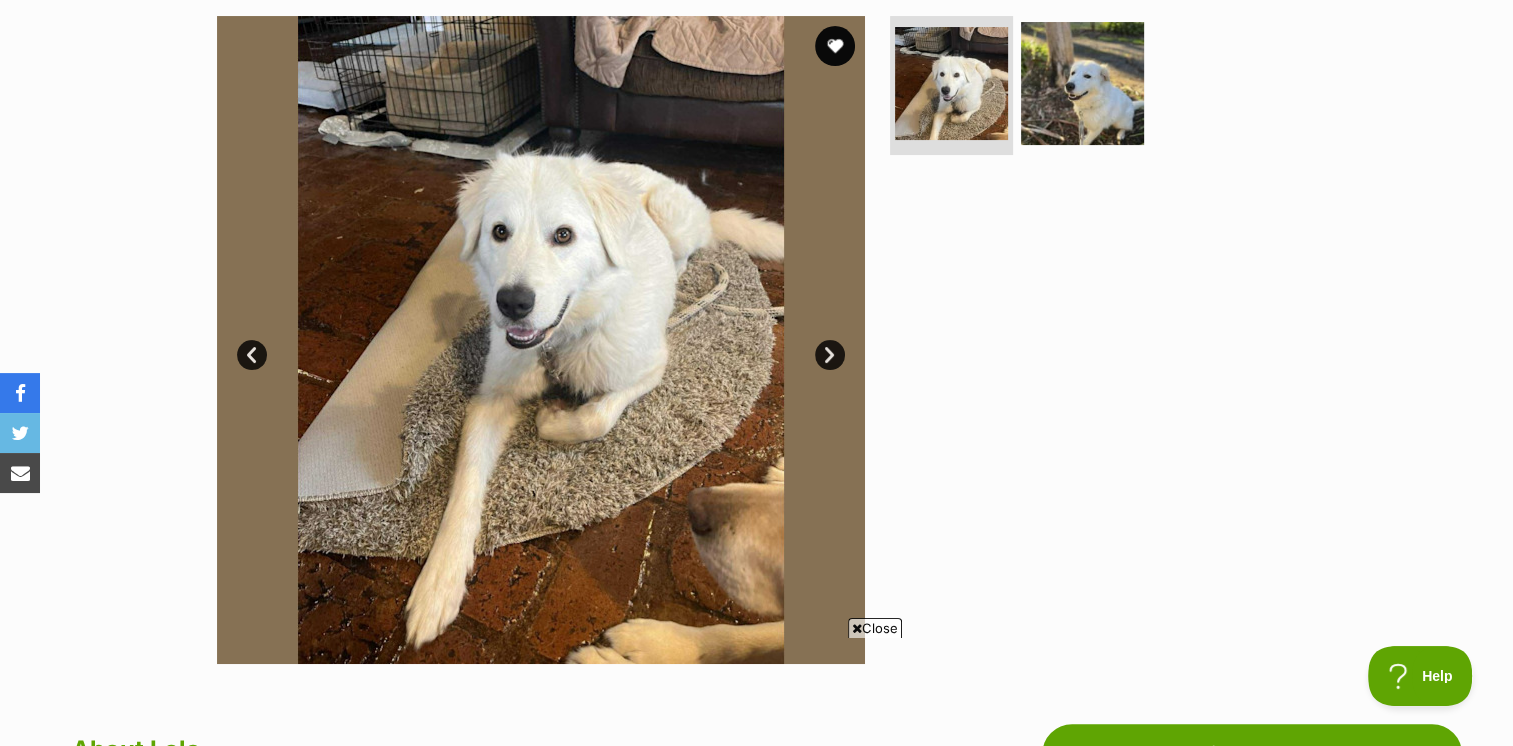 click on "Next" at bounding box center (830, 355) 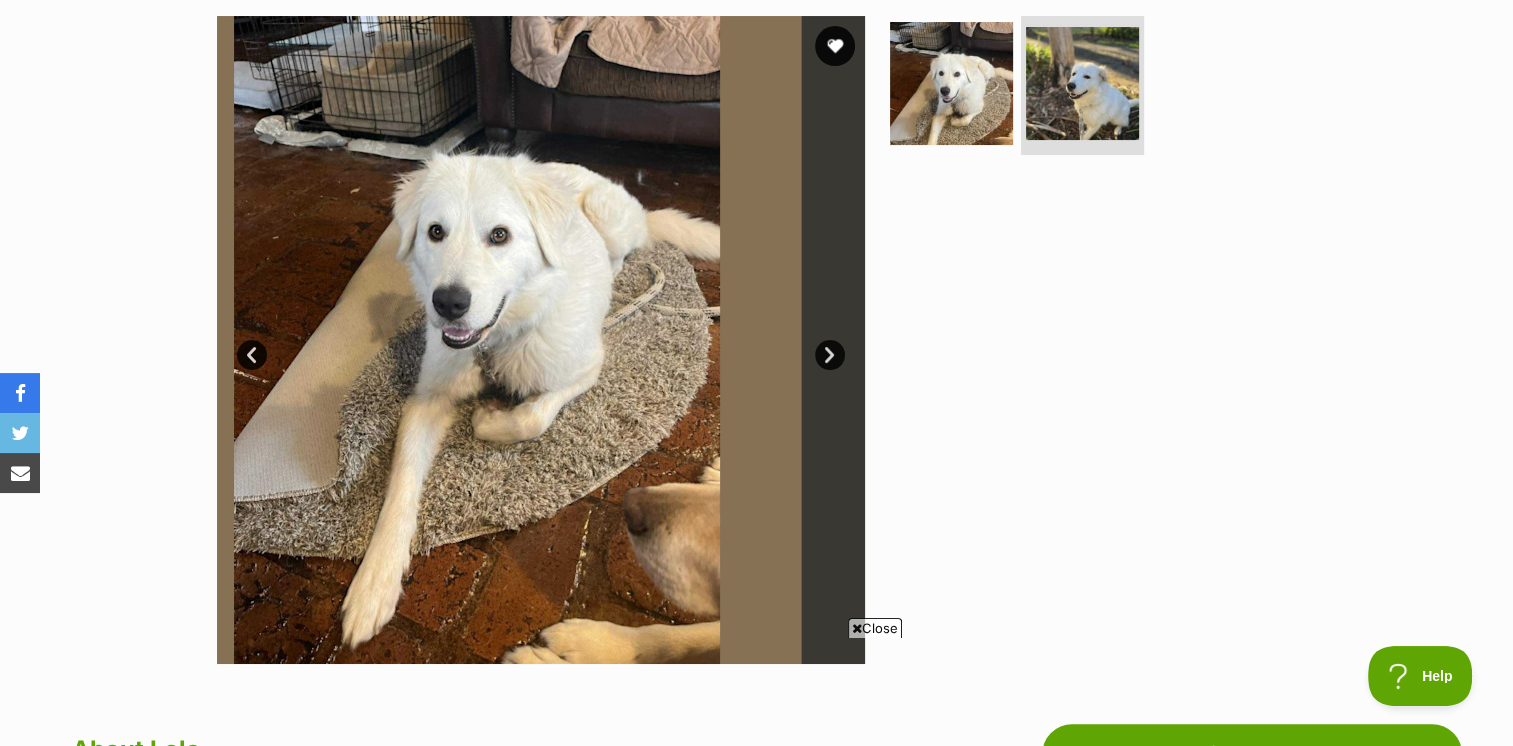 scroll, scrollTop: 0, scrollLeft: 0, axis: both 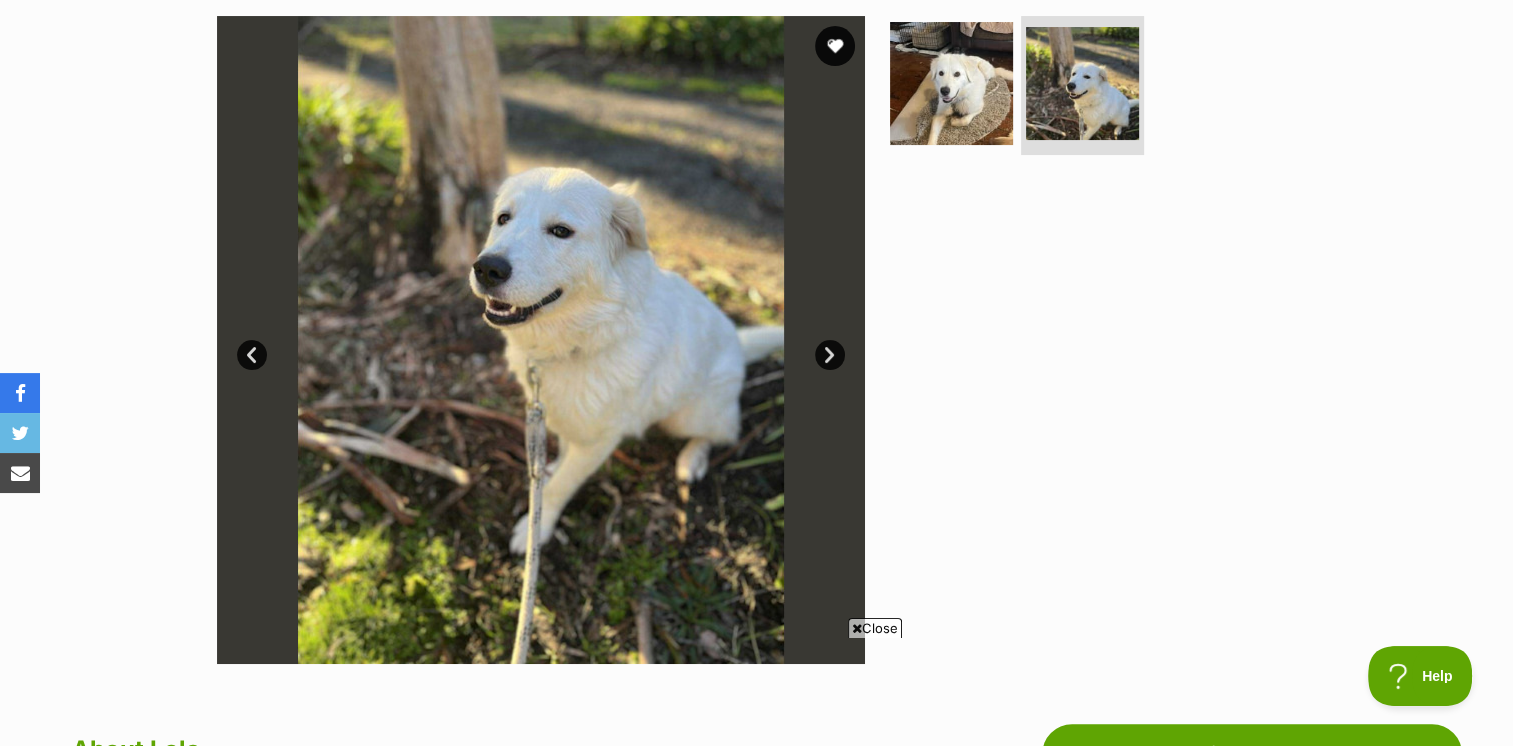 click on "Next" at bounding box center [830, 355] 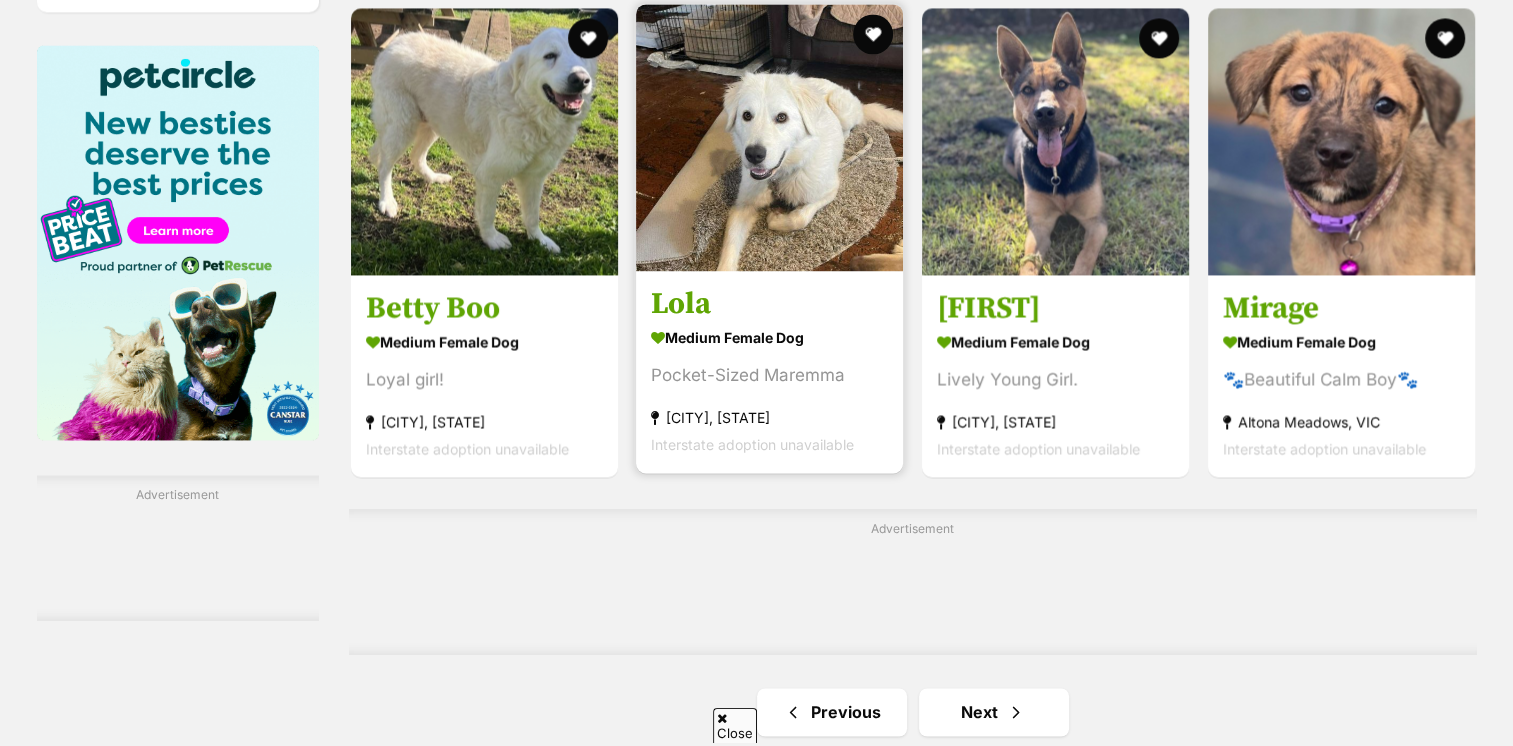 scroll, scrollTop: 3000, scrollLeft: 0, axis: vertical 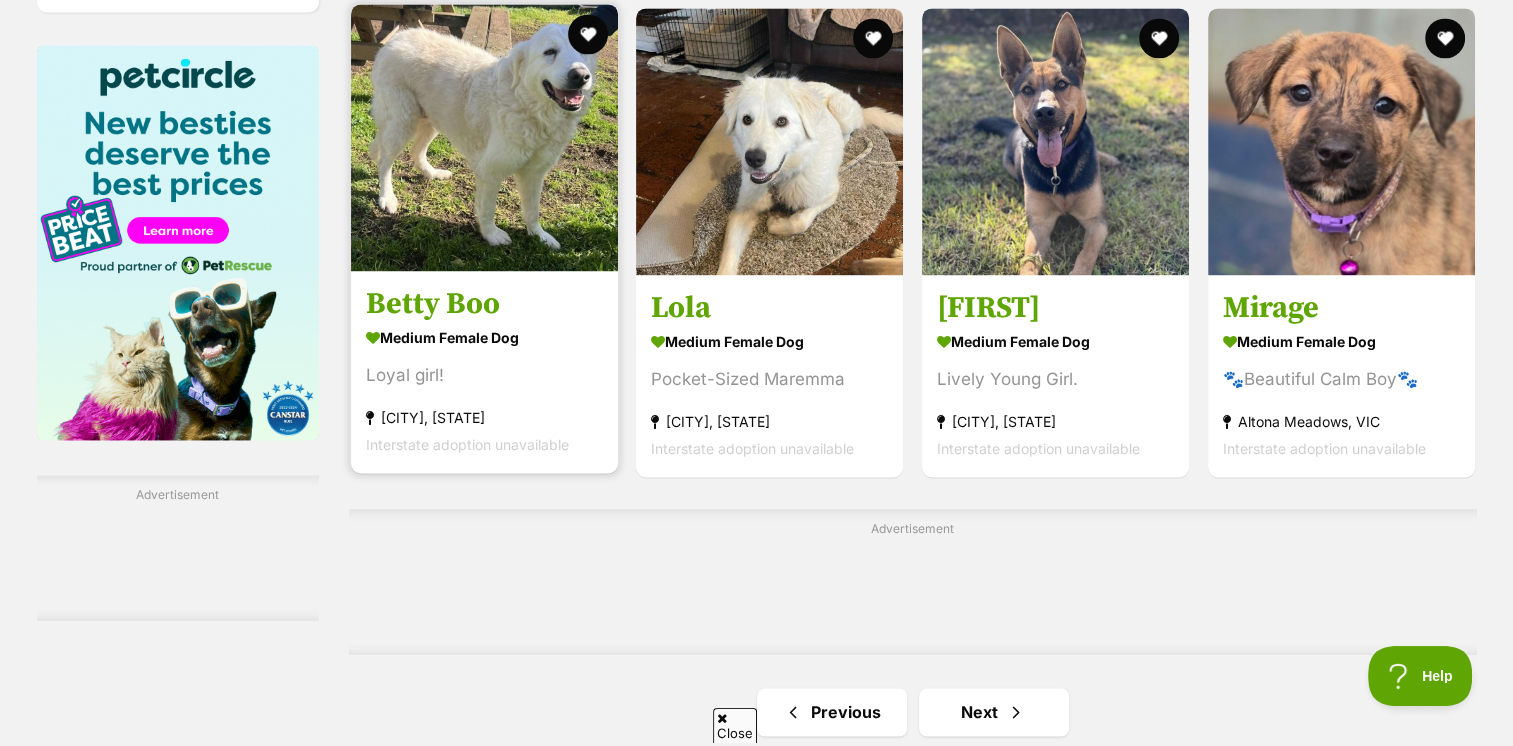 click at bounding box center (484, 137) 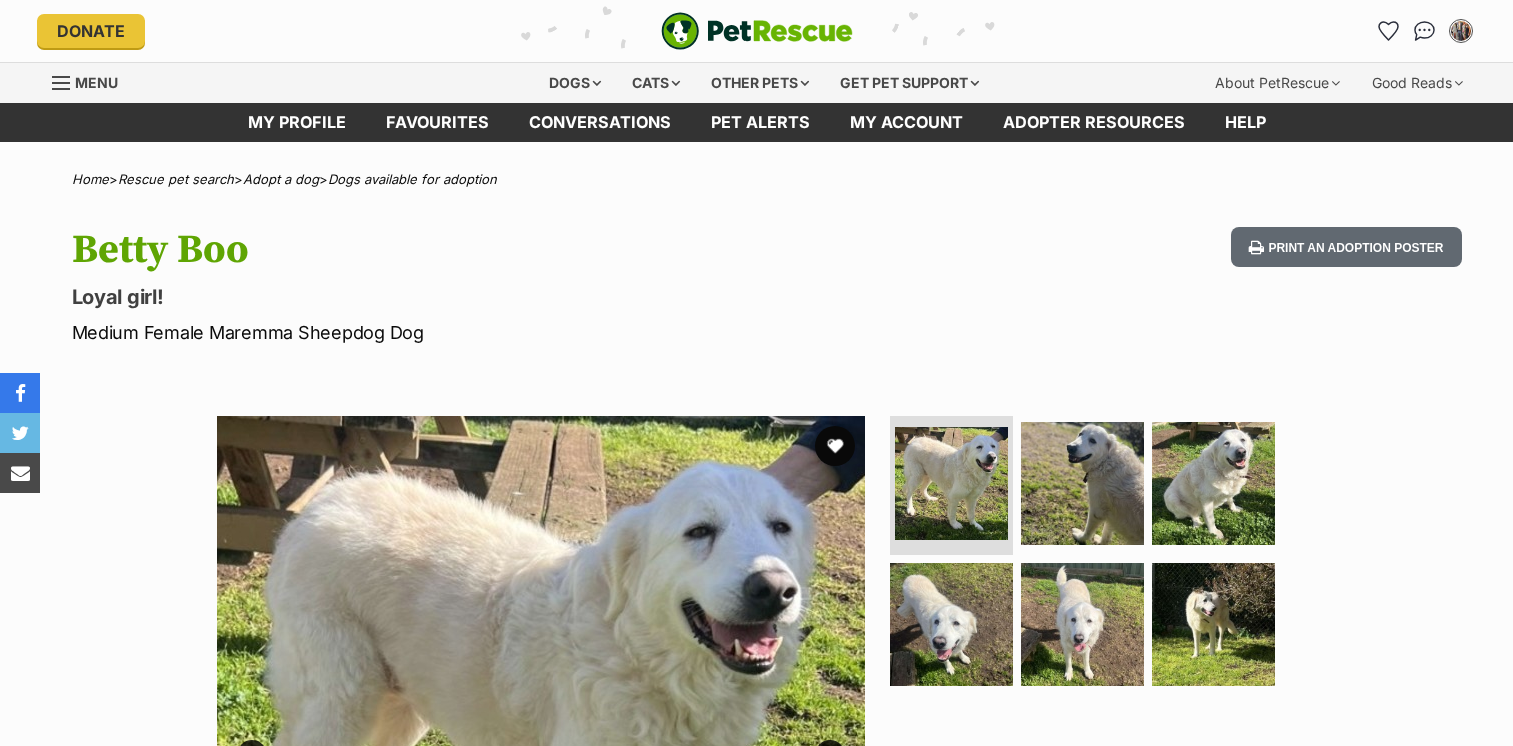 scroll, scrollTop: 0, scrollLeft: 0, axis: both 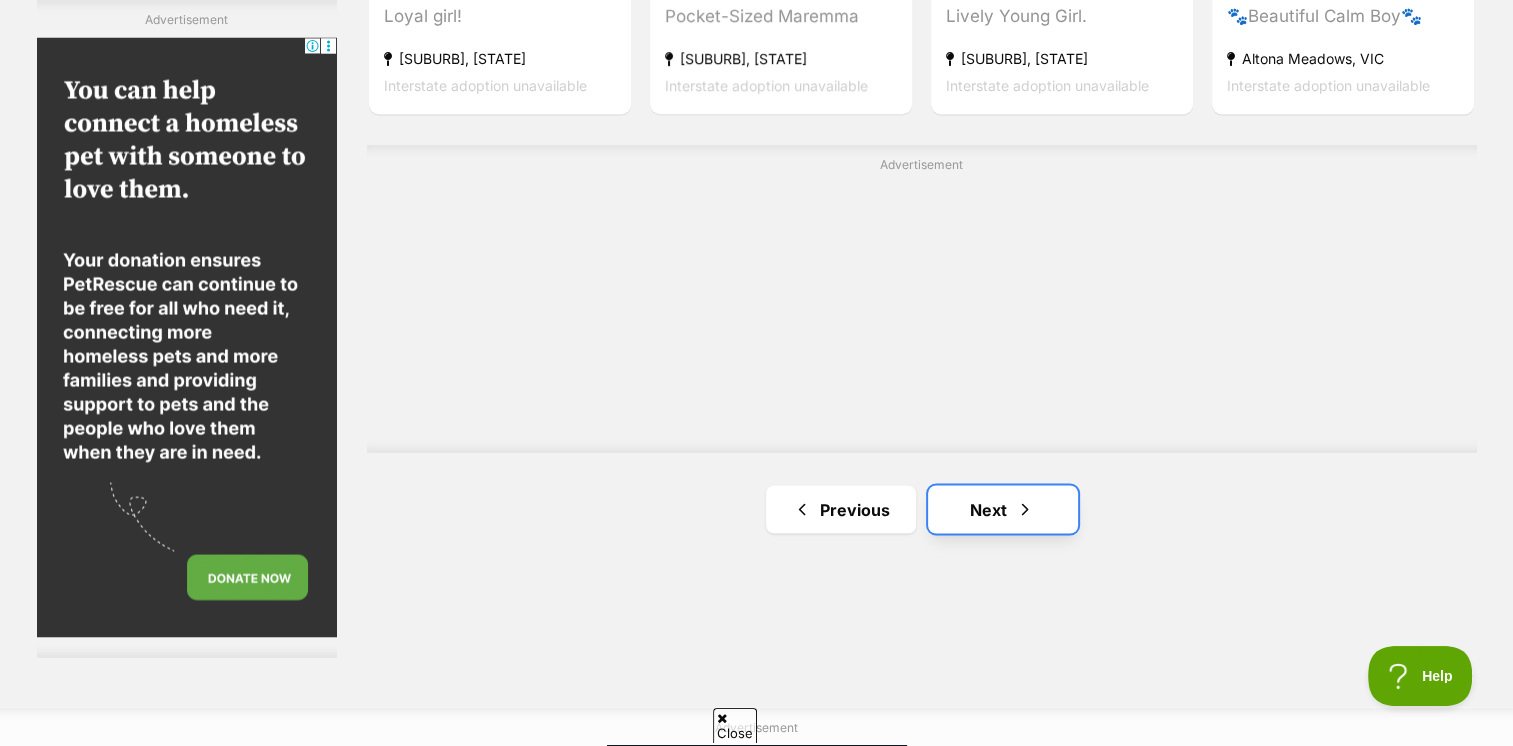 click on "Next" at bounding box center (1003, 509) 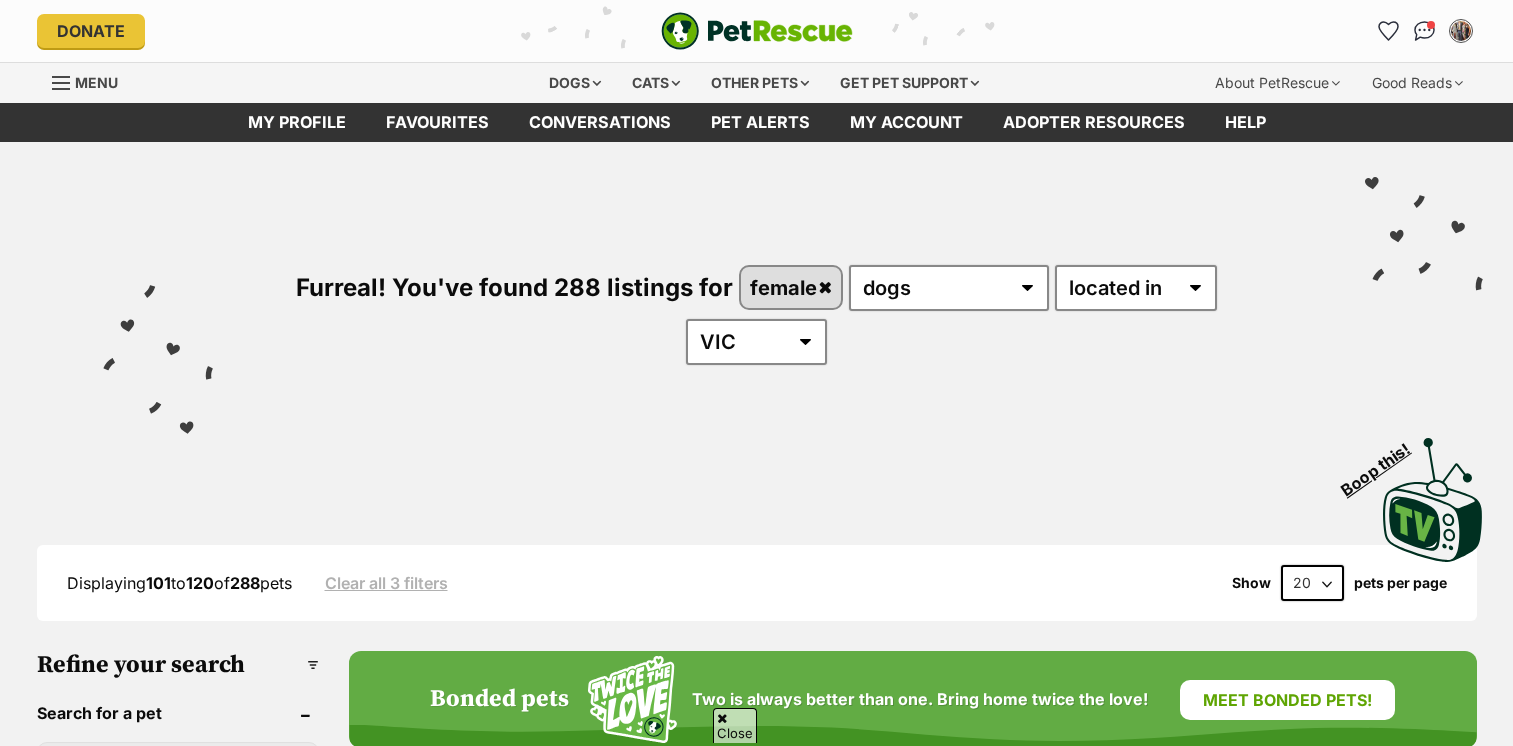 scroll, scrollTop: 500, scrollLeft: 0, axis: vertical 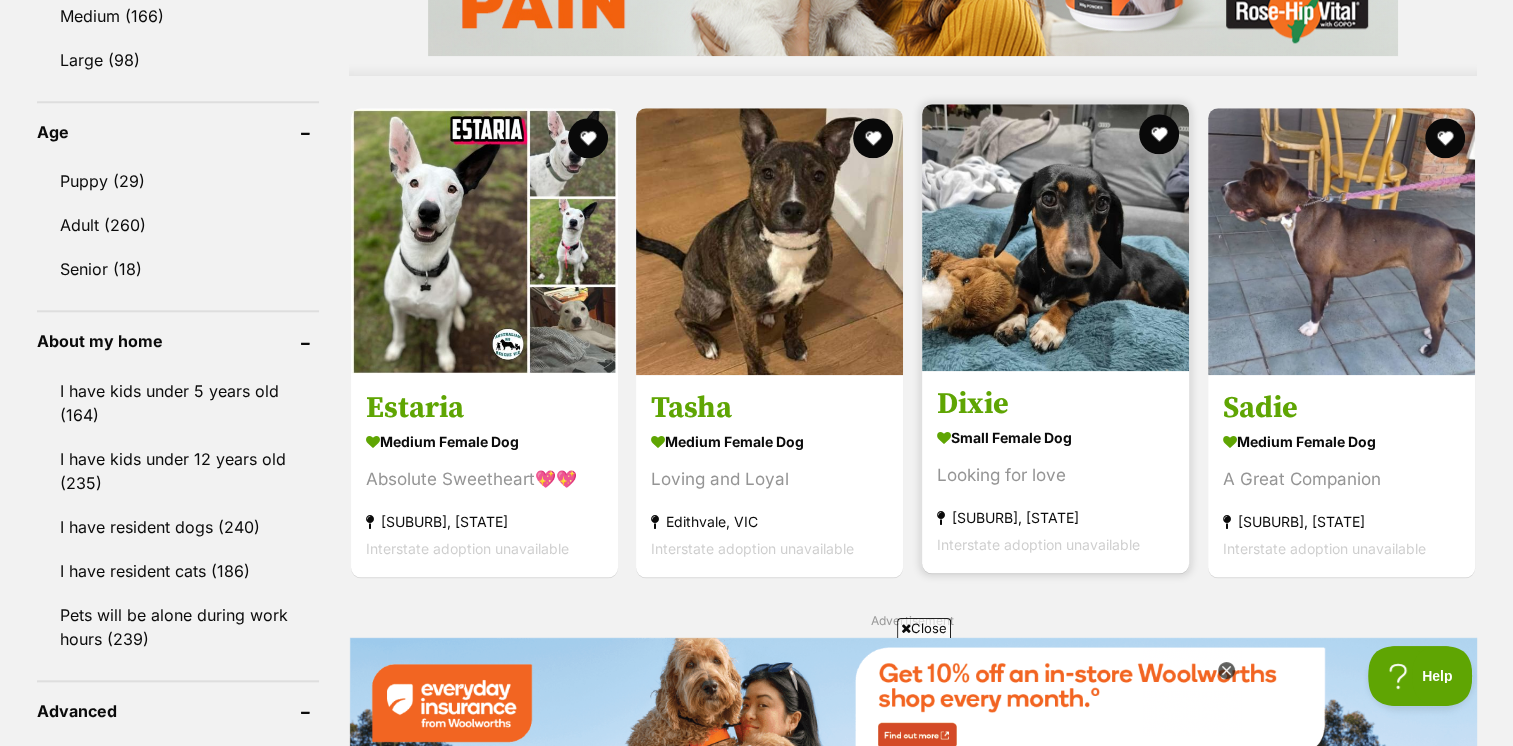 click at bounding box center [1055, 237] 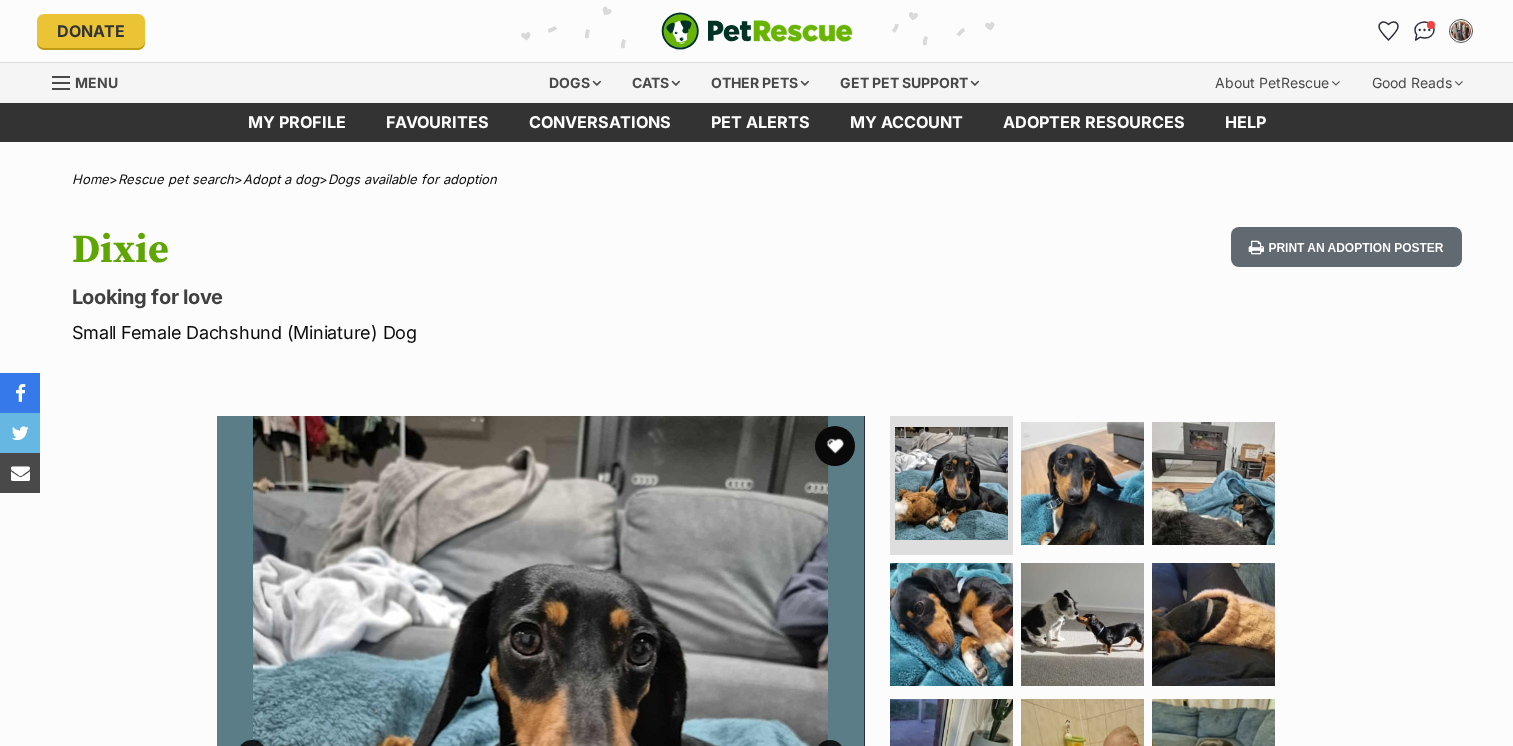 scroll, scrollTop: 0, scrollLeft: 0, axis: both 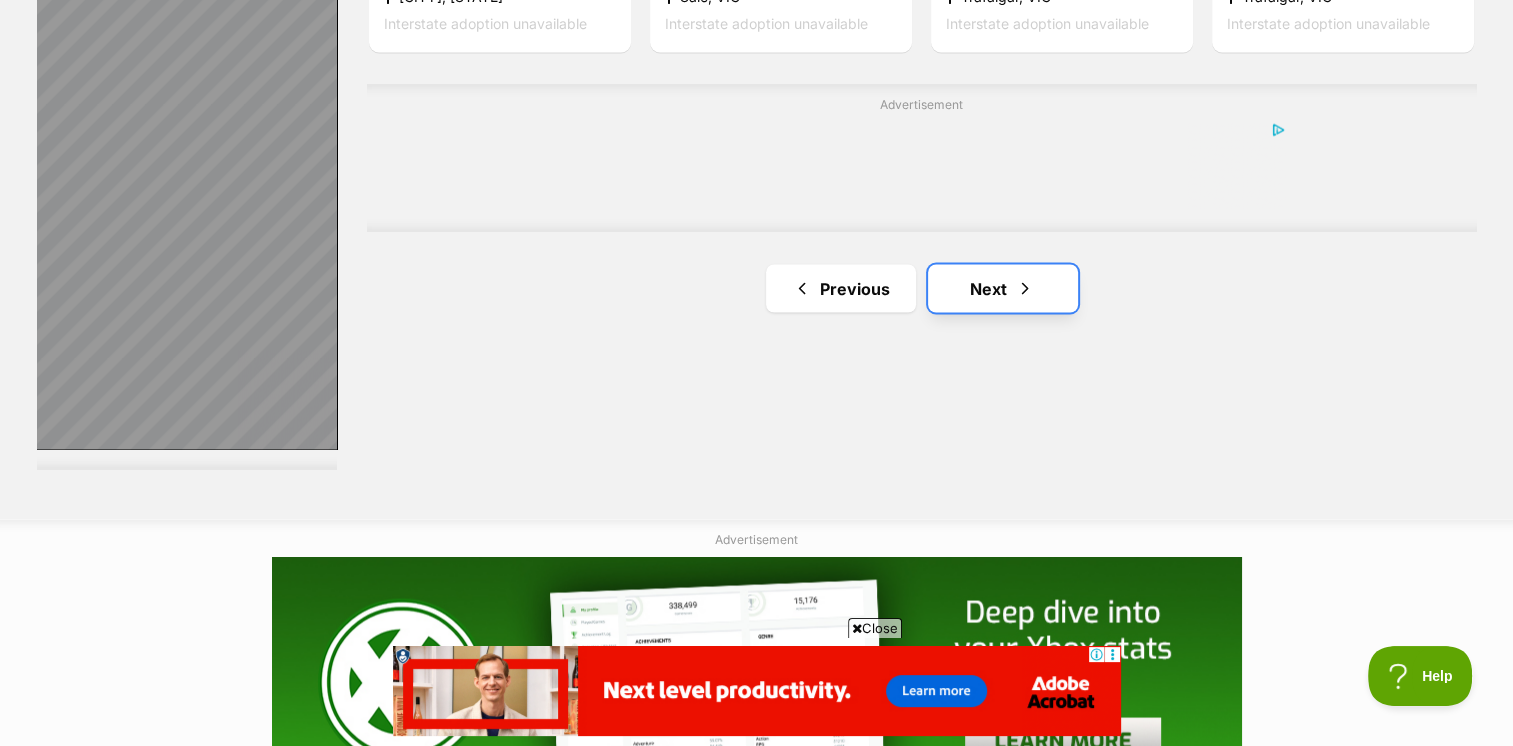 click on "Next" at bounding box center (1003, 288) 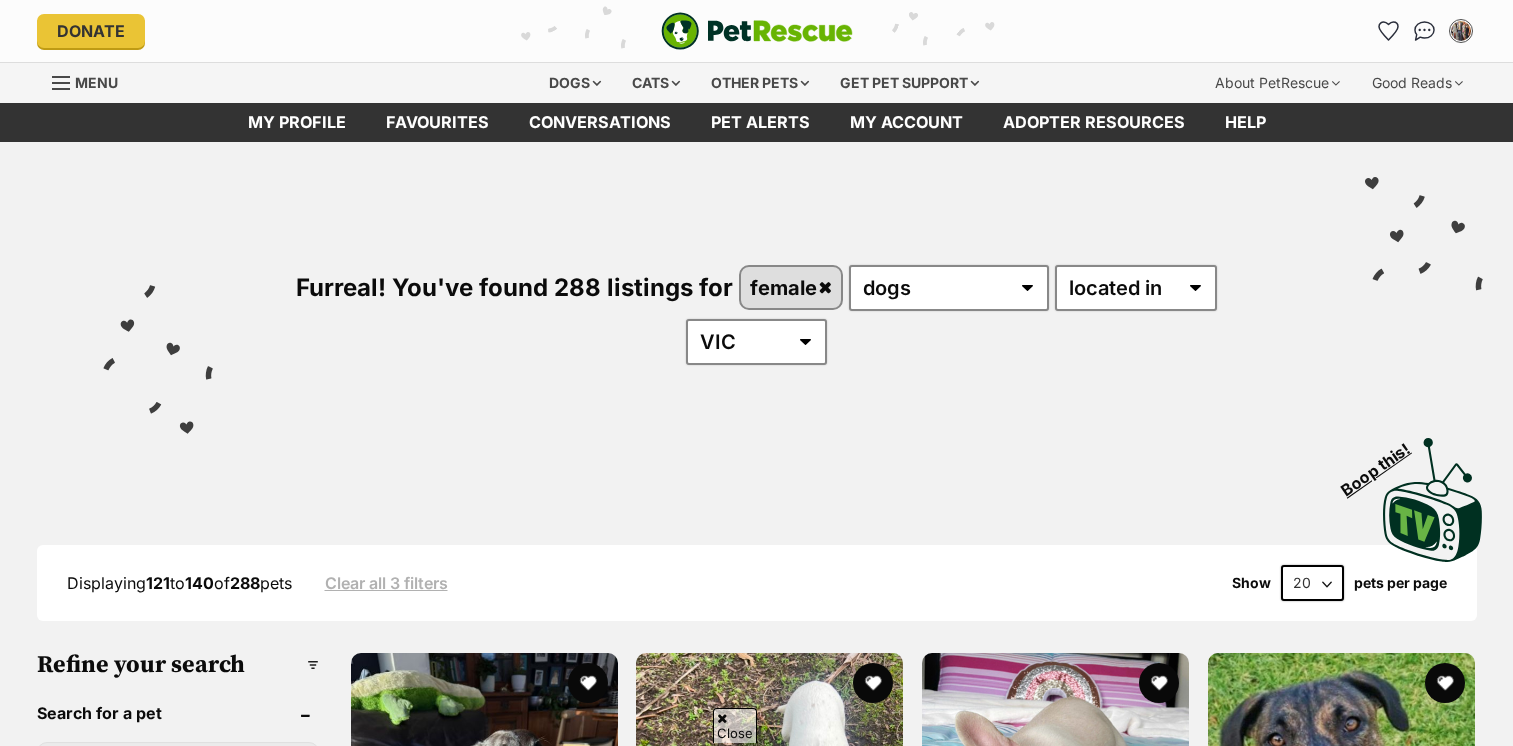 scroll, scrollTop: 500, scrollLeft: 0, axis: vertical 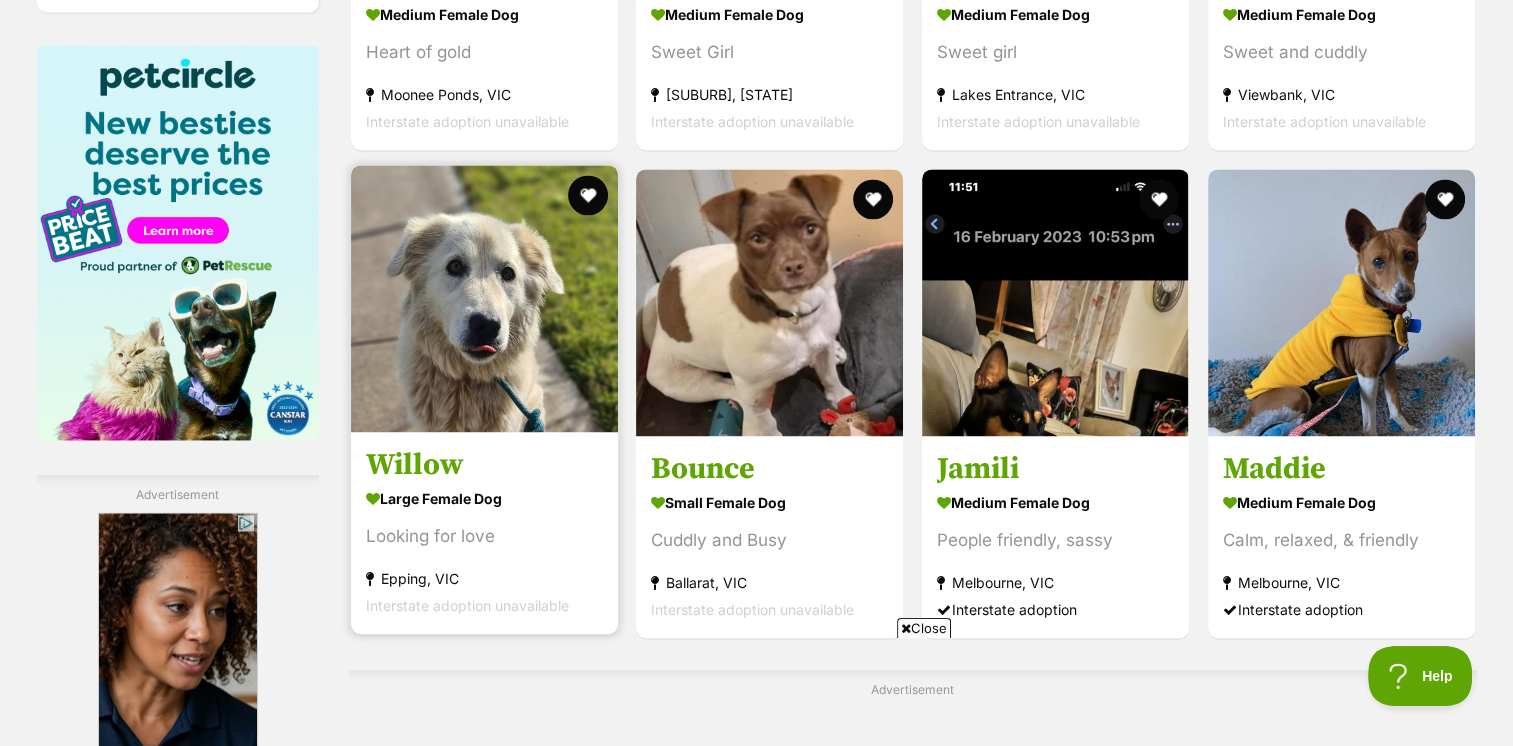 click at bounding box center (484, 298) 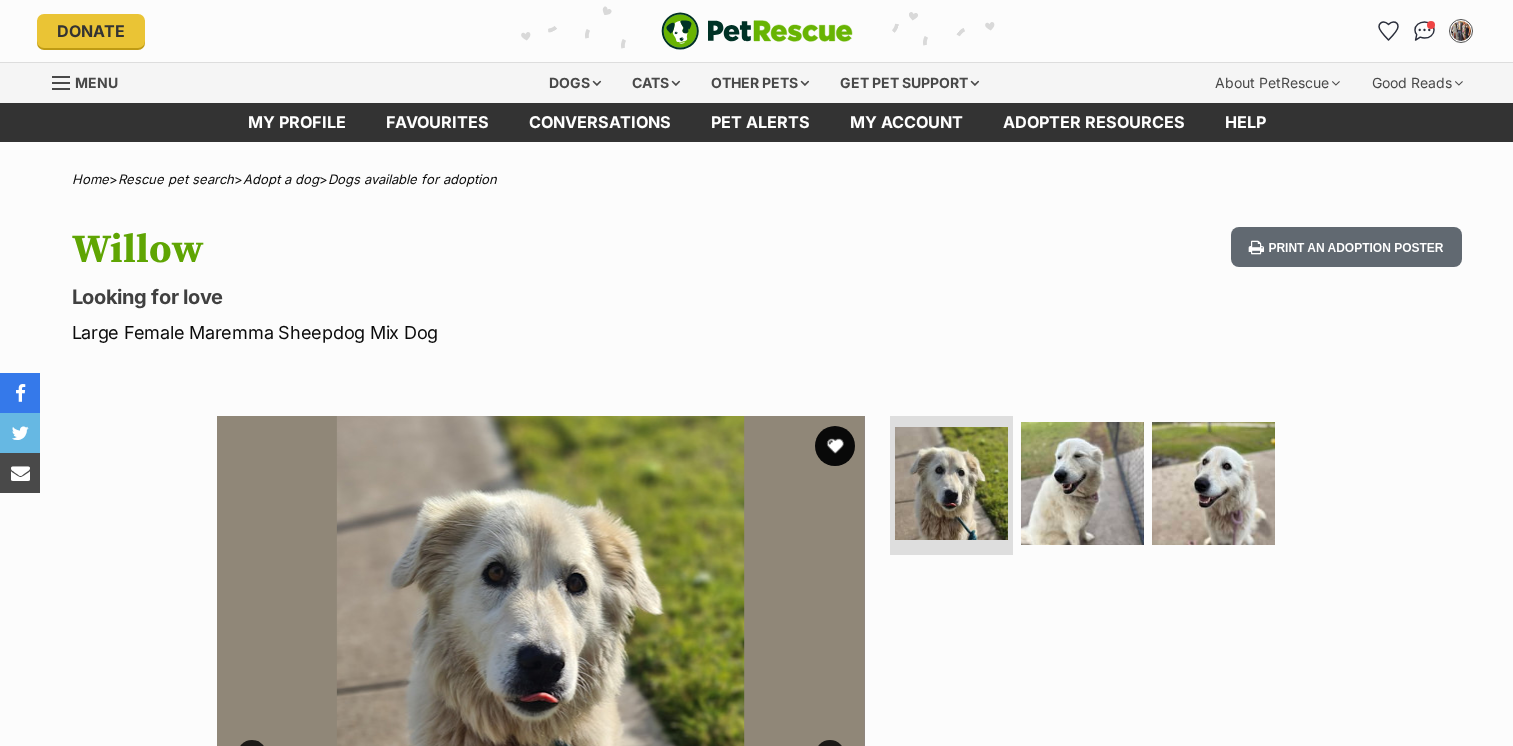 scroll, scrollTop: 0, scrollLeft: 0, axis: both 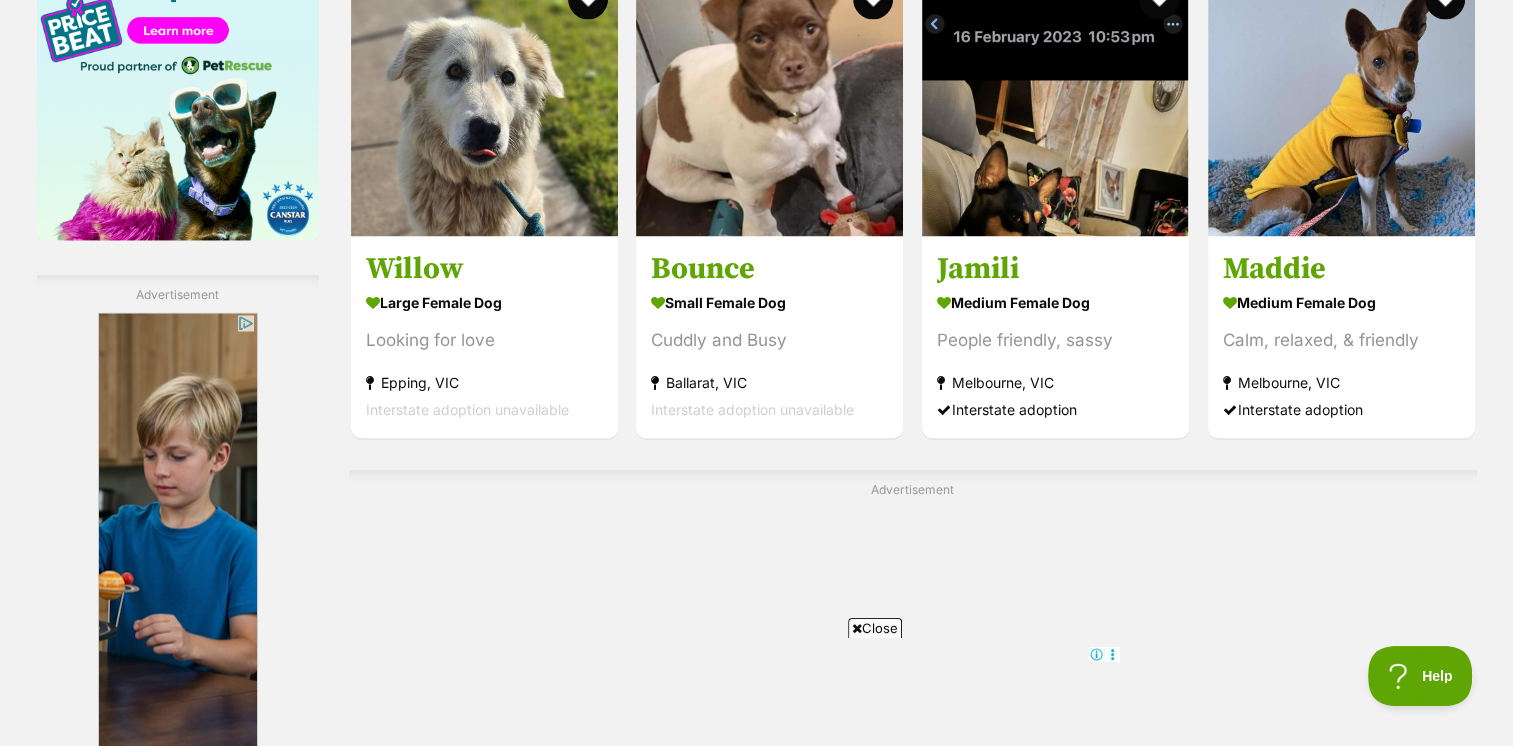 click on "Next" at bounding box center [994, 834] 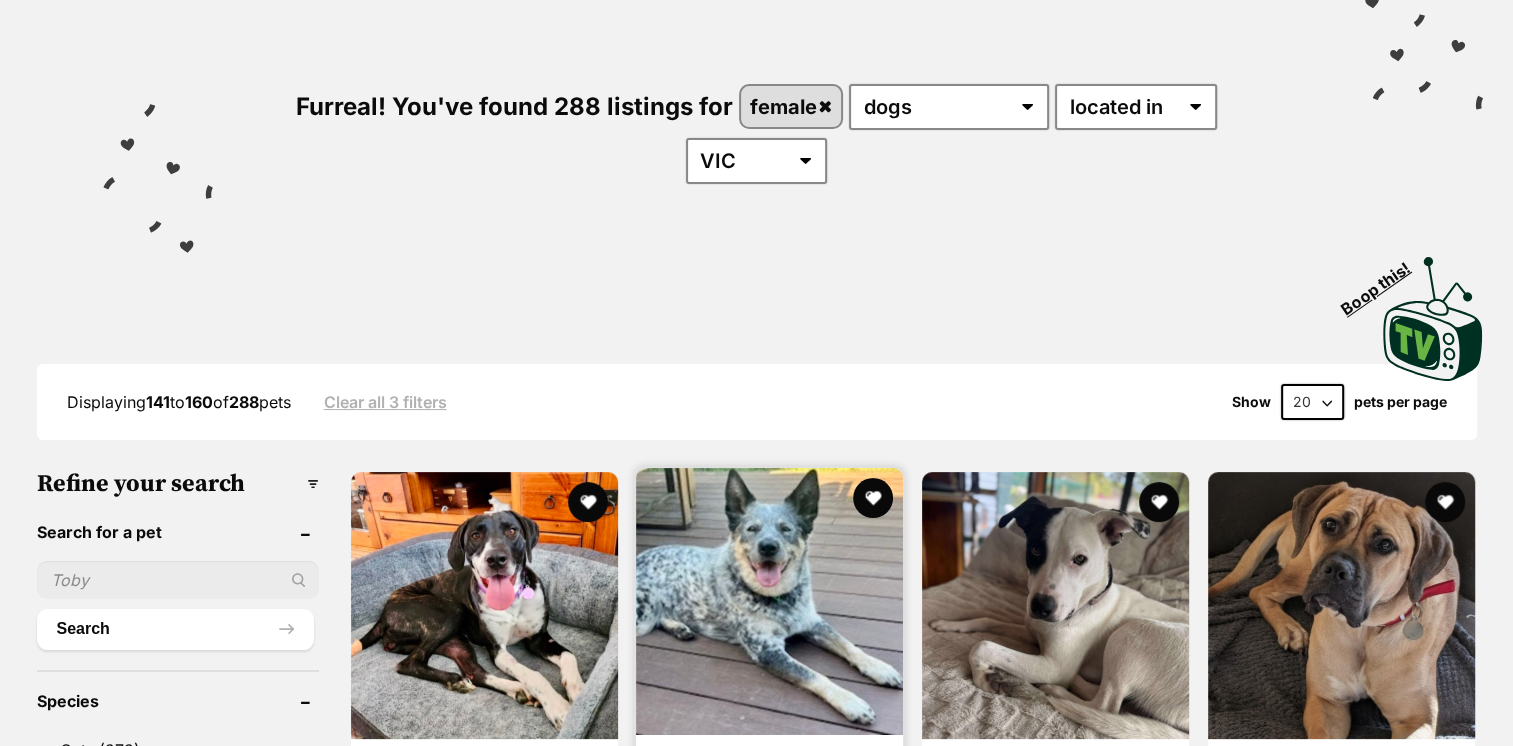 scroll, scrollTop: 400, scrollLeft: 0, axis: vertical 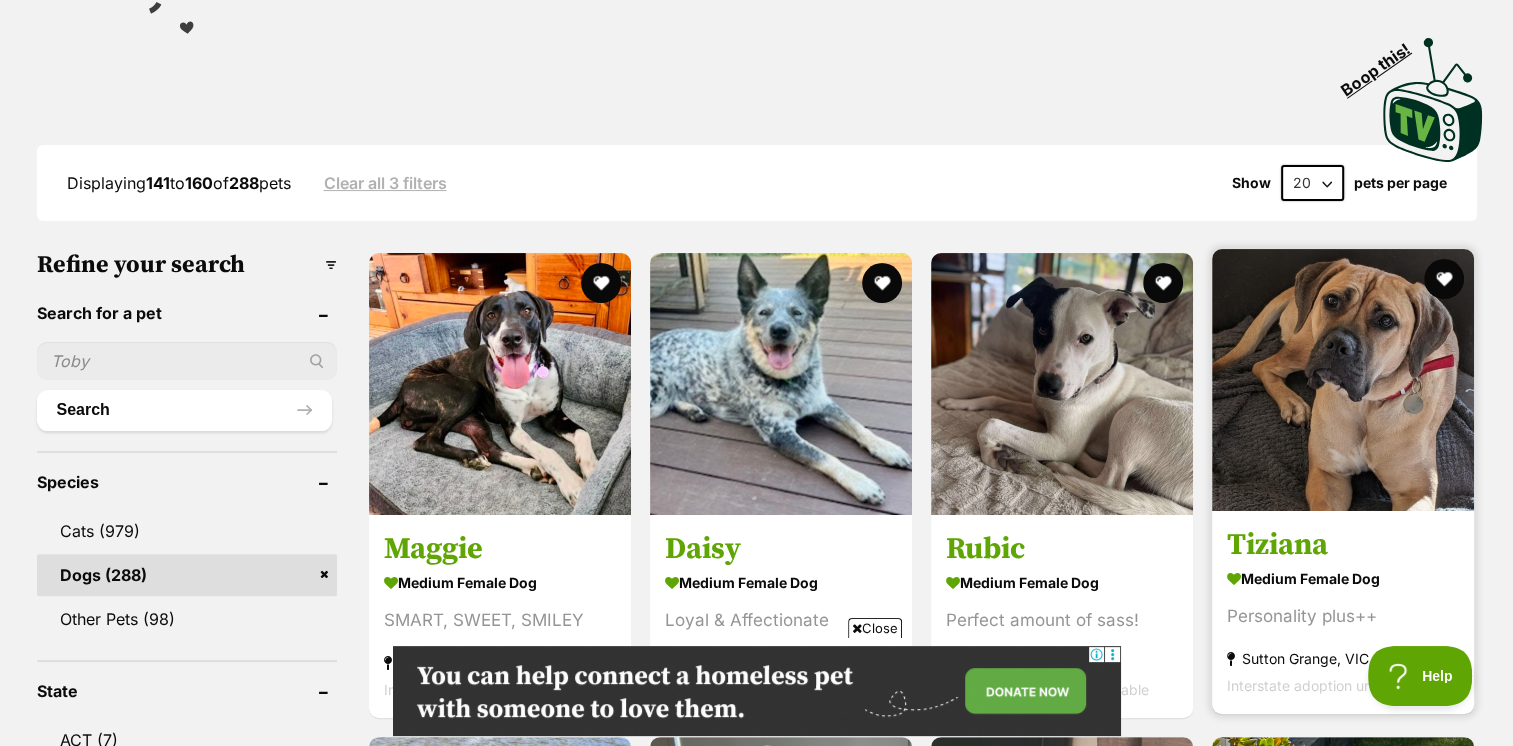 click at bounding box center (1343, 380) 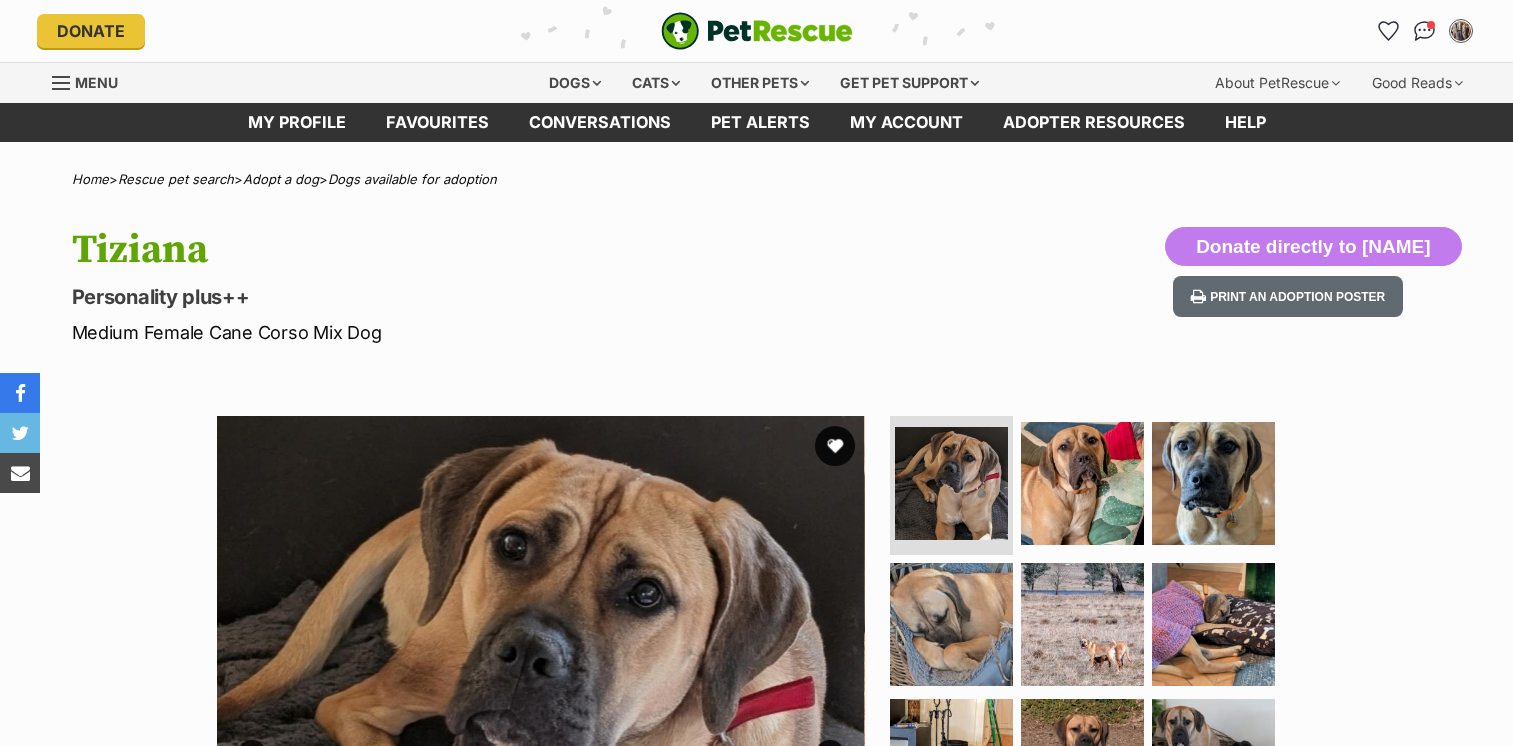 scroll, scrollTop: 0, scrollLeft: 0, axis: both 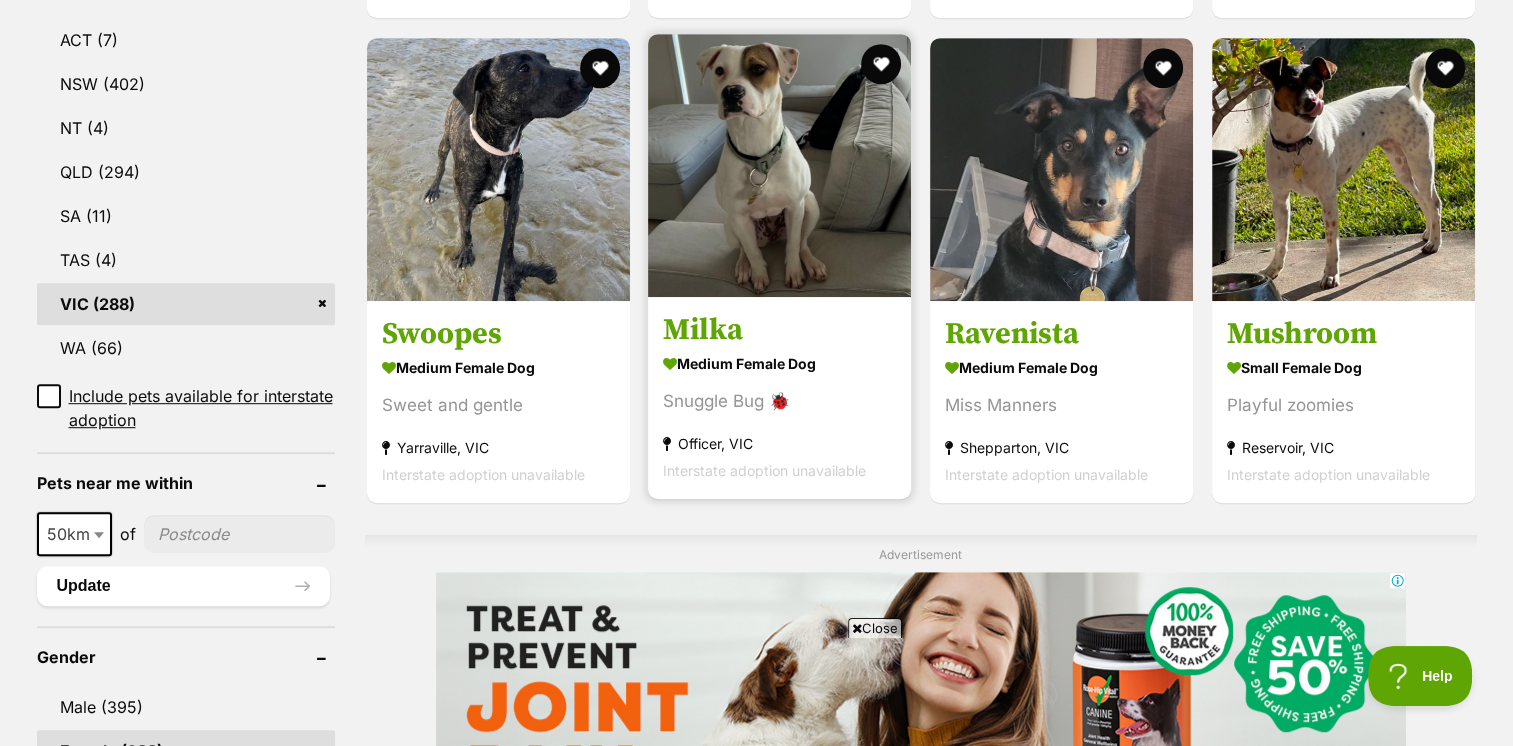 click at bounding box center [779, 165] 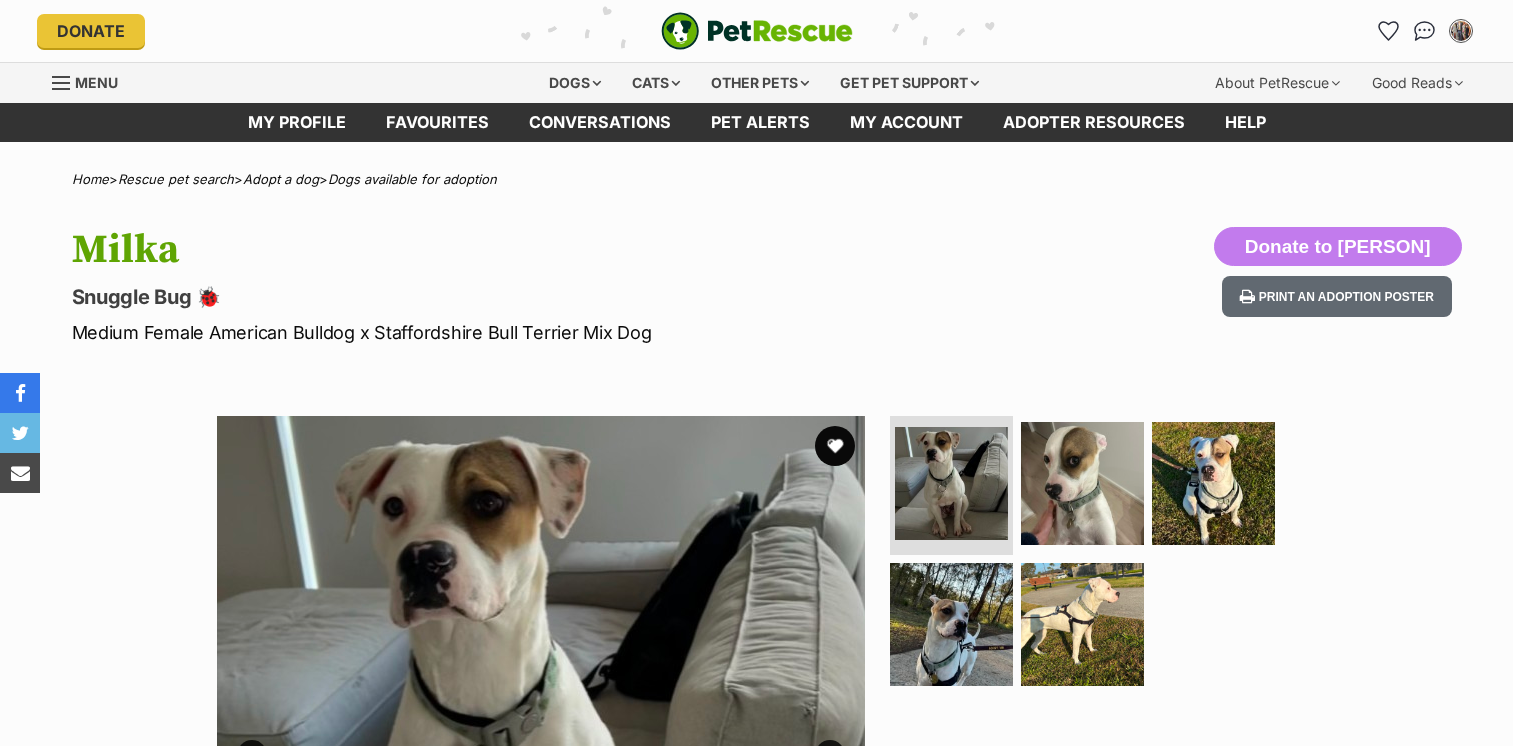 scroll, scrollTop: 0, scrollLeft: 0, axis: both 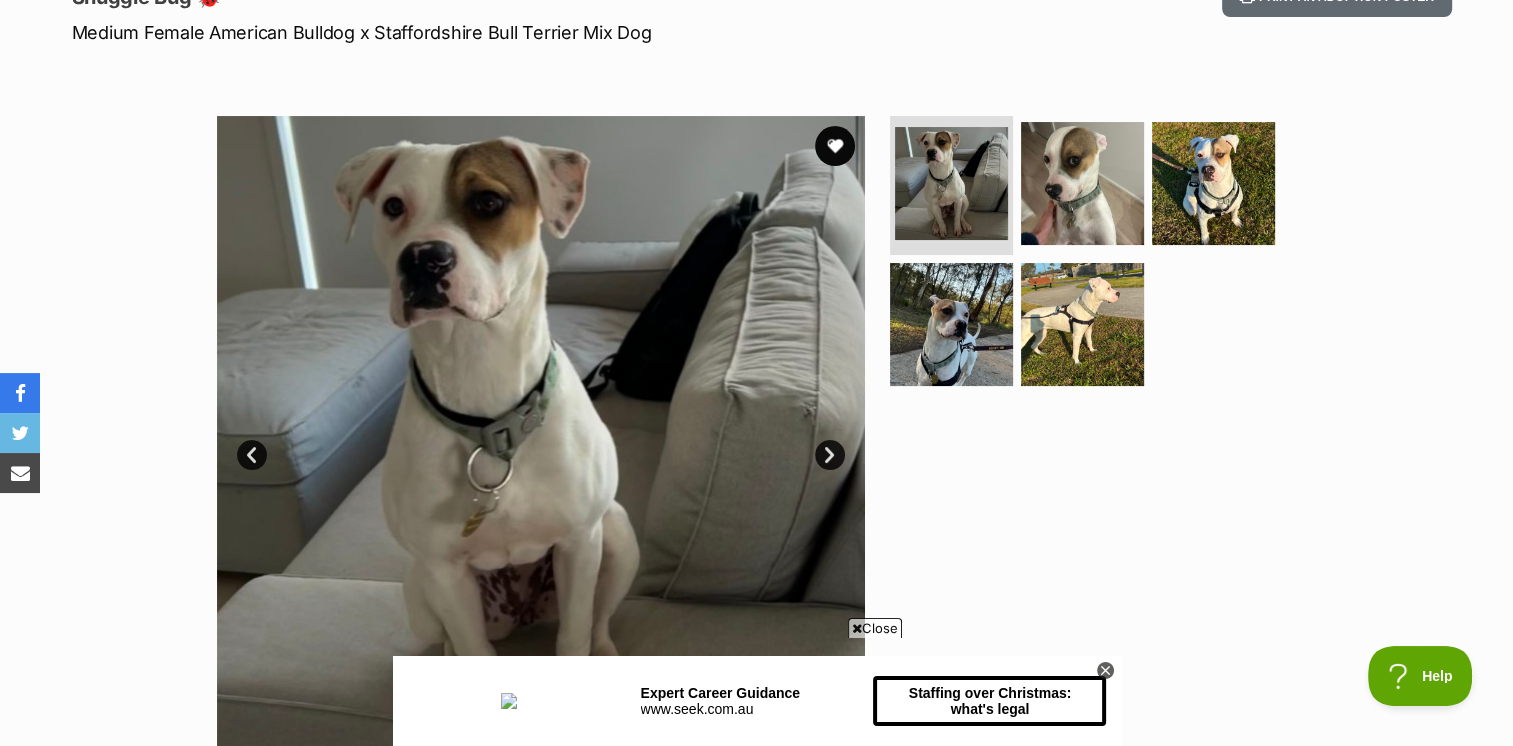 click on "Next" at bounding box center [830, 455] 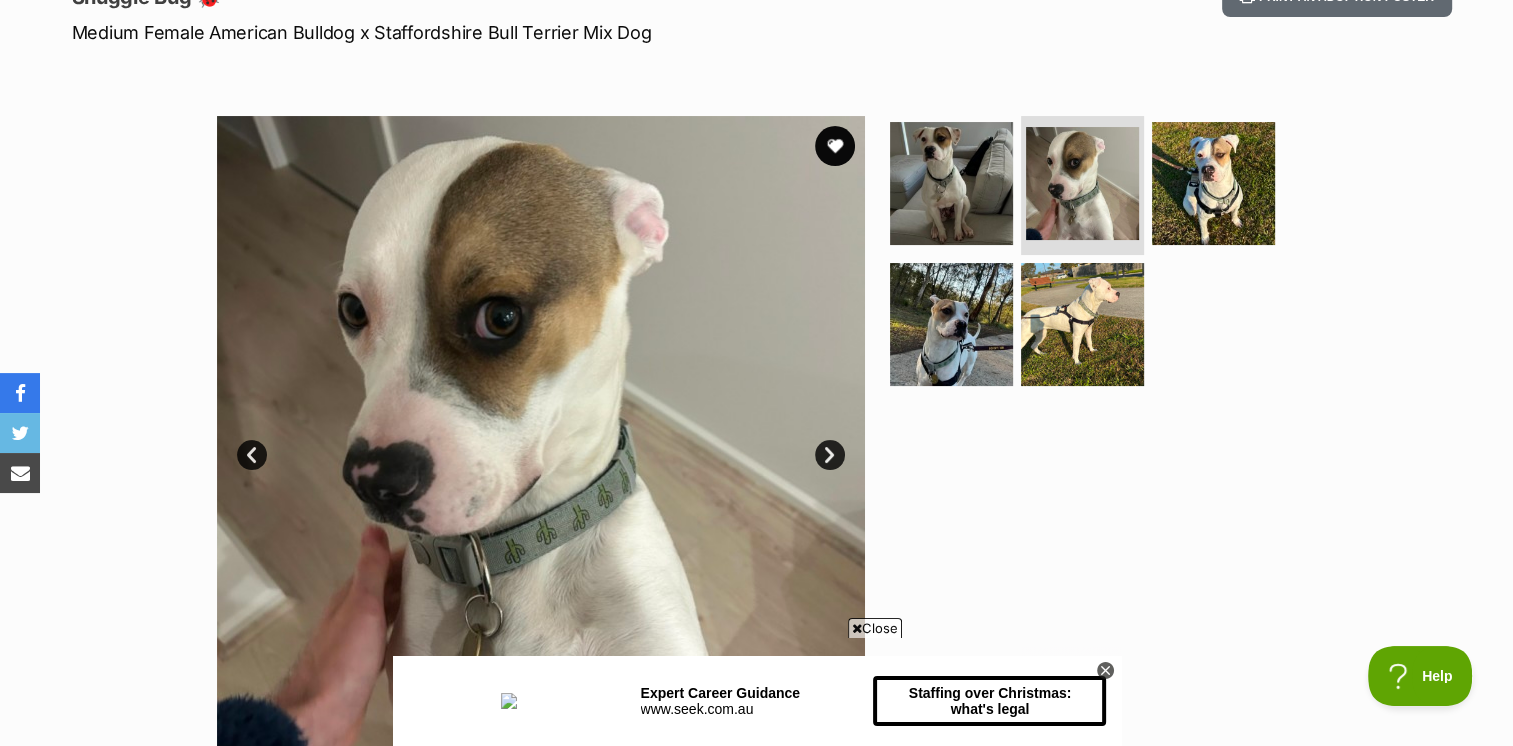 click on "Next" at bounding box center (830, 455) 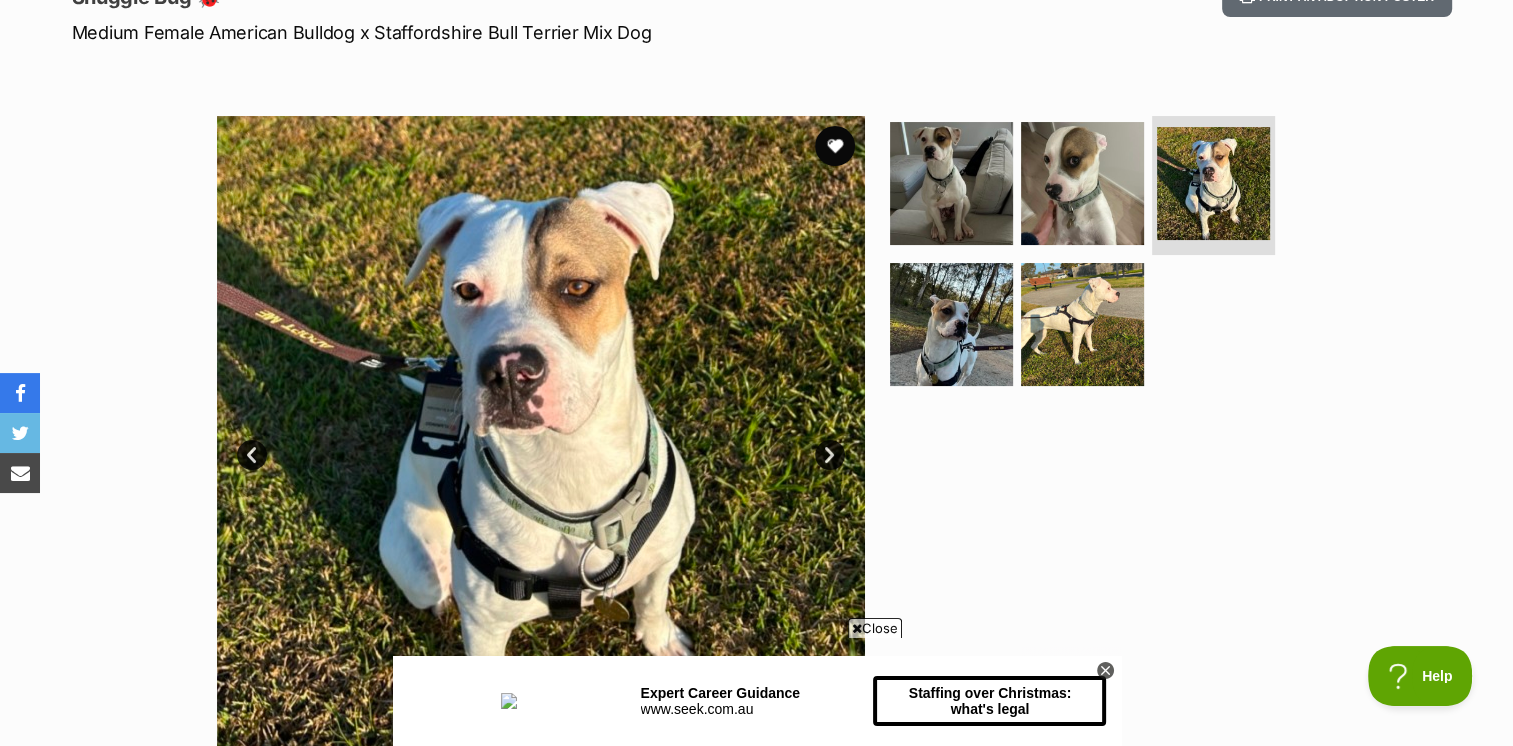 click on "Next" at bounding box center (830, 455) 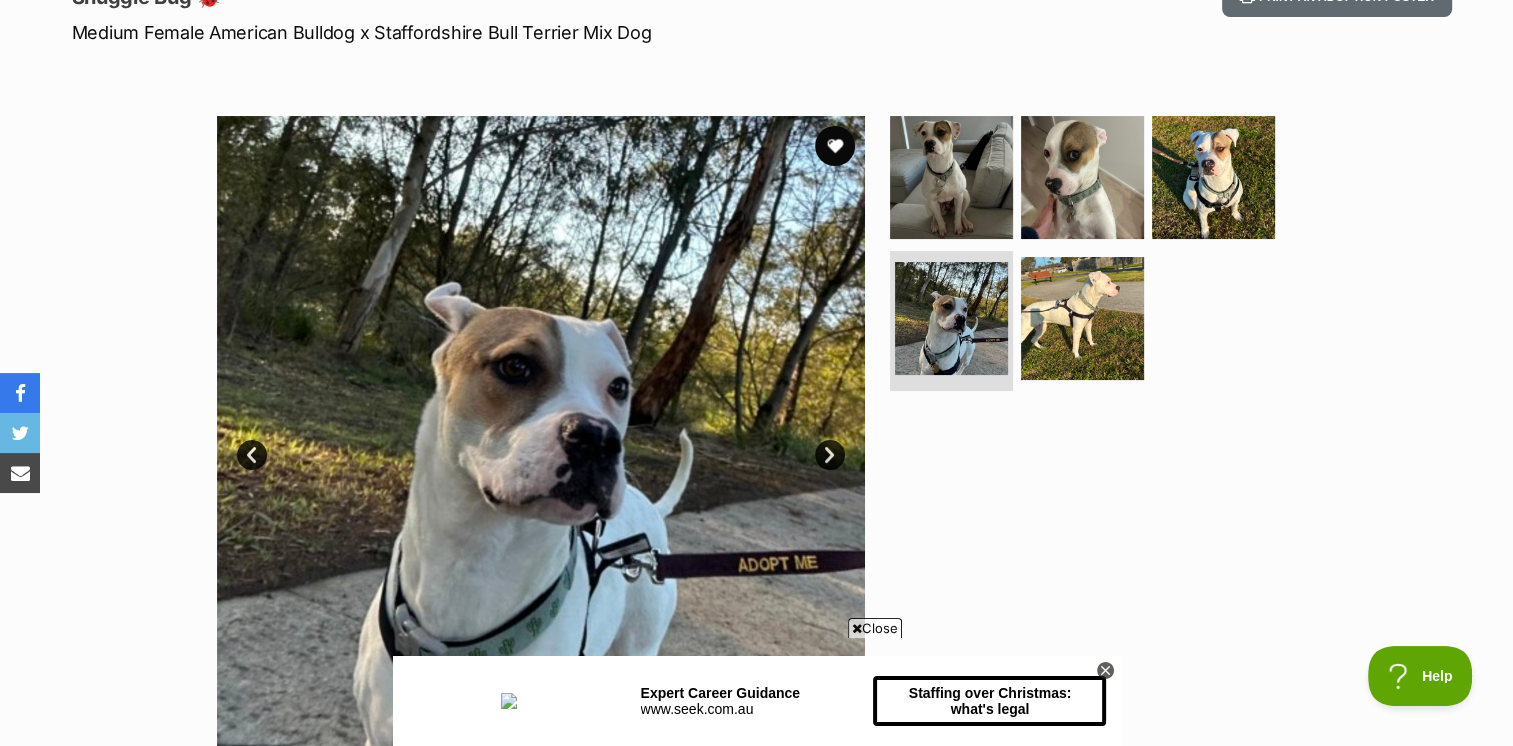 click on "Next" at bounding box center (830, 455) 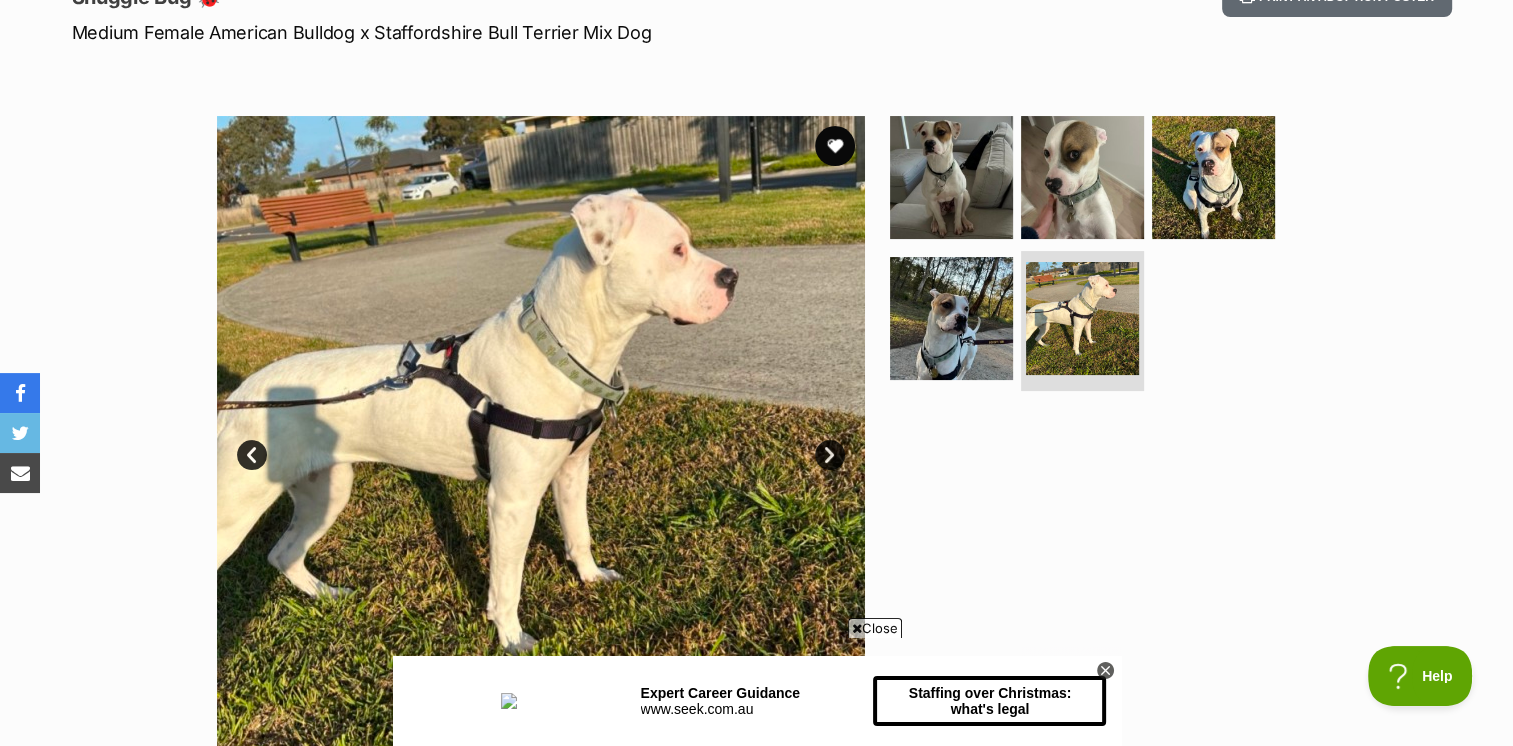 click on "Next" at bounding box center [830, 455] 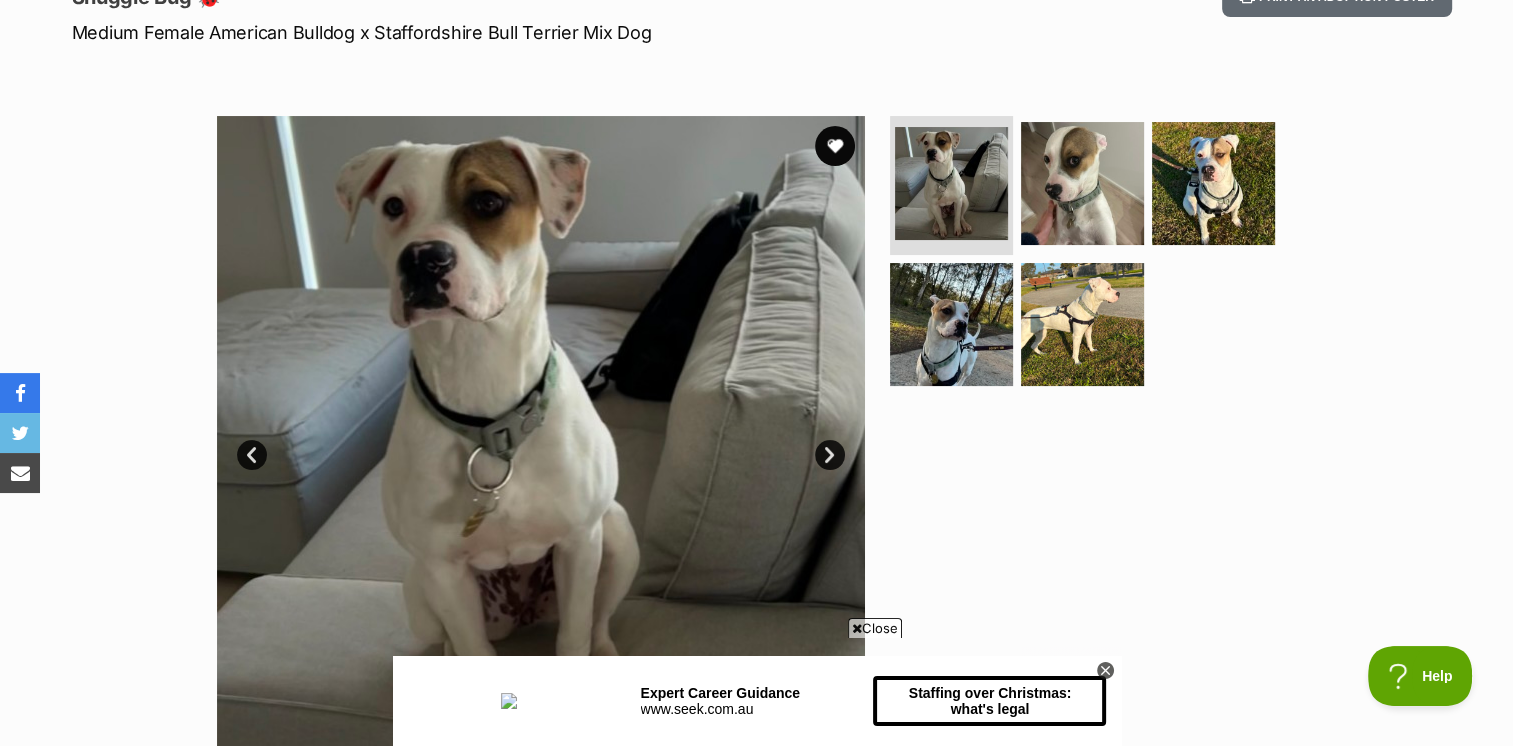 click on "Next" at bounding box center [830, 455] 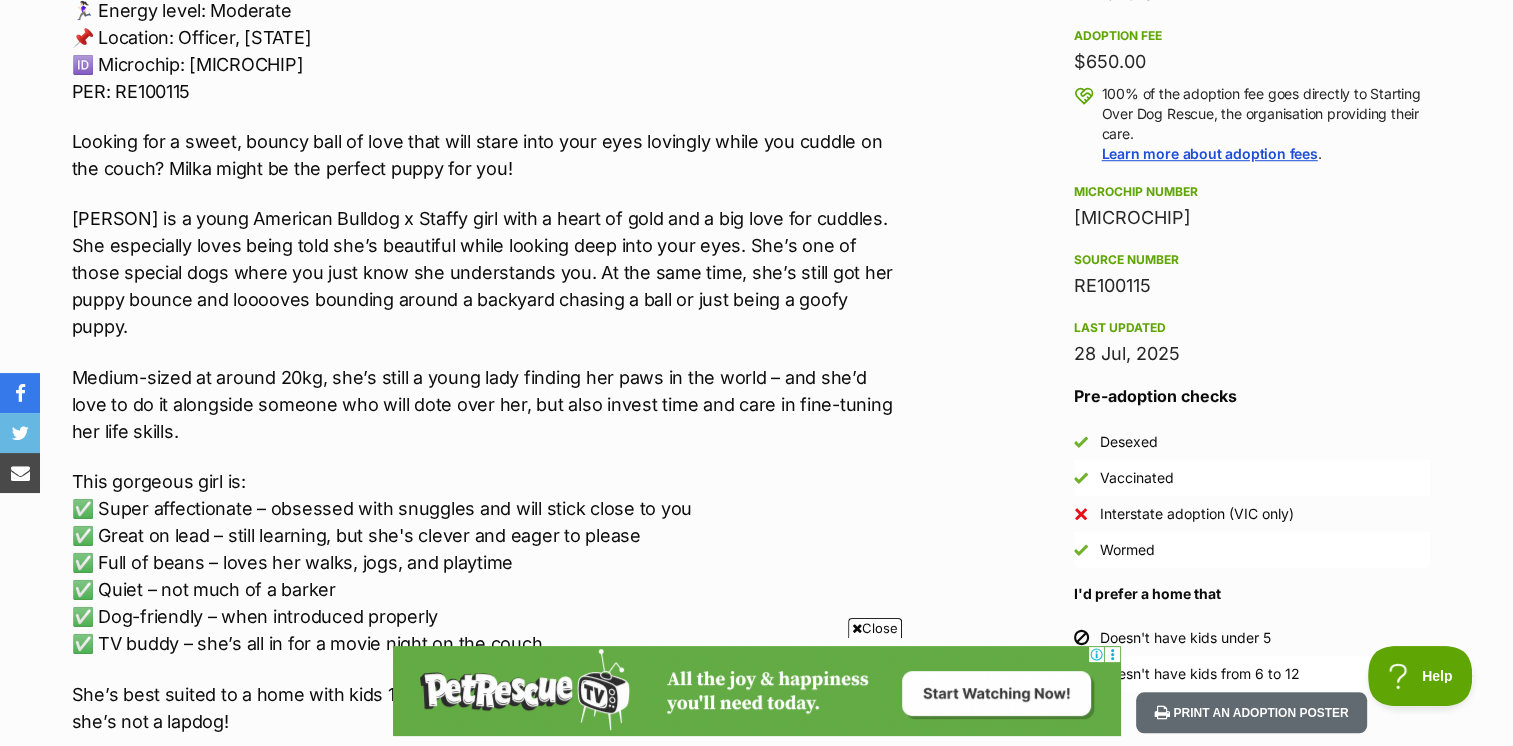 scroll, scrollTop: 1500, scrollLeft: 0, axis: vertical 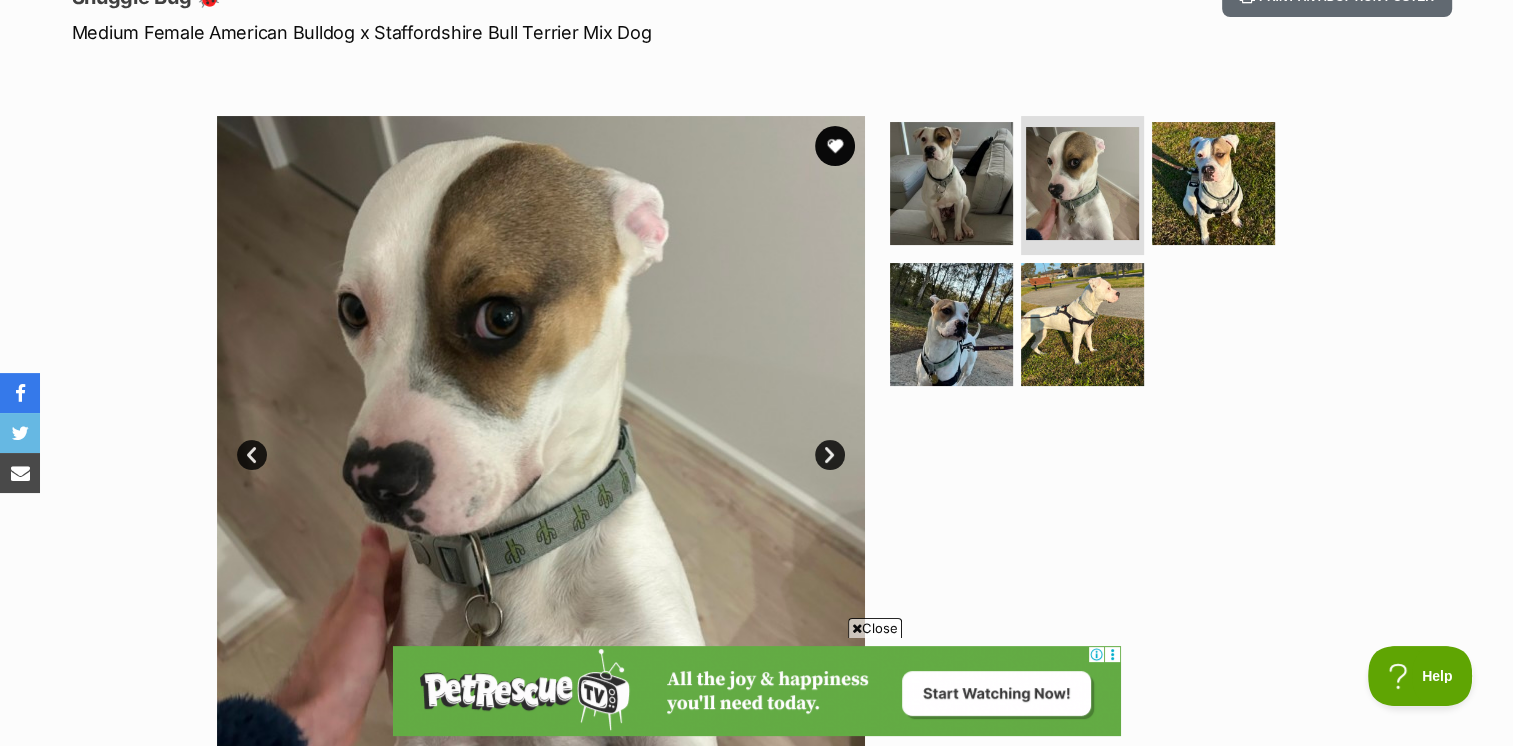 click on "Next" at bounding box center (830, 455) 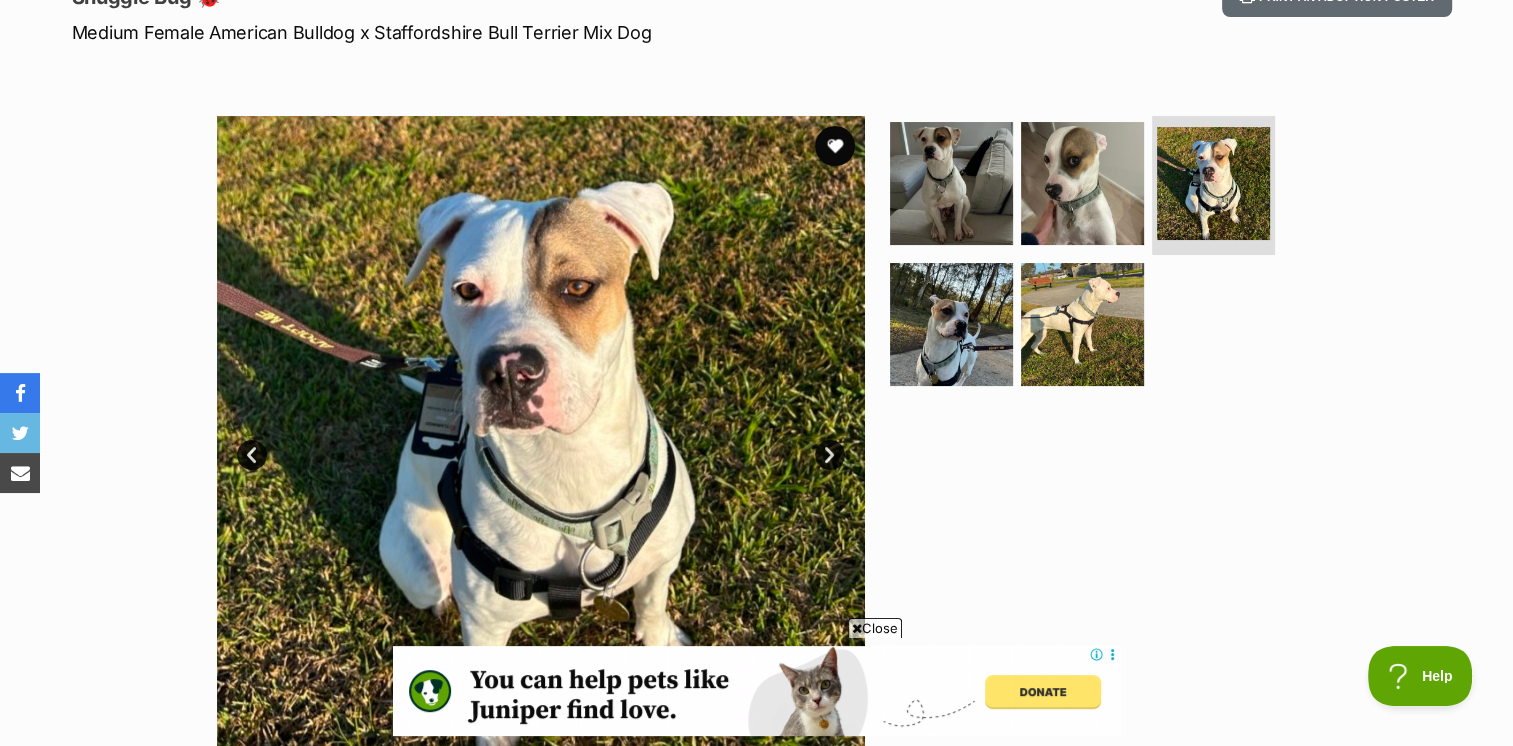 scroll, scrollTop: 0, scrollLeft: 0, axis: both 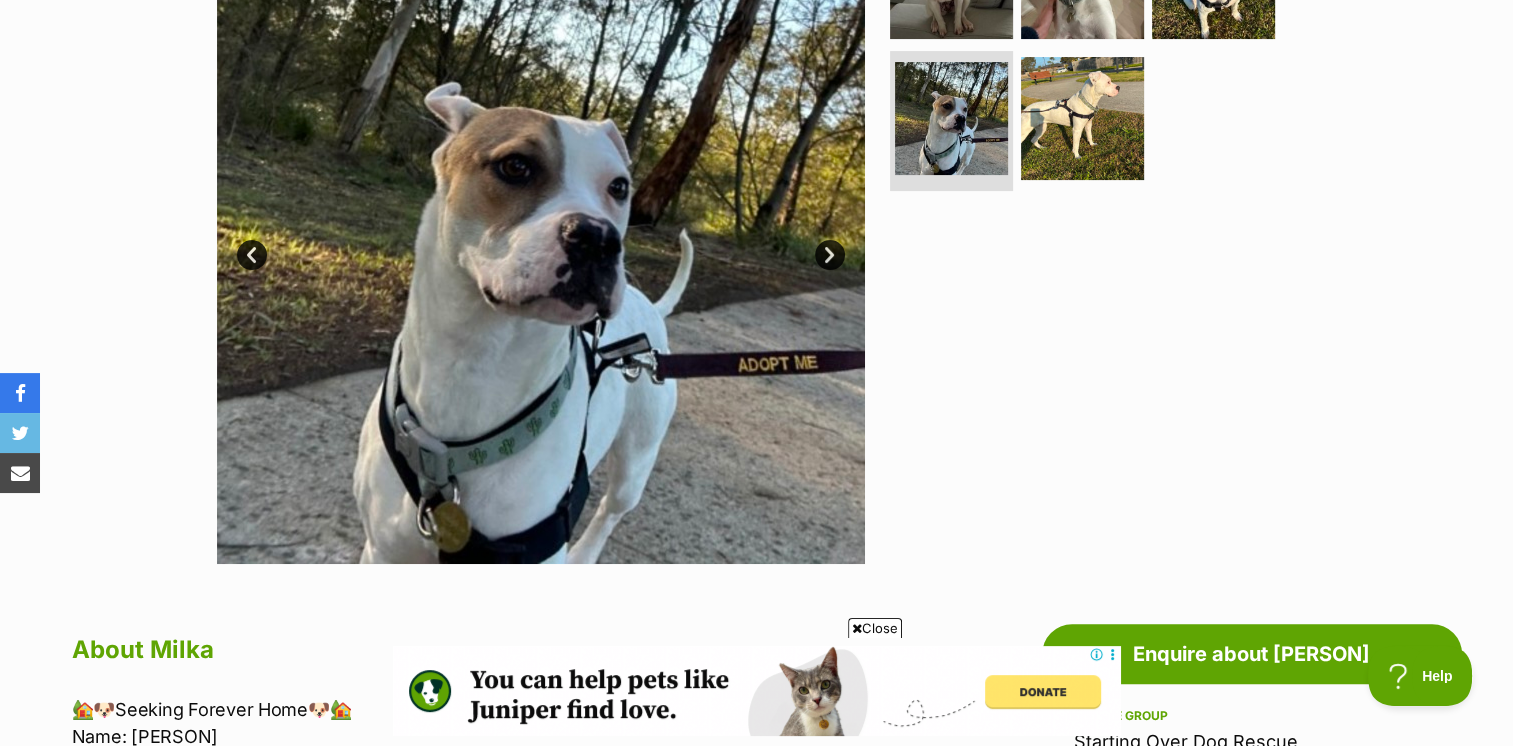click on "Next" at bounding box center [830, 255] 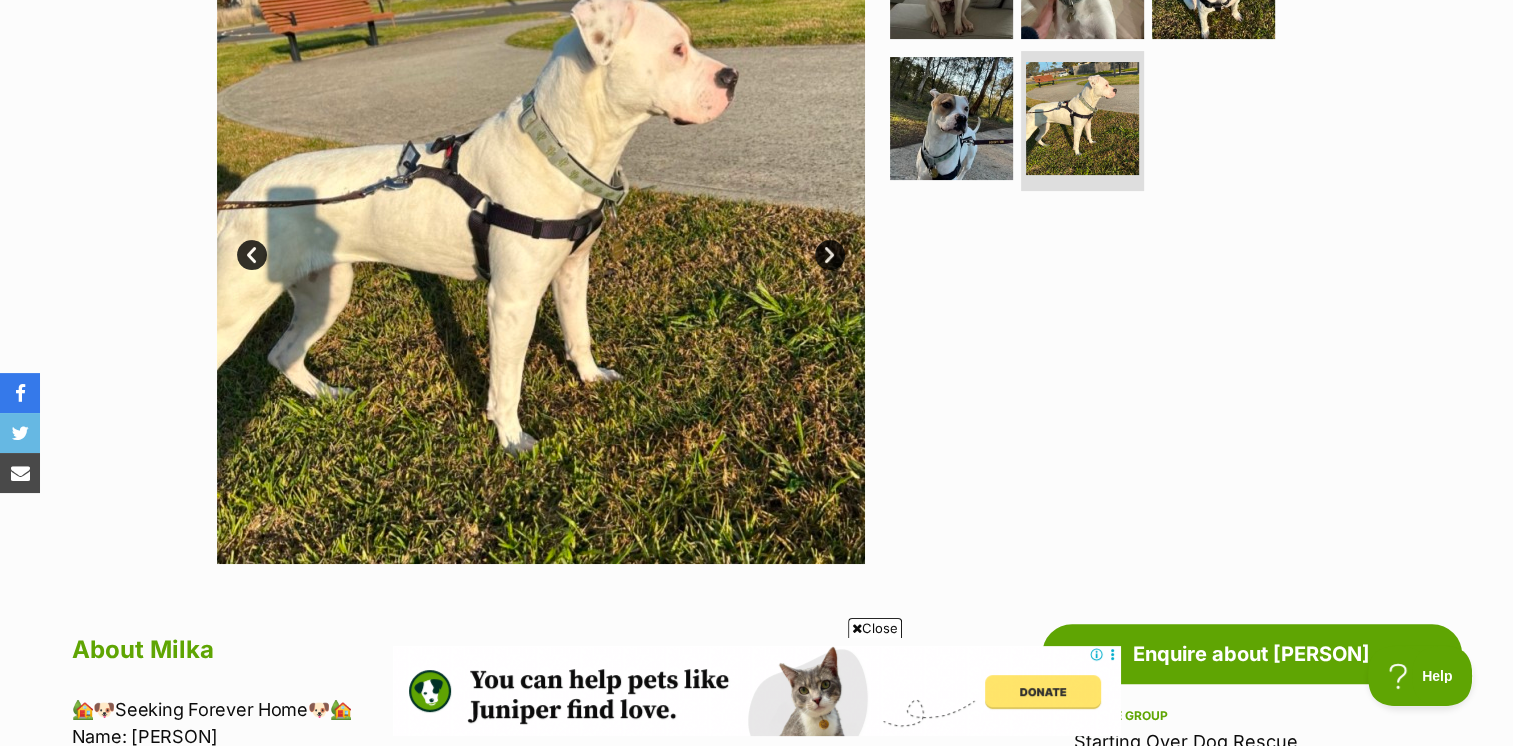click on "Next" at bounding box center (830, 255) 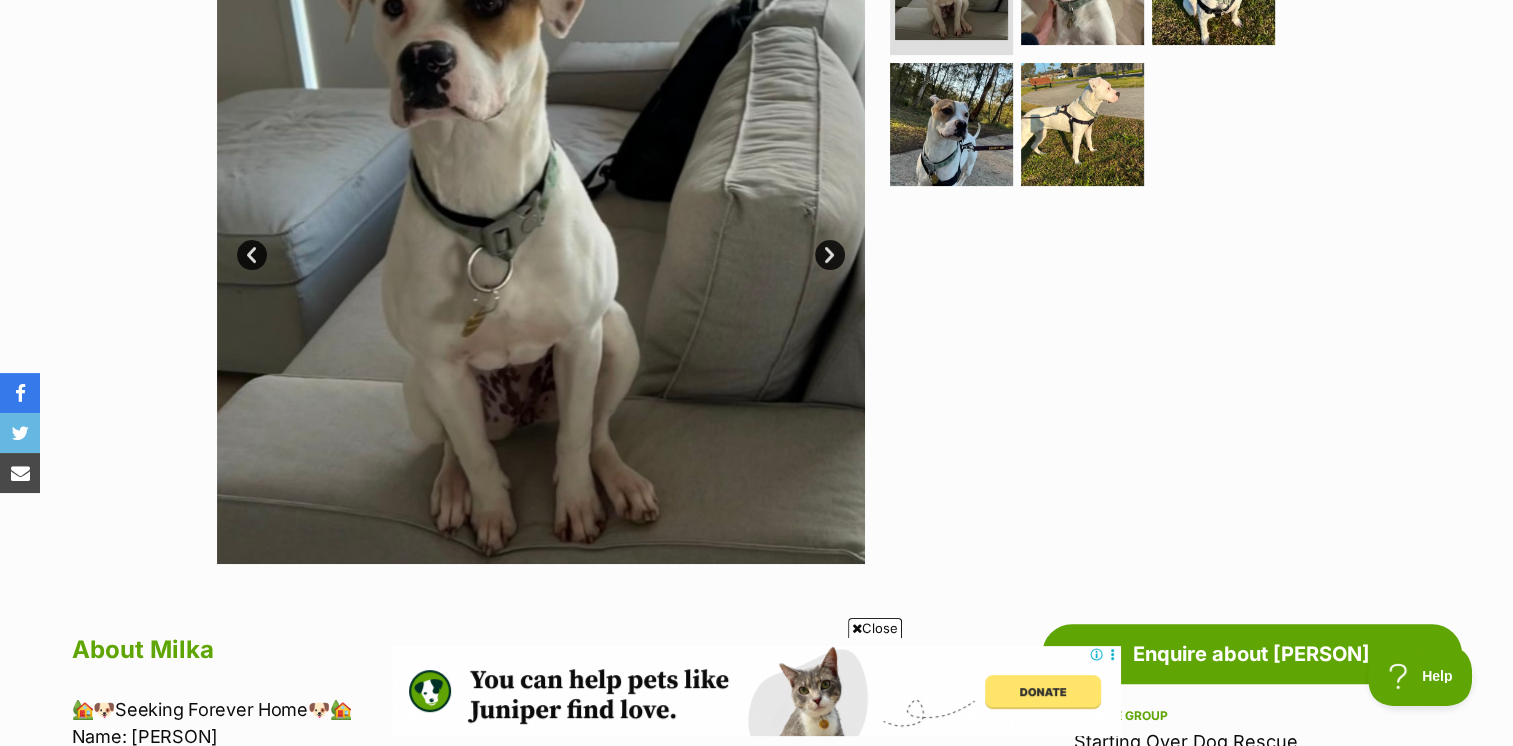 scroll, scrollTop: 400, scrollLeft: 0, axis: vertical 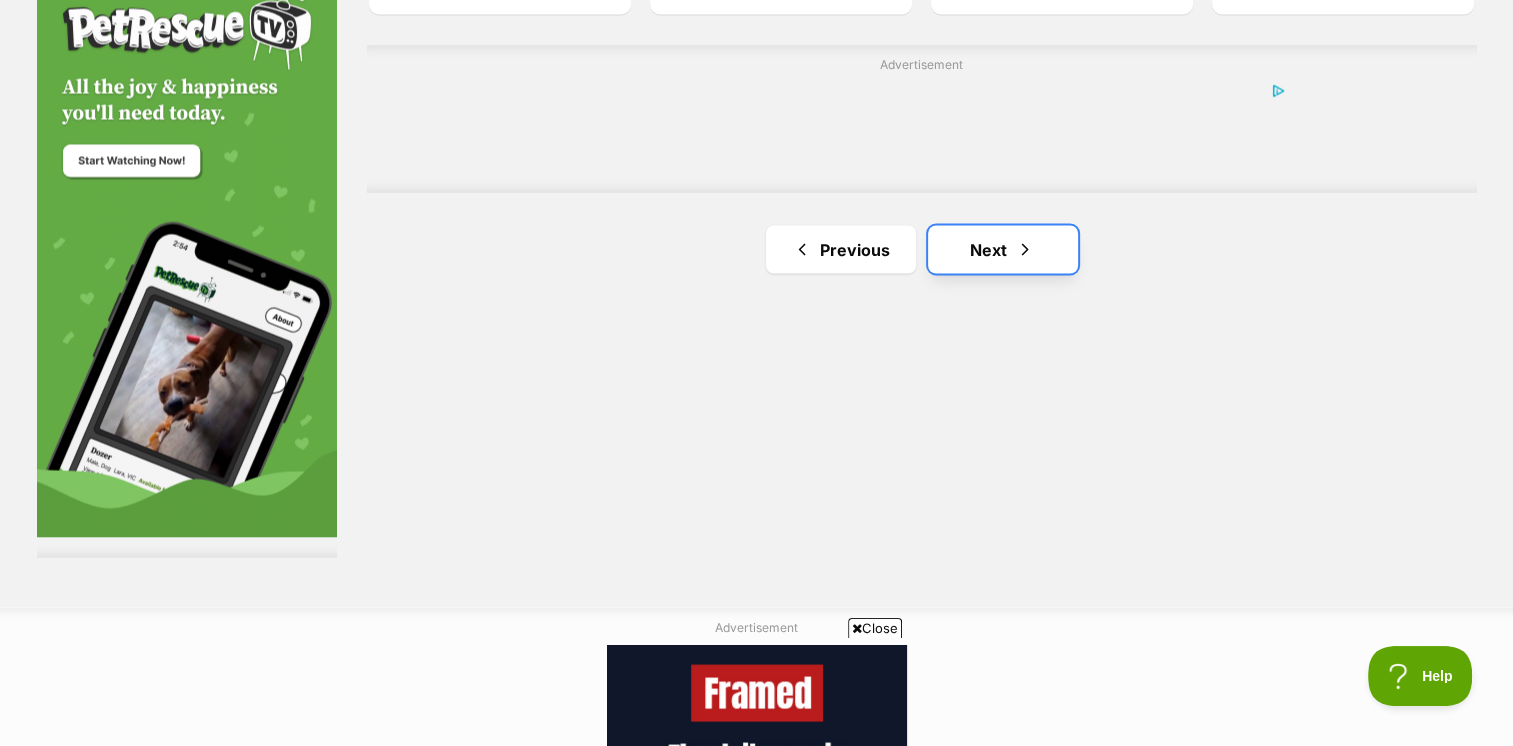 click on "Next" at bounding box center (1003, 249) 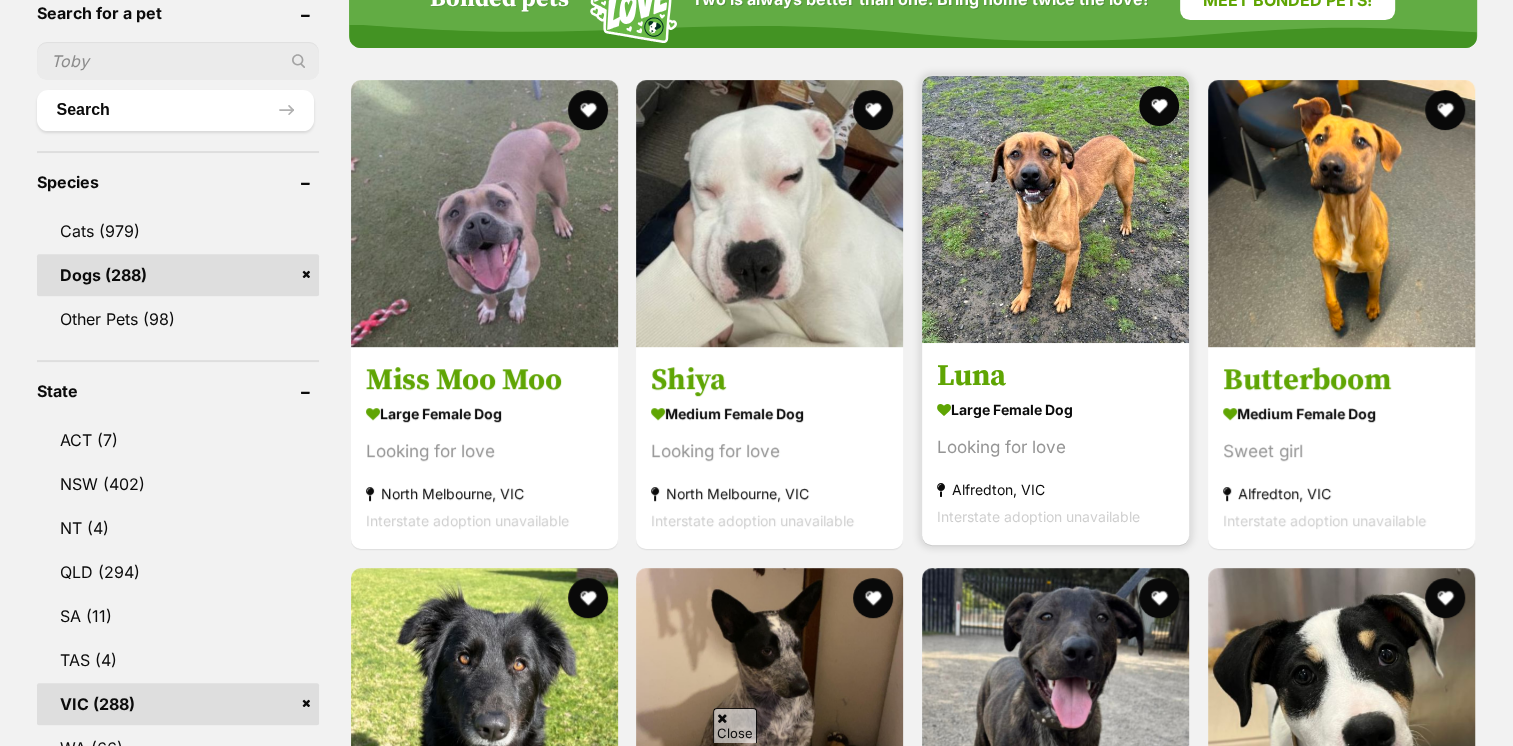scroll, scrollTop: 700, scrollLeft: 0, axis: vertical 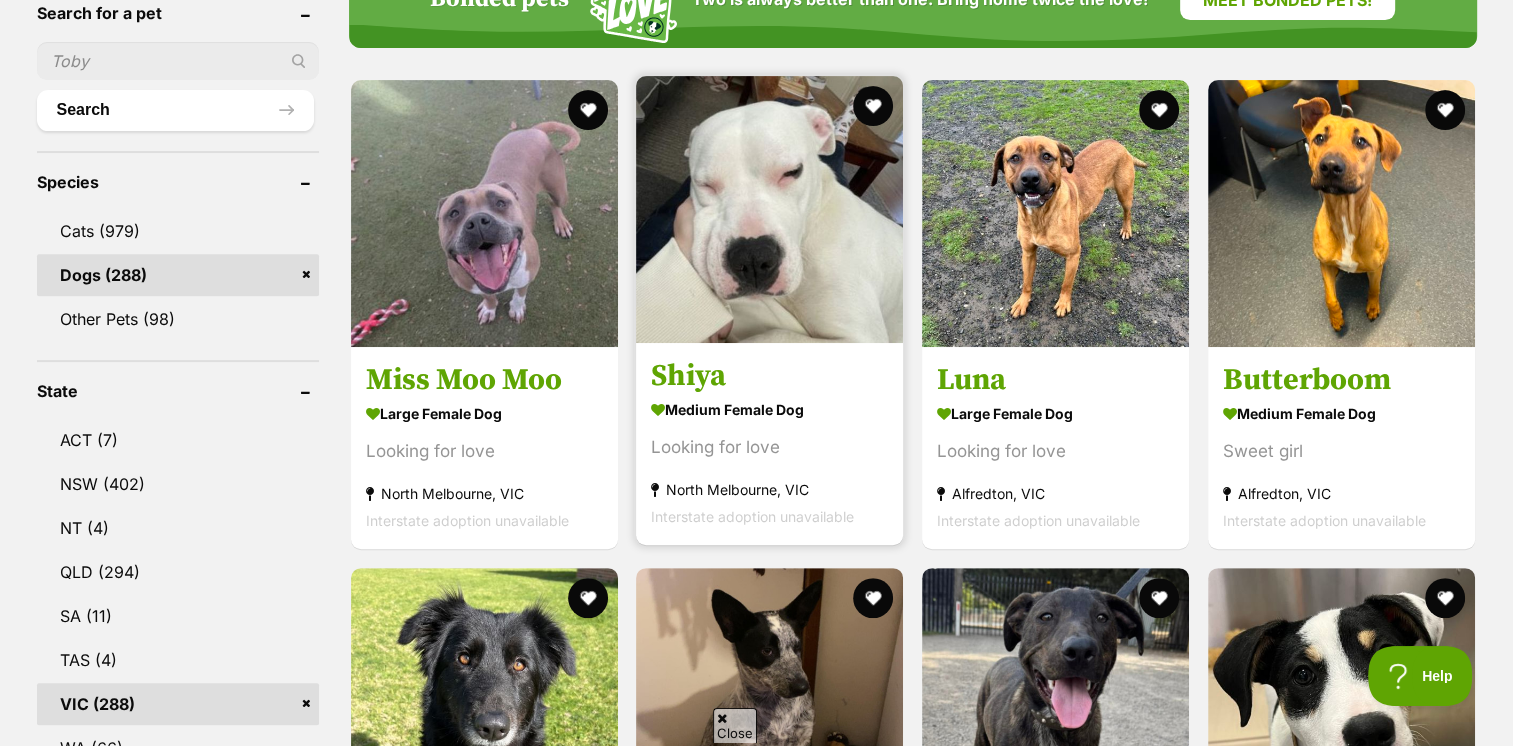 click at bounding box center [769, 209] 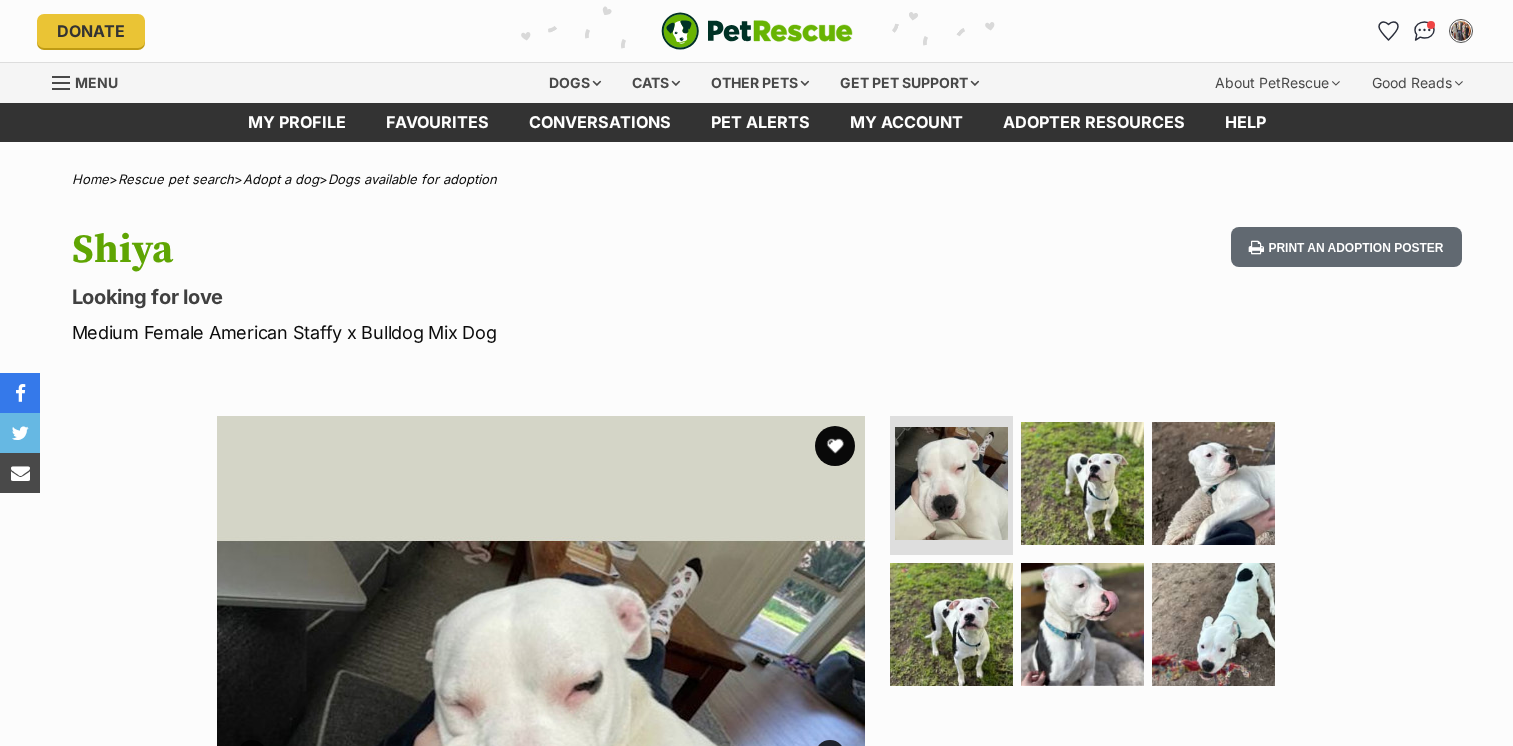 scroll, scrollTop: 0, scrollLeft: 0, axis: both 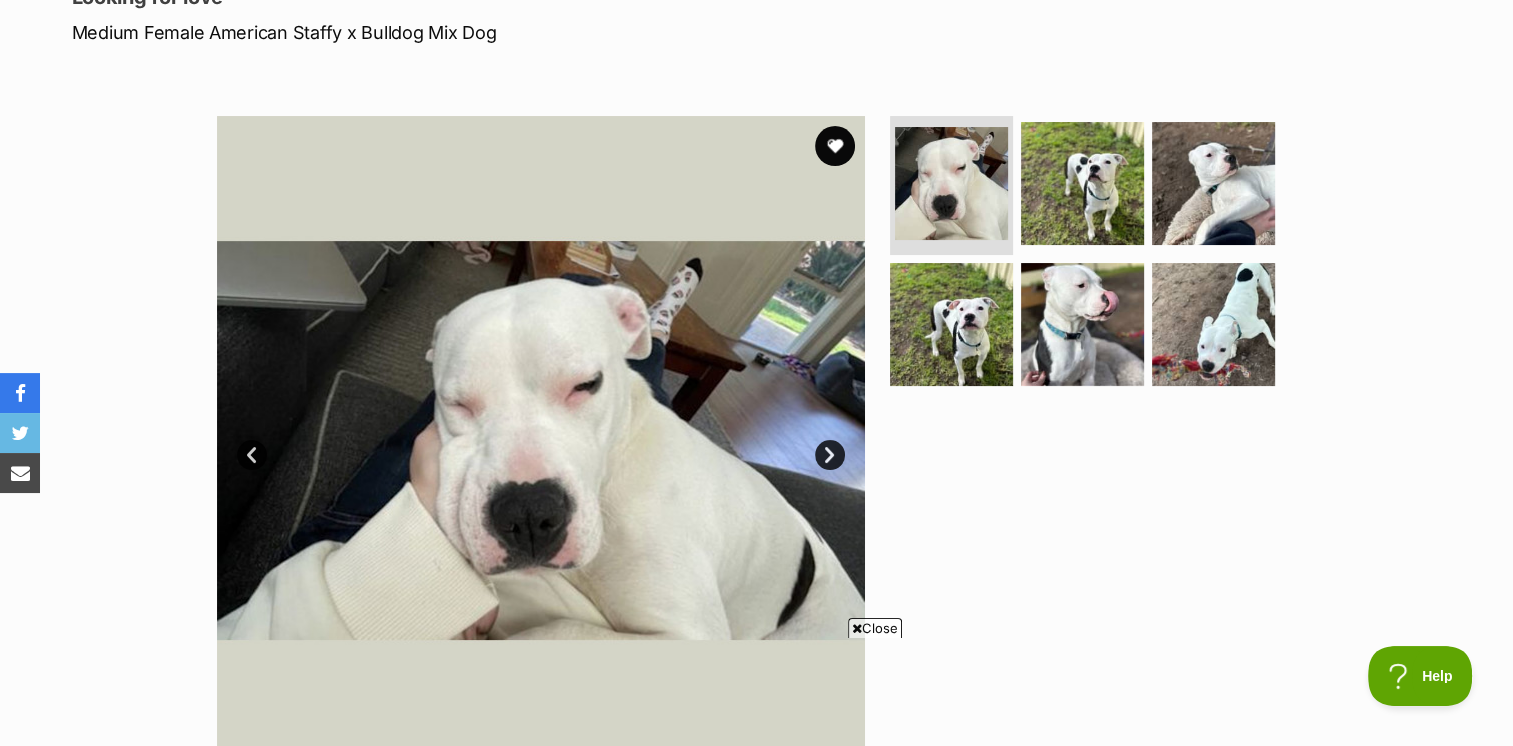 click on "Next" at bounding box center [830, 455] 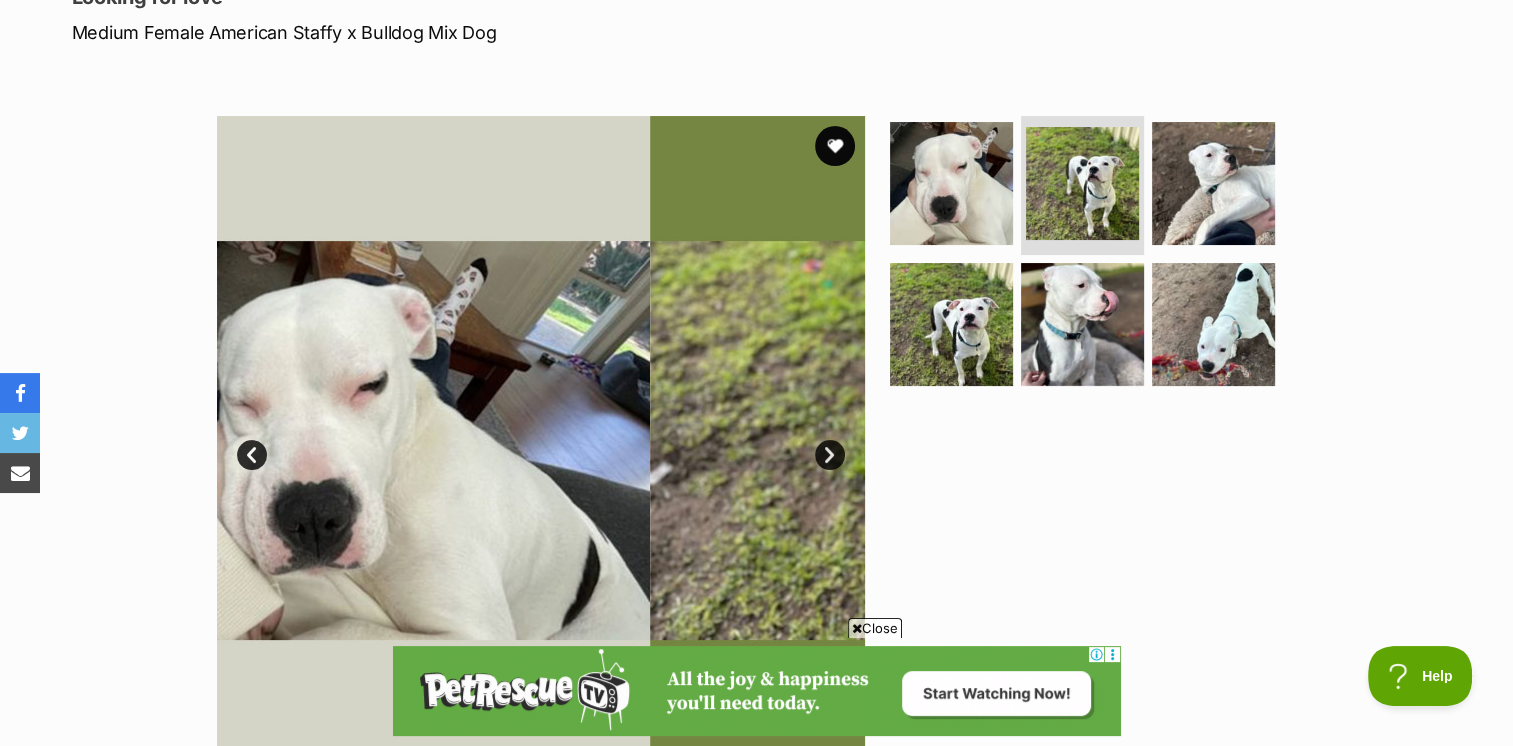scroll, scrollTop: 0, scrollLeft: 0, axis: both 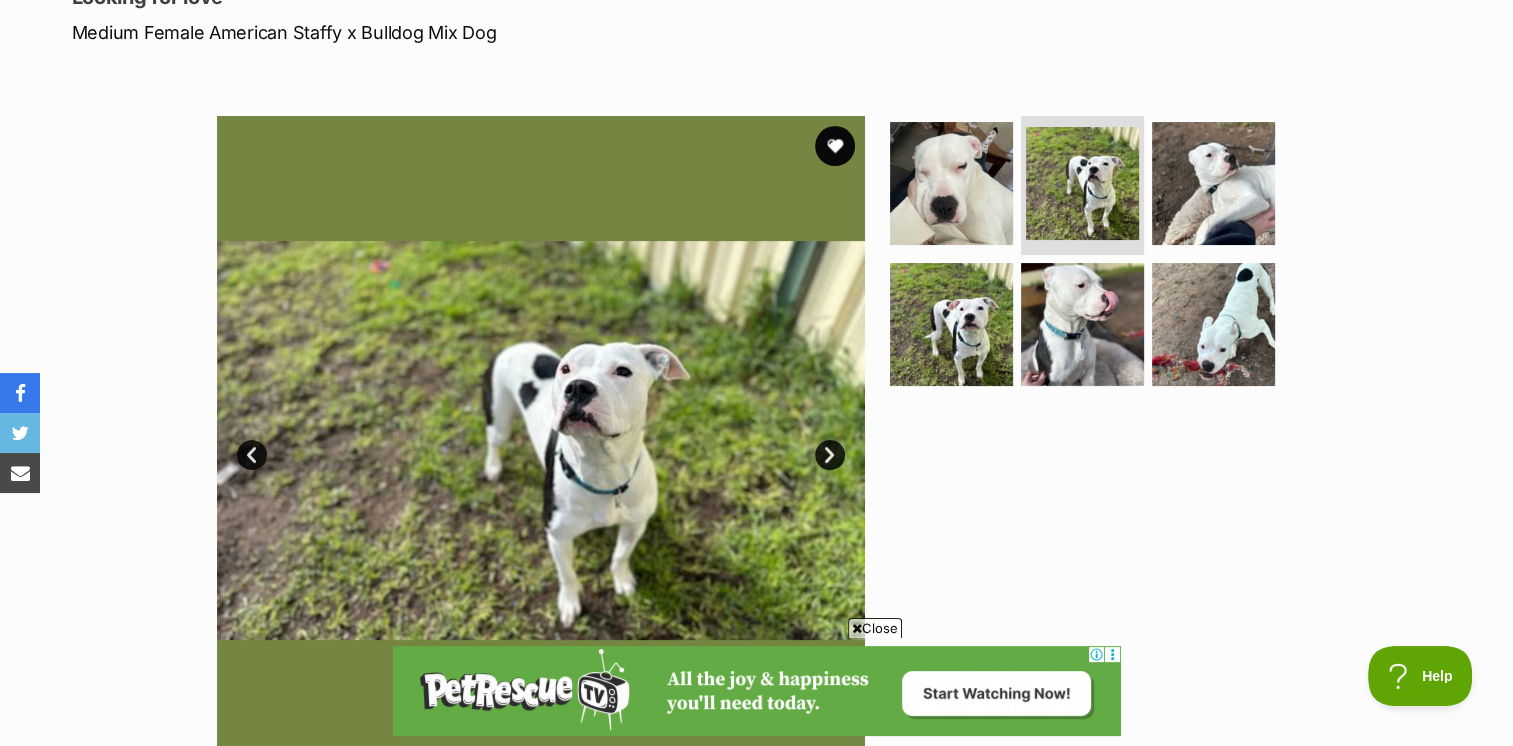 click on "Next" at bounding box center (830, 455) 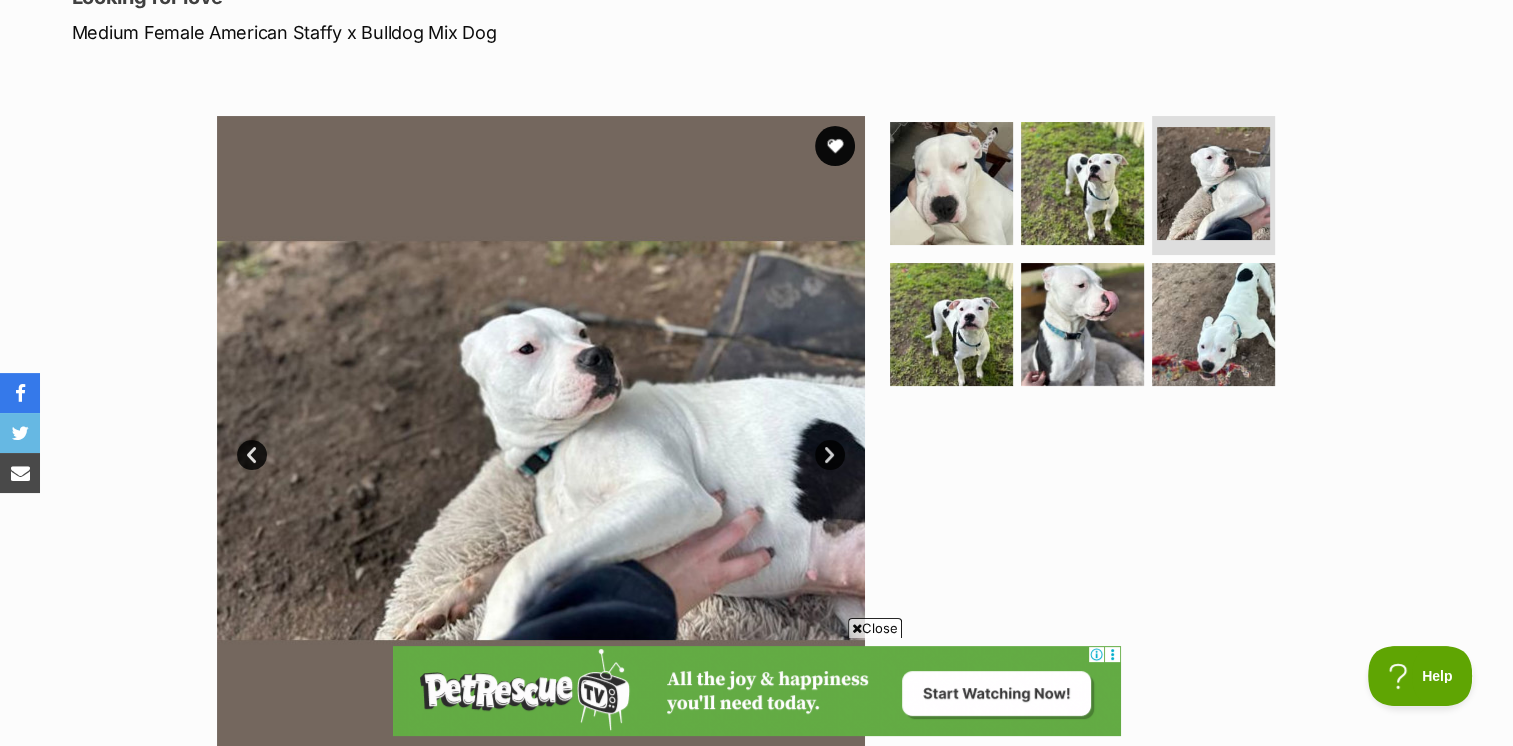 click on "Next" at bounding box center [830, 455] 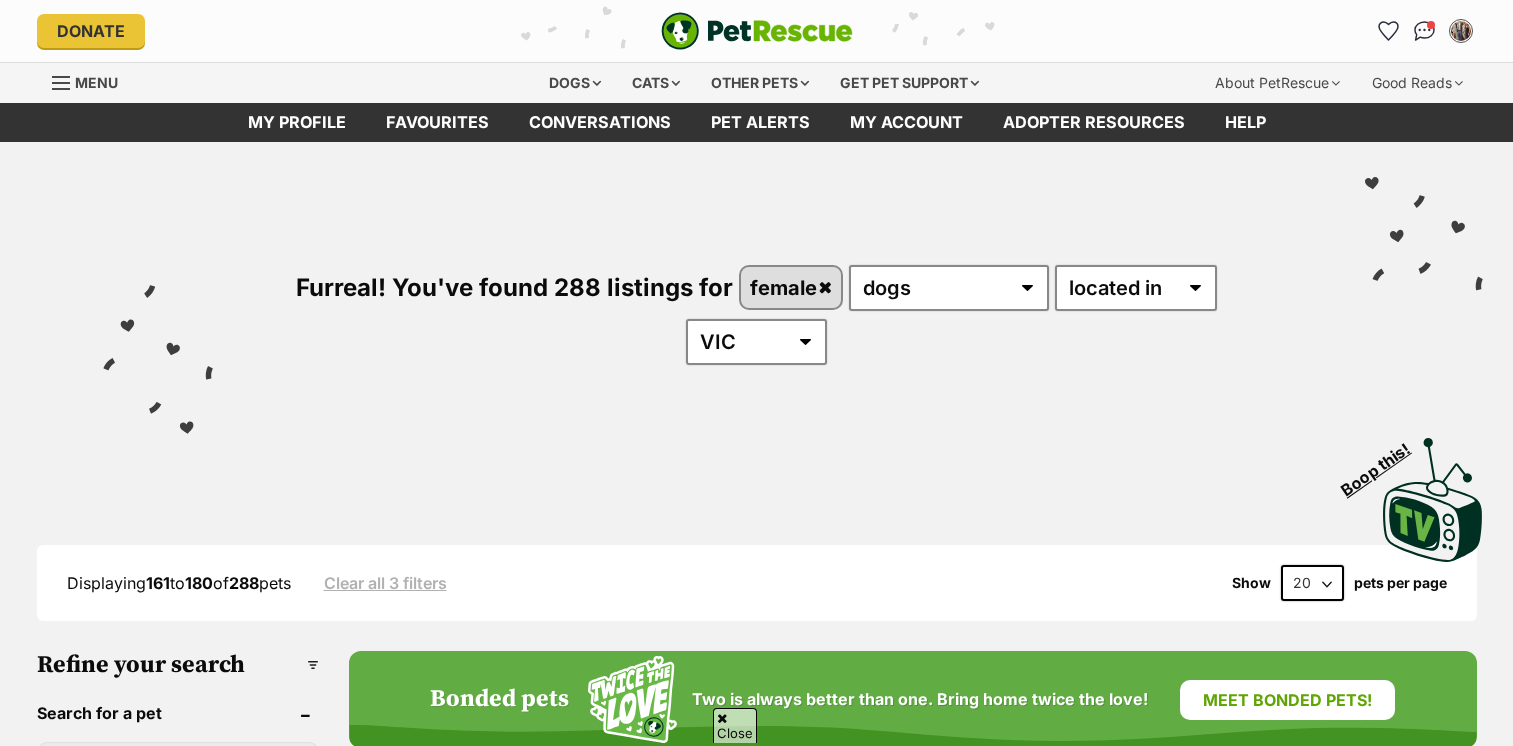 scroll, scrollTop: 700, scrollLeft: 0, axis: vertical 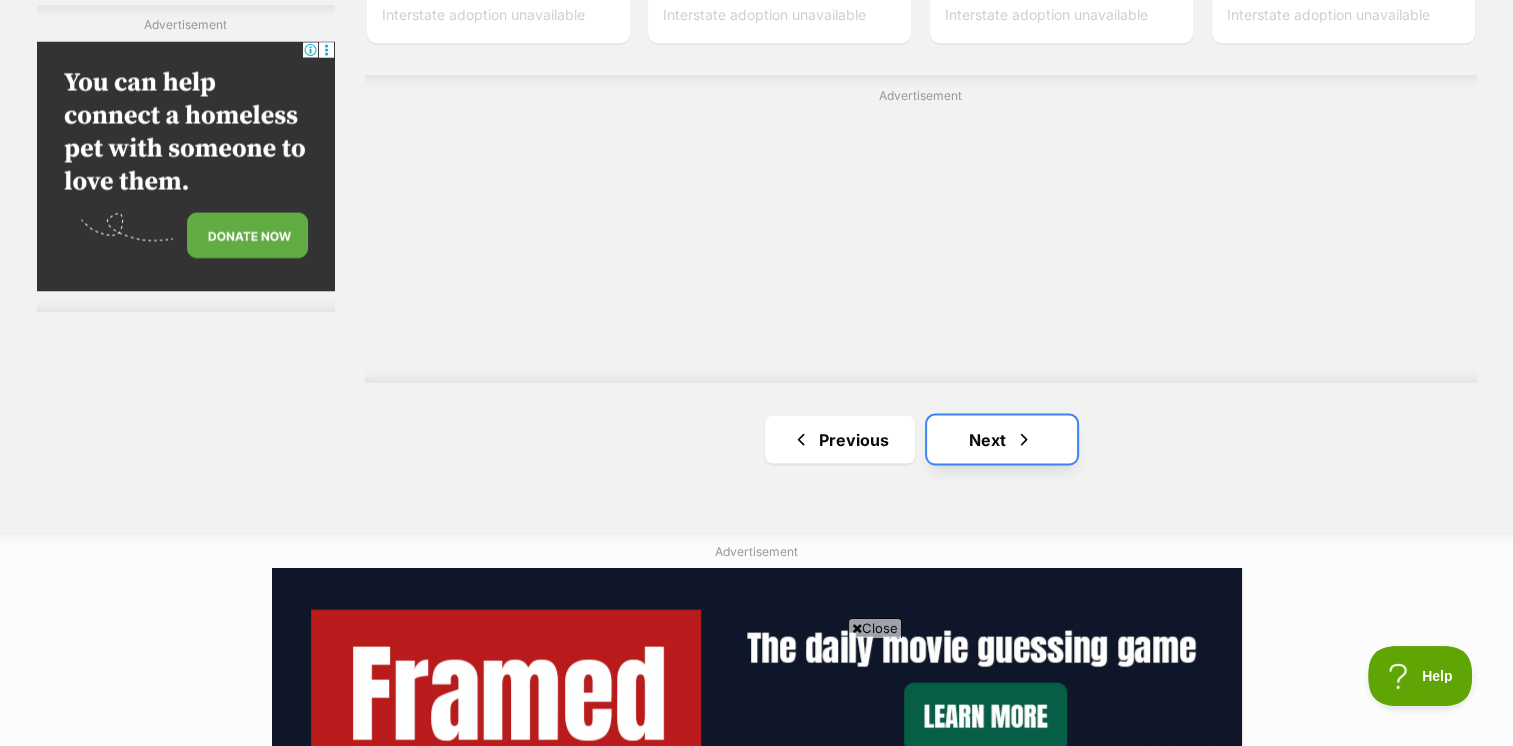 click on "Next" at bounding box center (1002, 439) 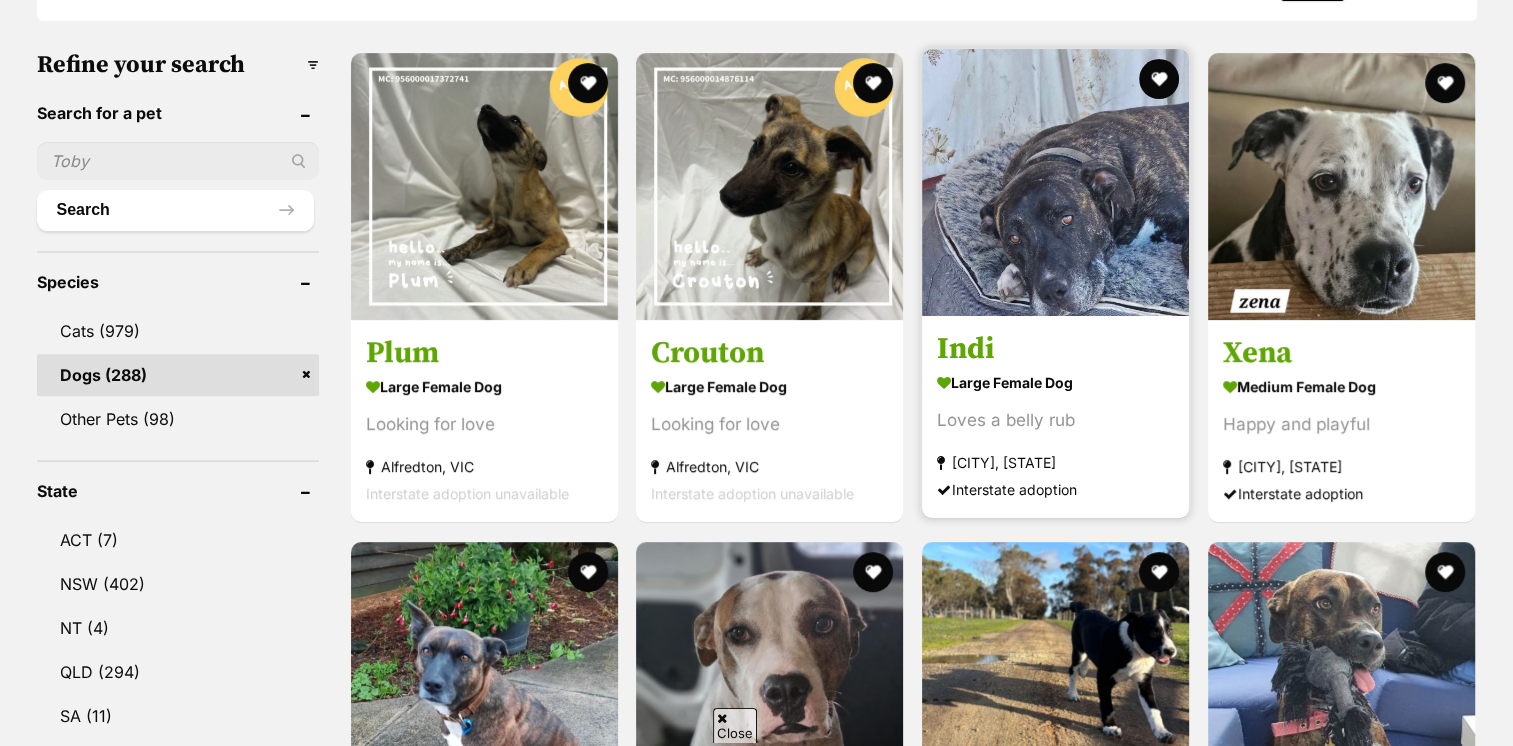 scroll, scrollTop: 600, scrollLeft: 0, axis: vertical 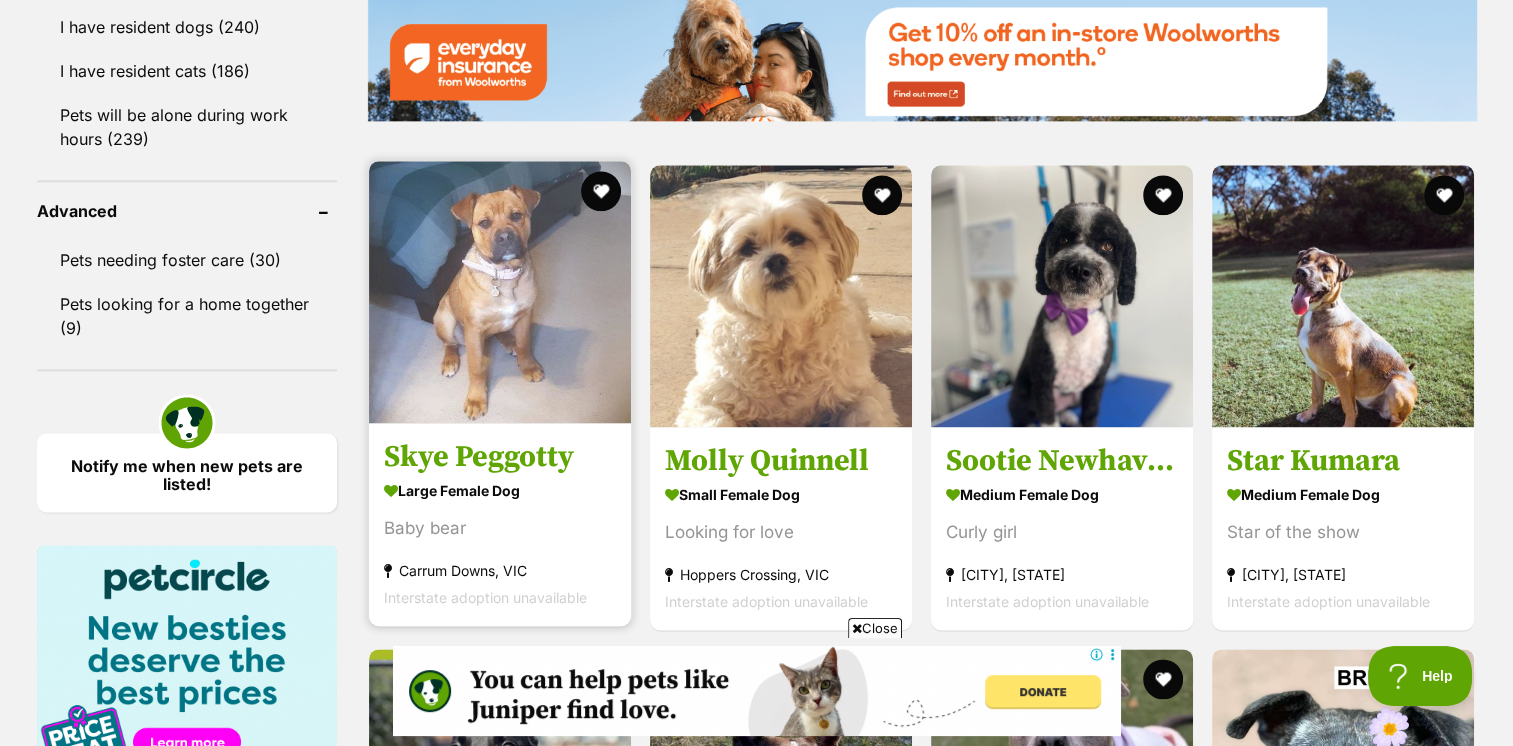 click at bounding box center (500, 292) 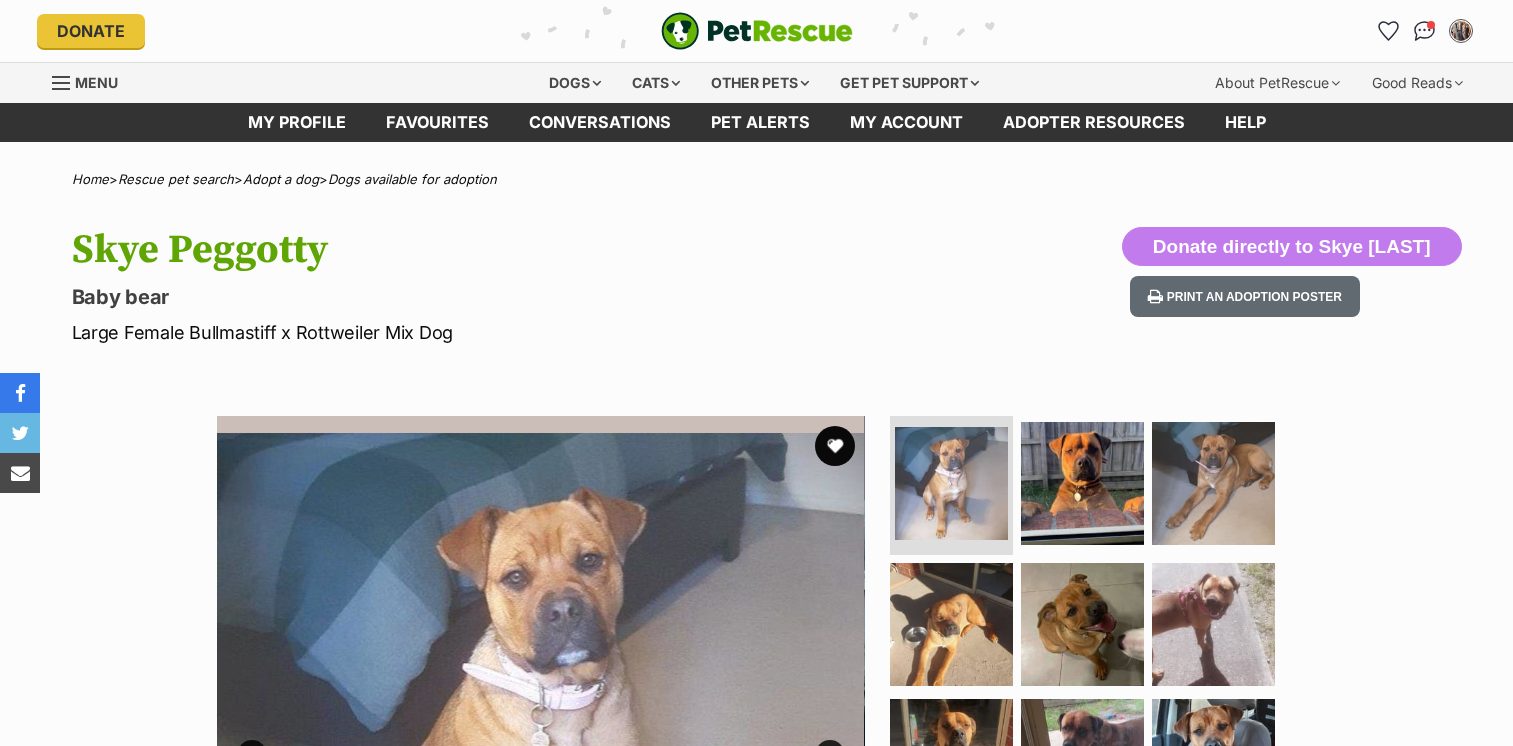 scroll, scrollTop: 0, scrollLeft: 0, axis: both 